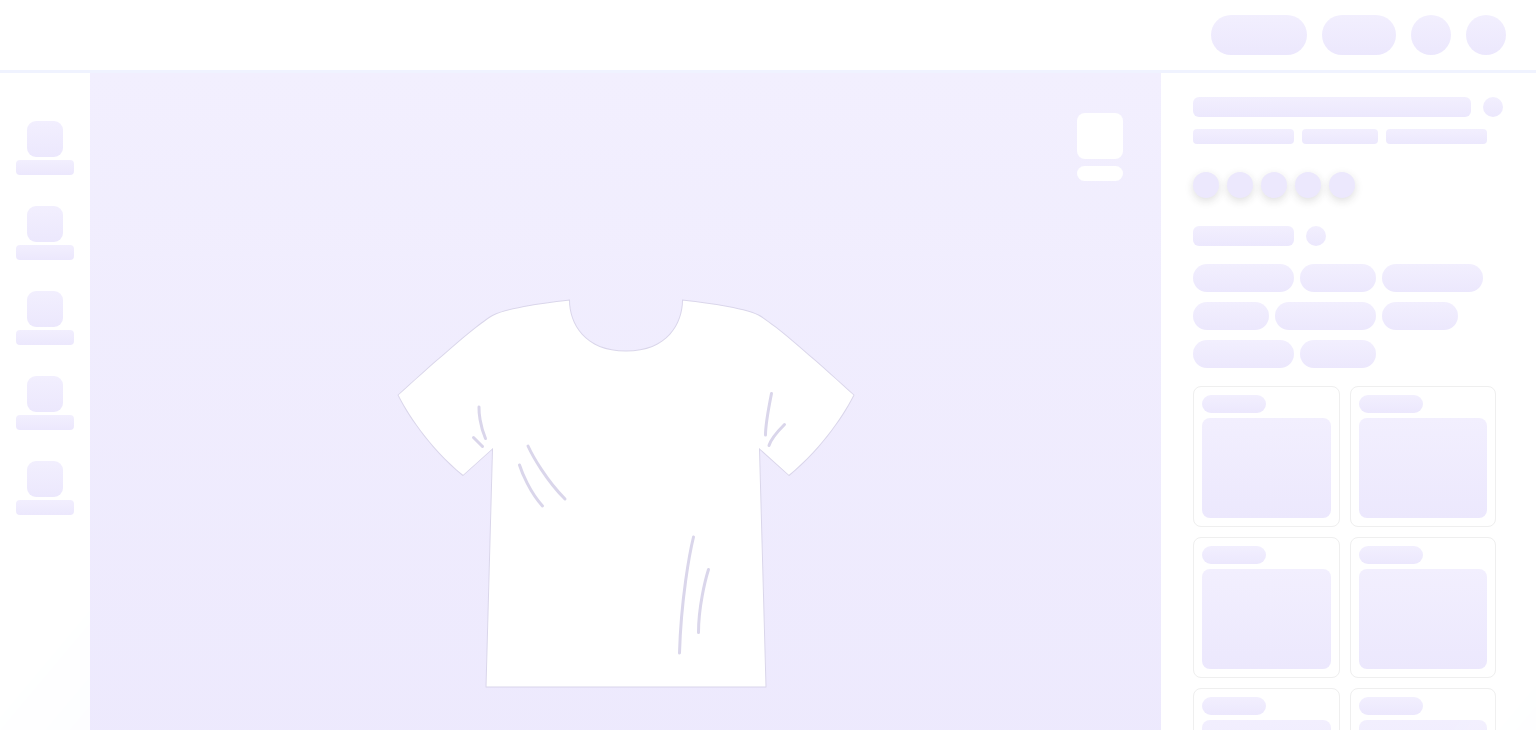 scroll, scrollTop: 0, scrollLeft: 0, axis: both 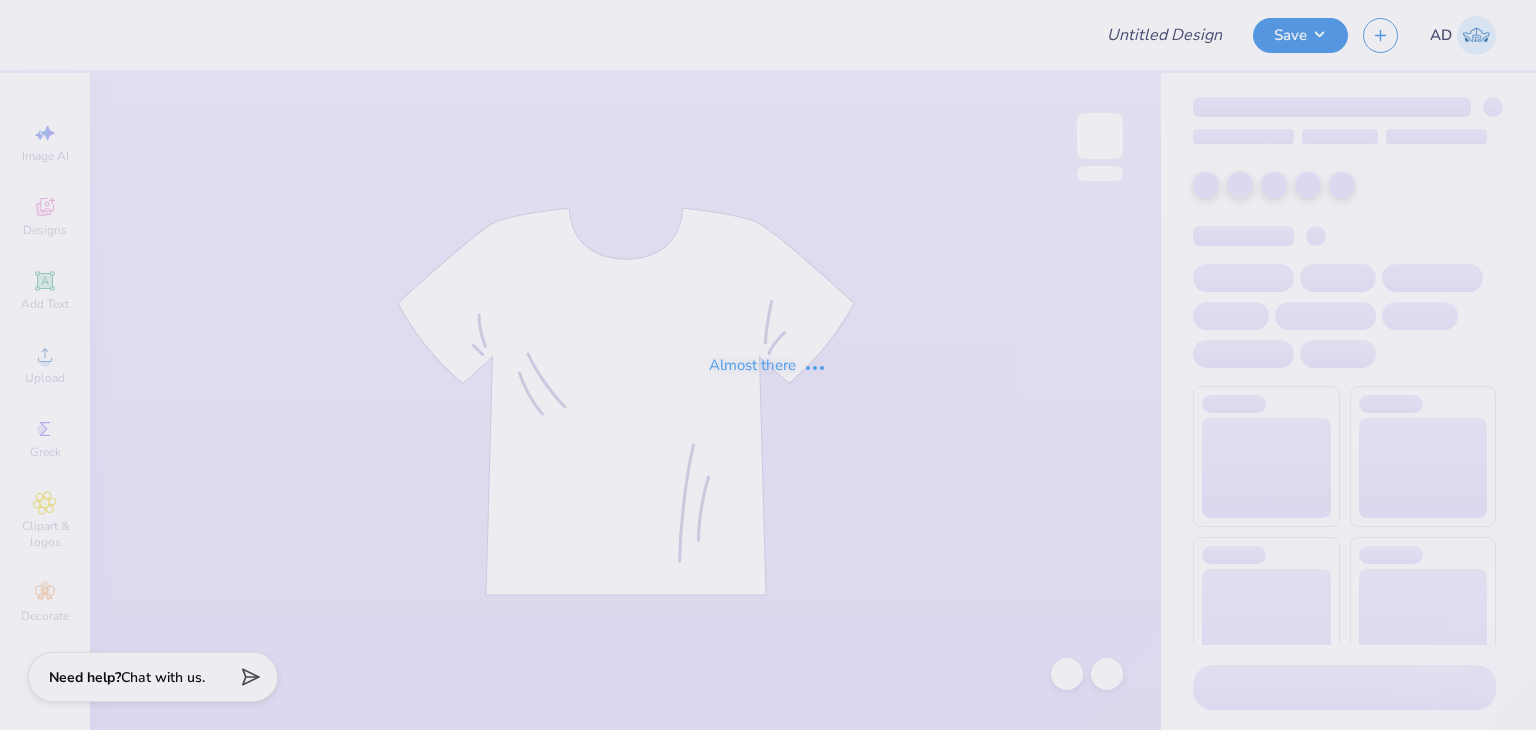 type on "Delta Theta Omega designs!" 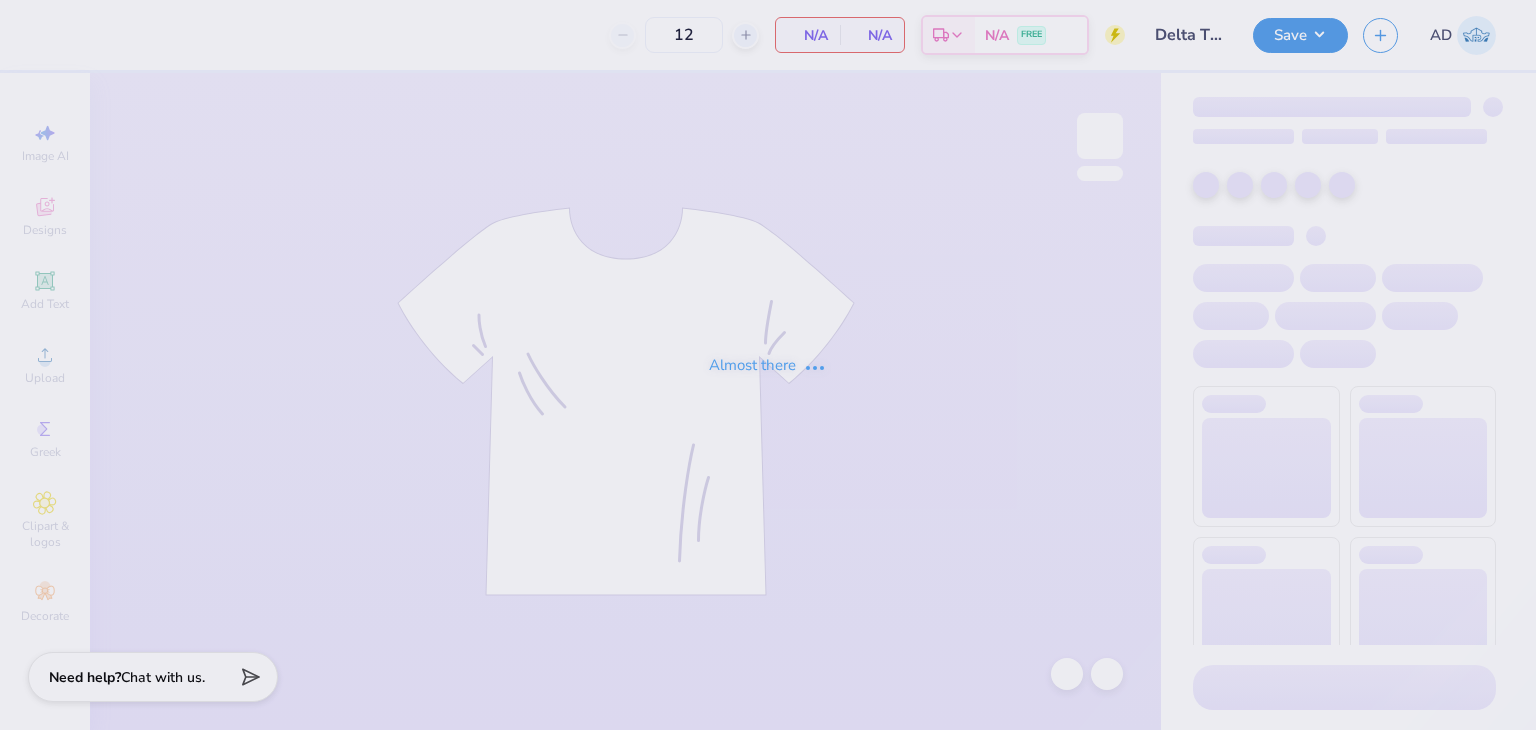 type on "24" 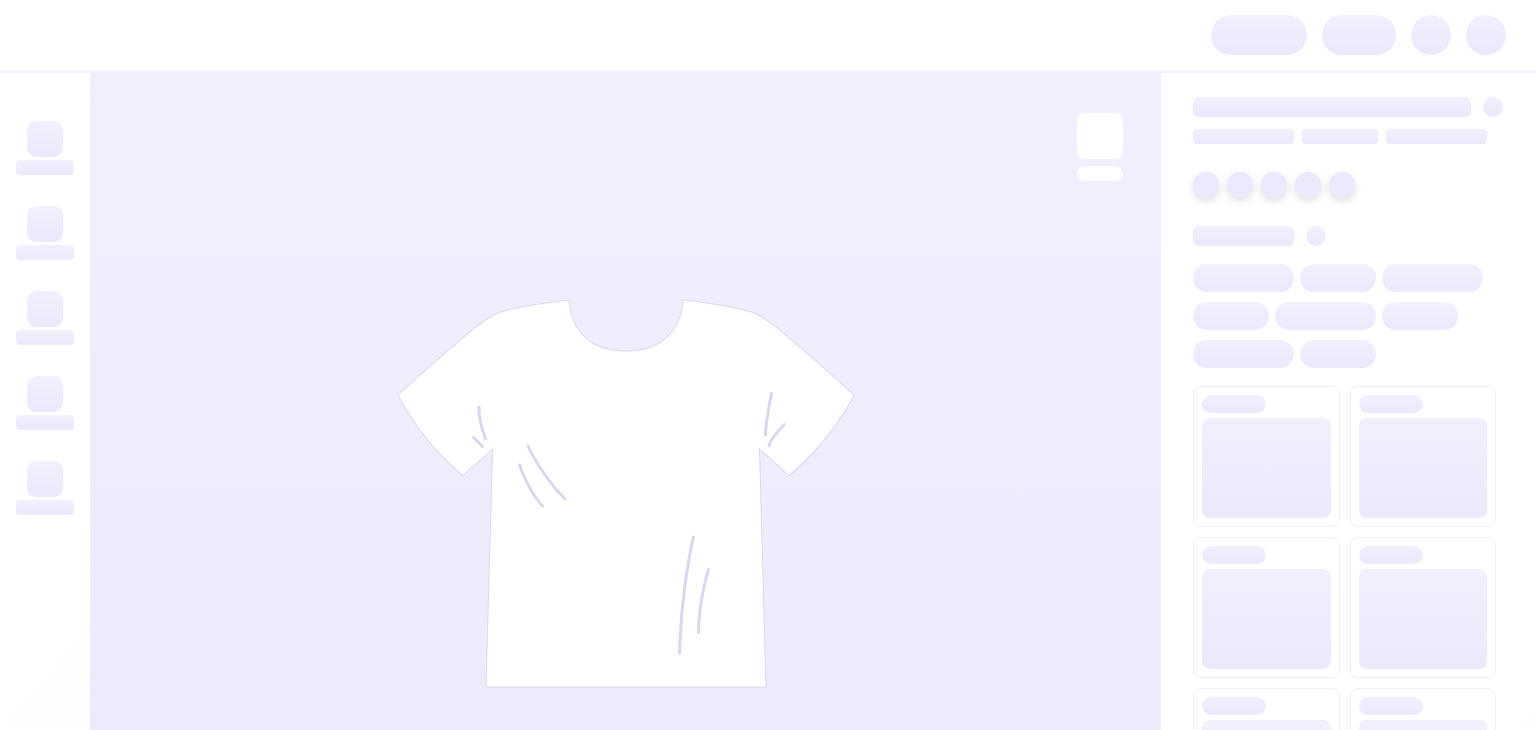 scroll, scrollTop: 0, scrollLeft: 0, axis: both 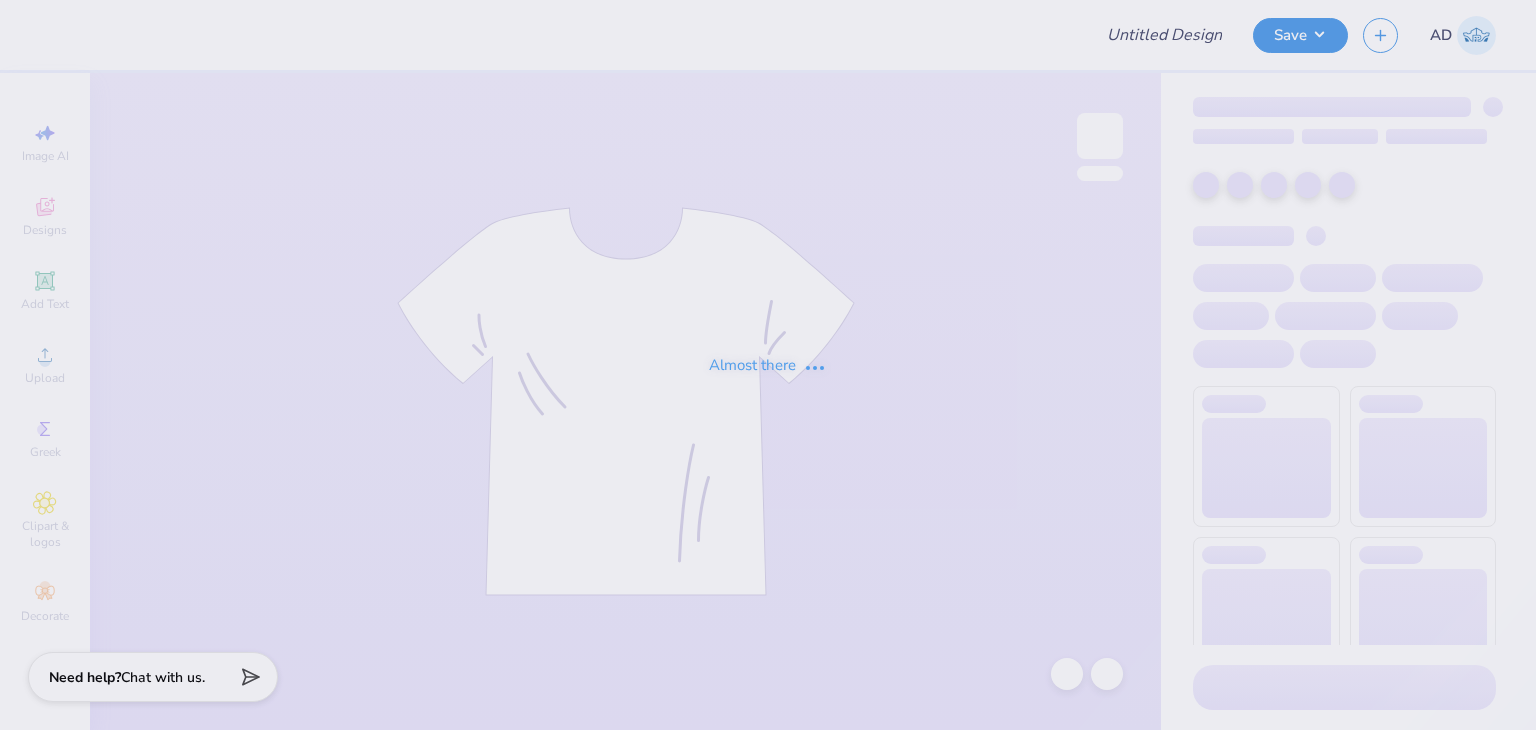 type on "Delta Theta Omega designs!" 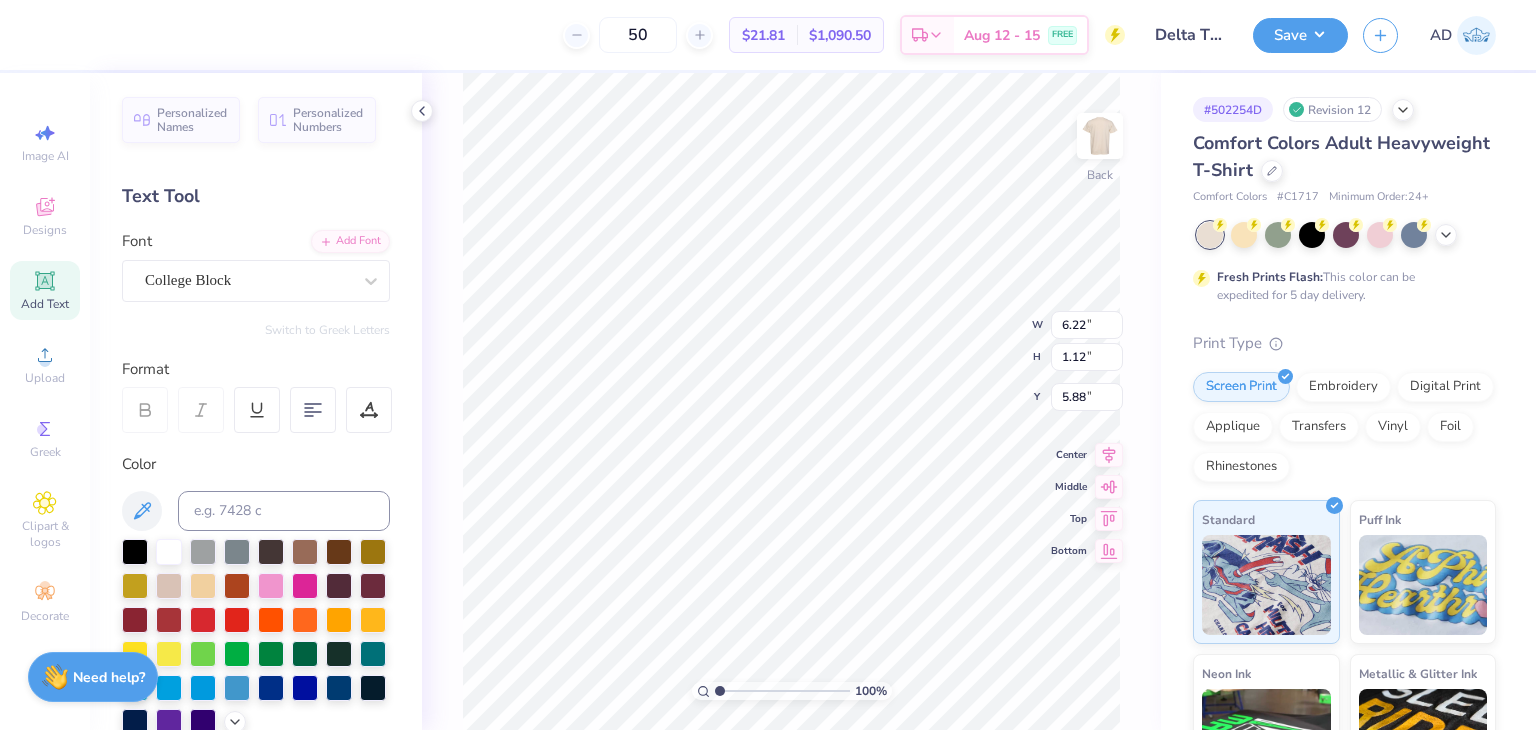 scroll, scrollTop: 16, scrollLeft: 2, axis: both 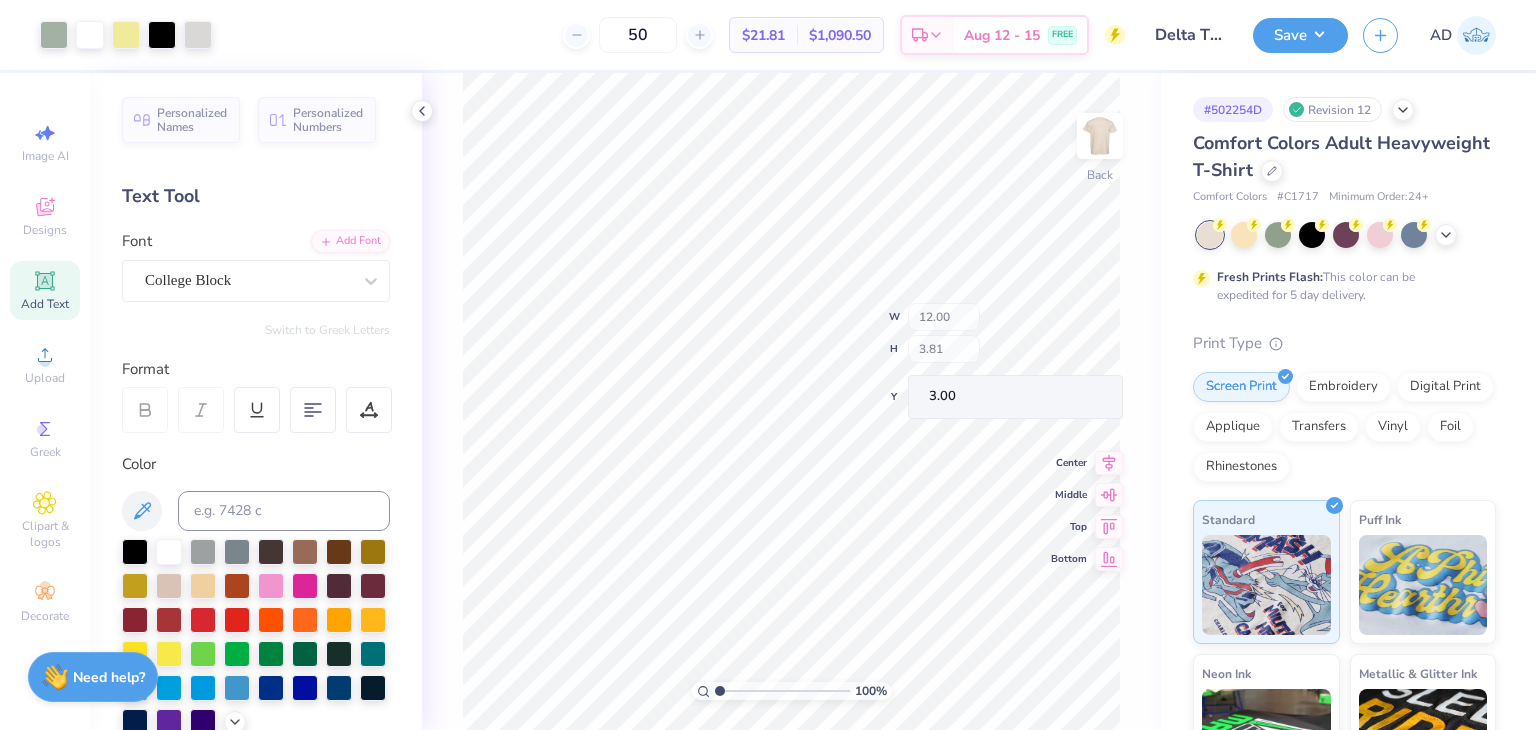 type on "12.00" 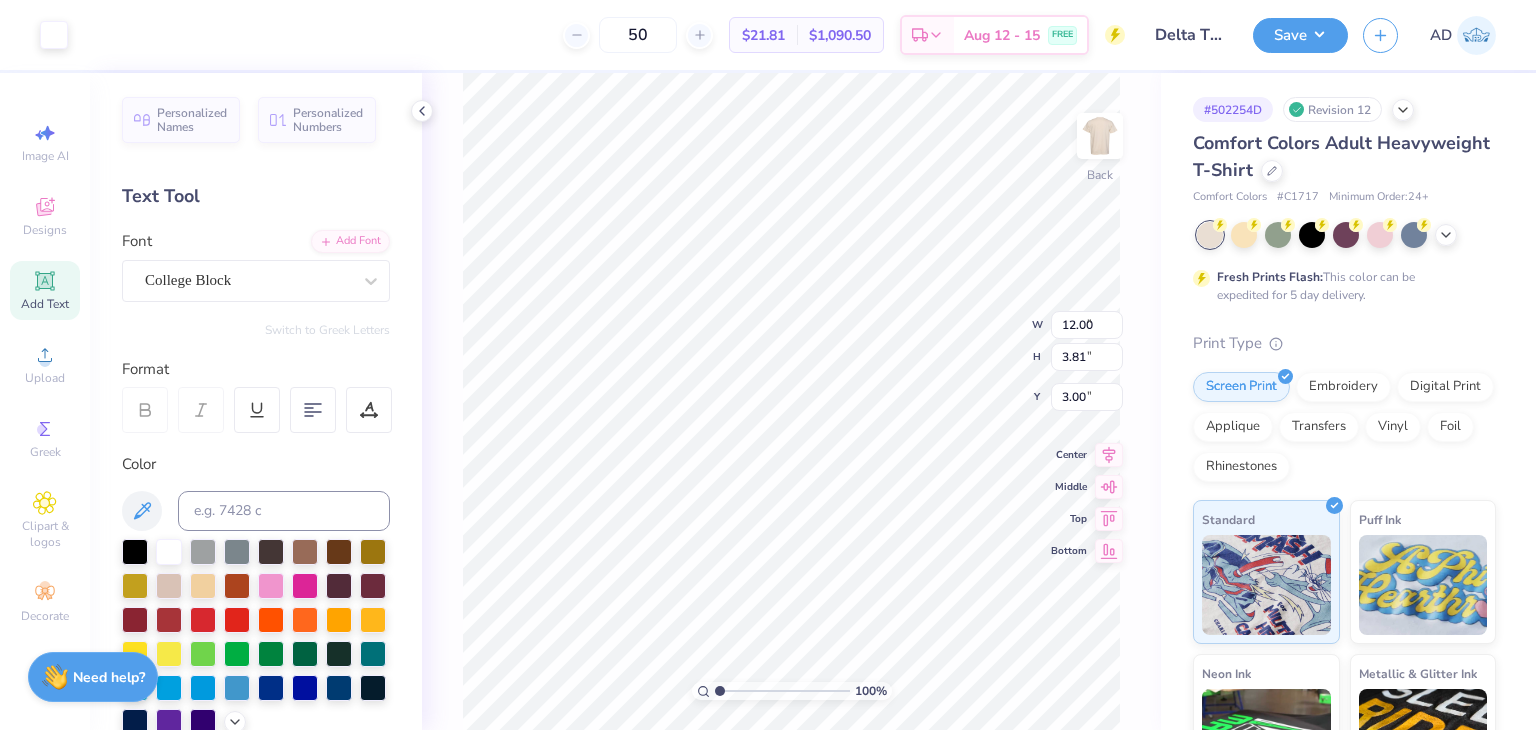 type on "6.22" 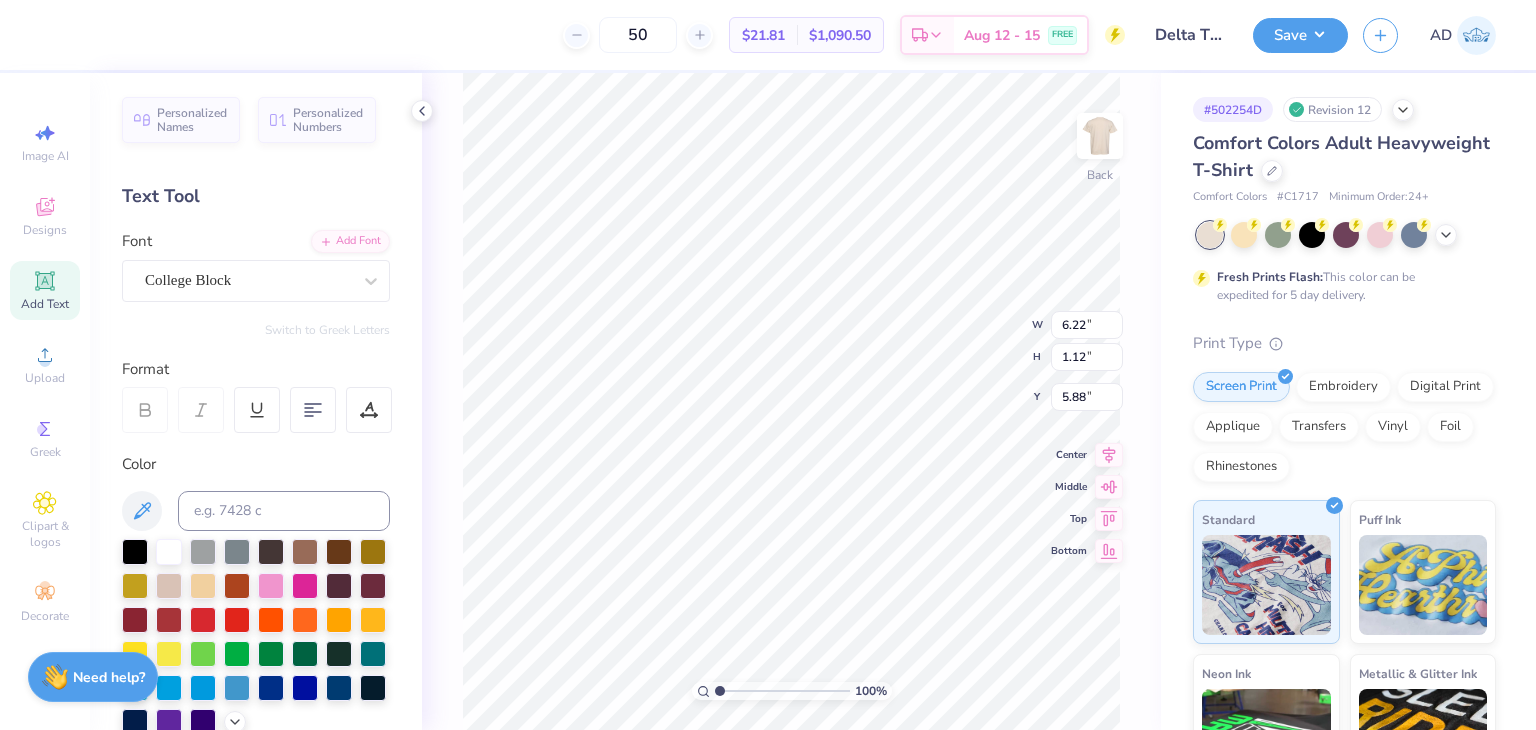scroll, scrollTop: 16, scrollLeft: 4, axis: both 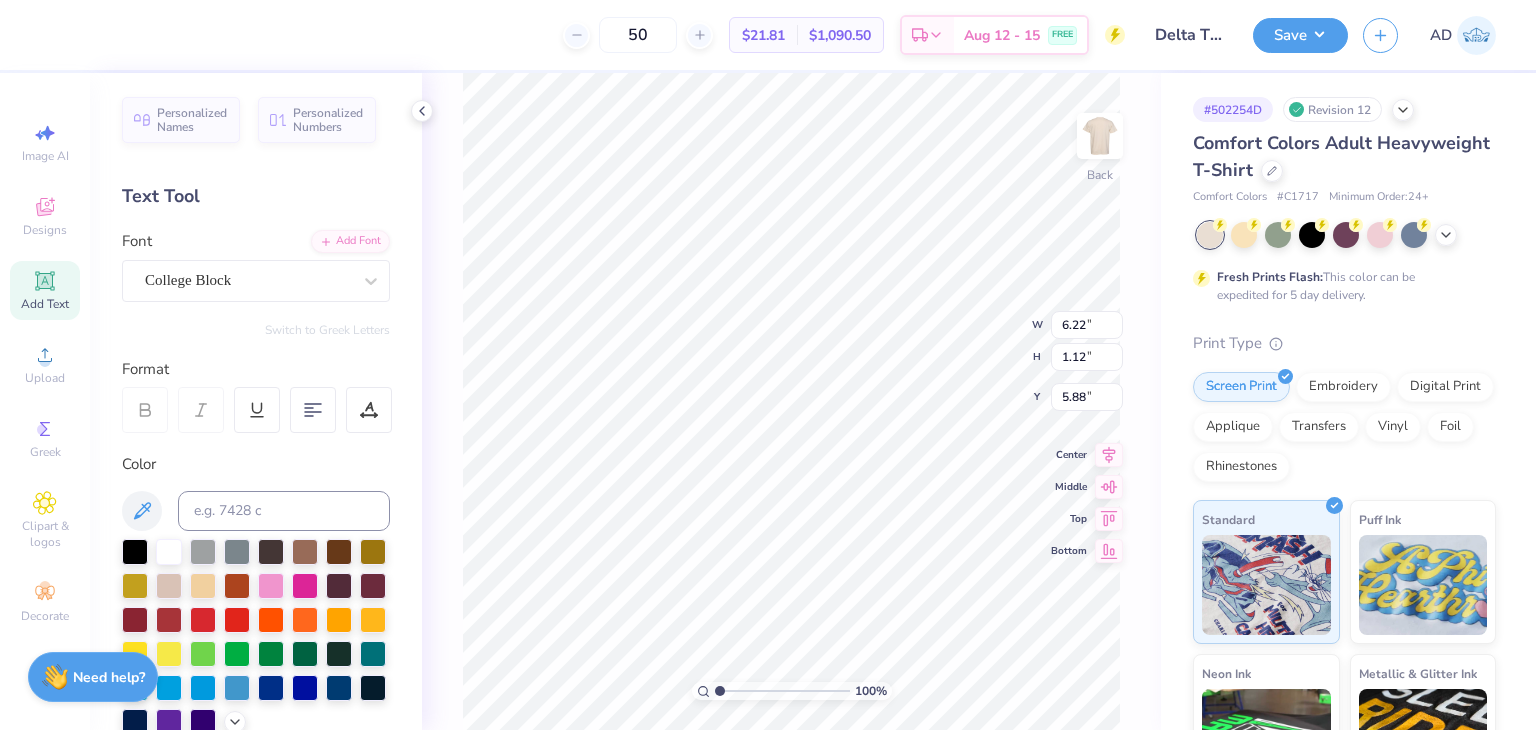 type on "EST 2023" 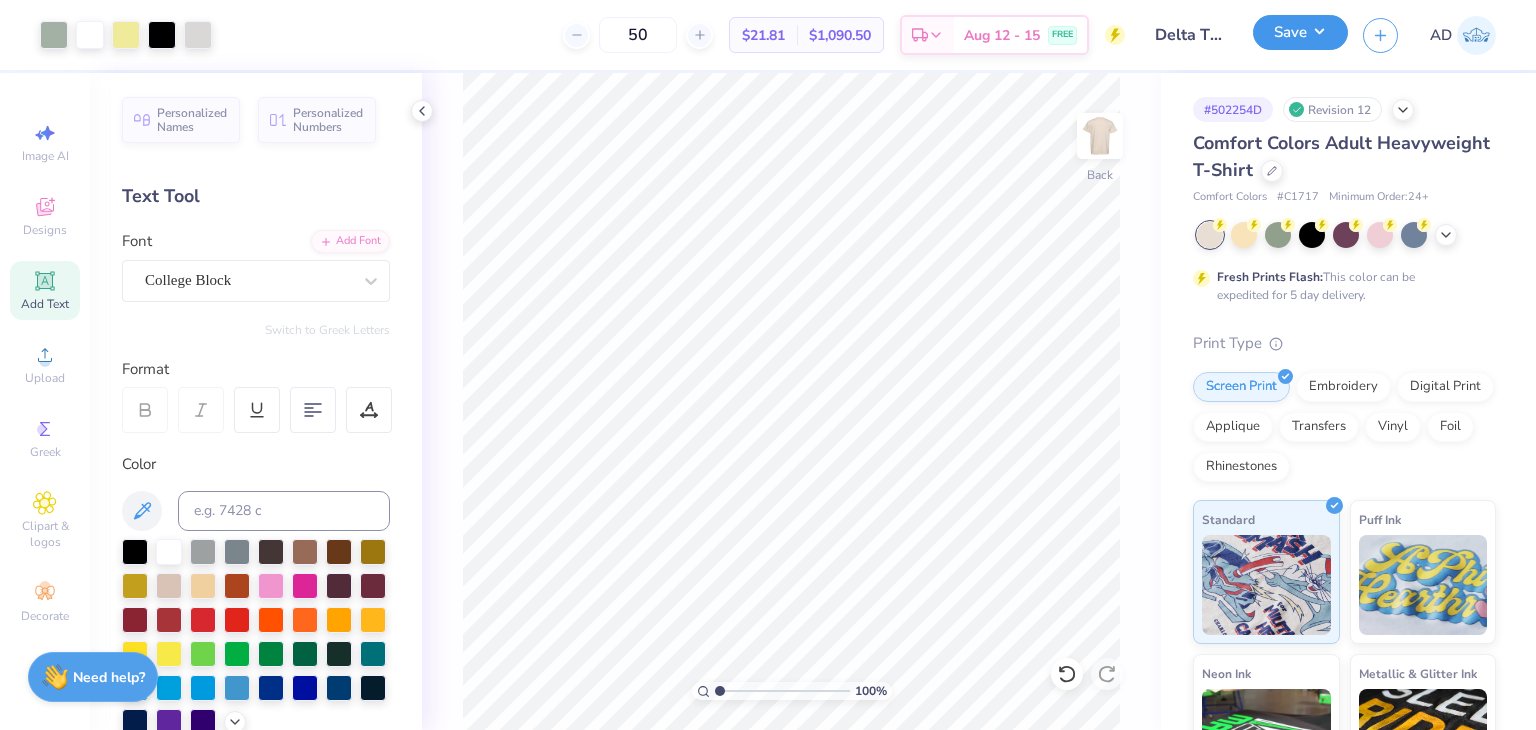 click on "Save" at bounding box center (1300, 32) 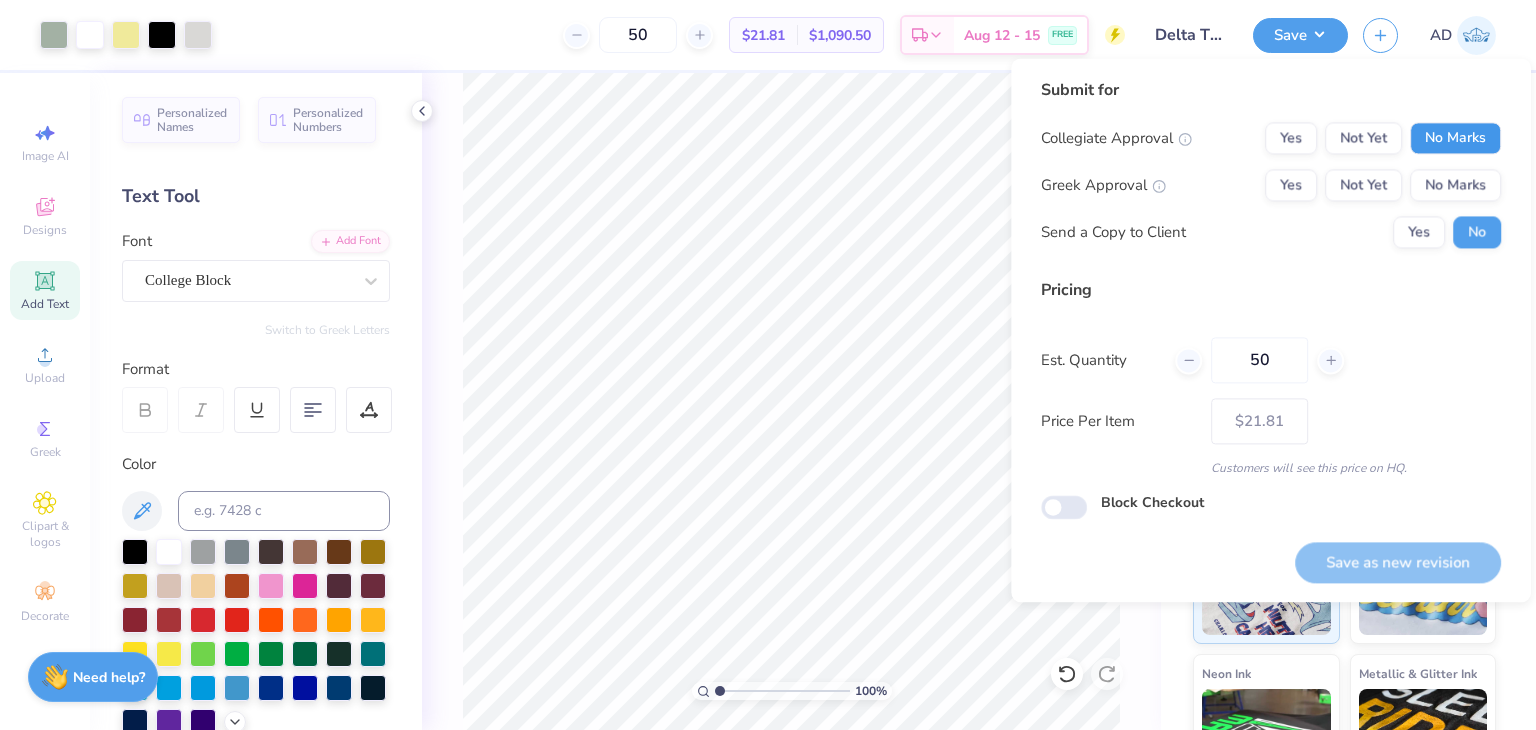 click on "No Marks" at bounding box center (1455, 138) 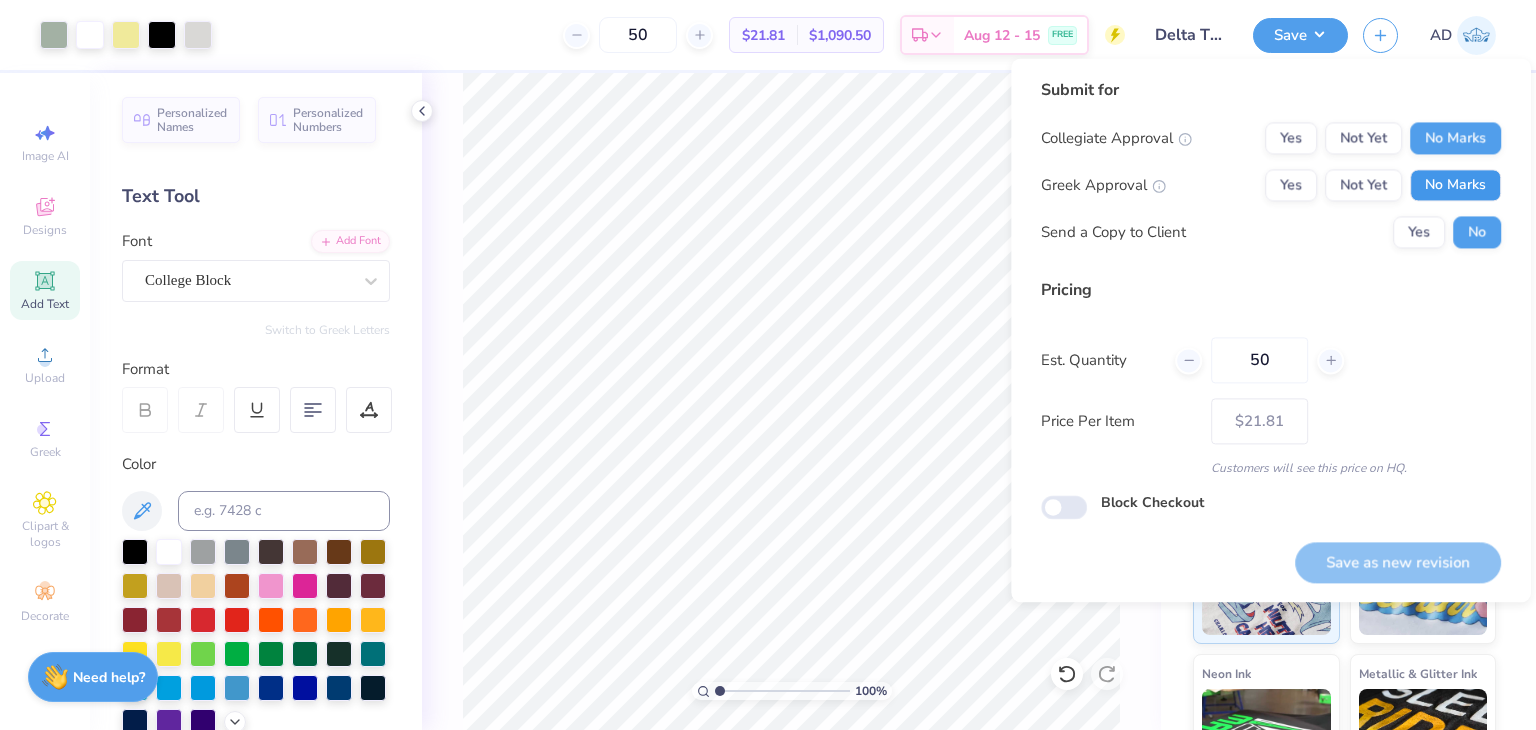 click on "No Marks" at bounding box center (1455, 185) 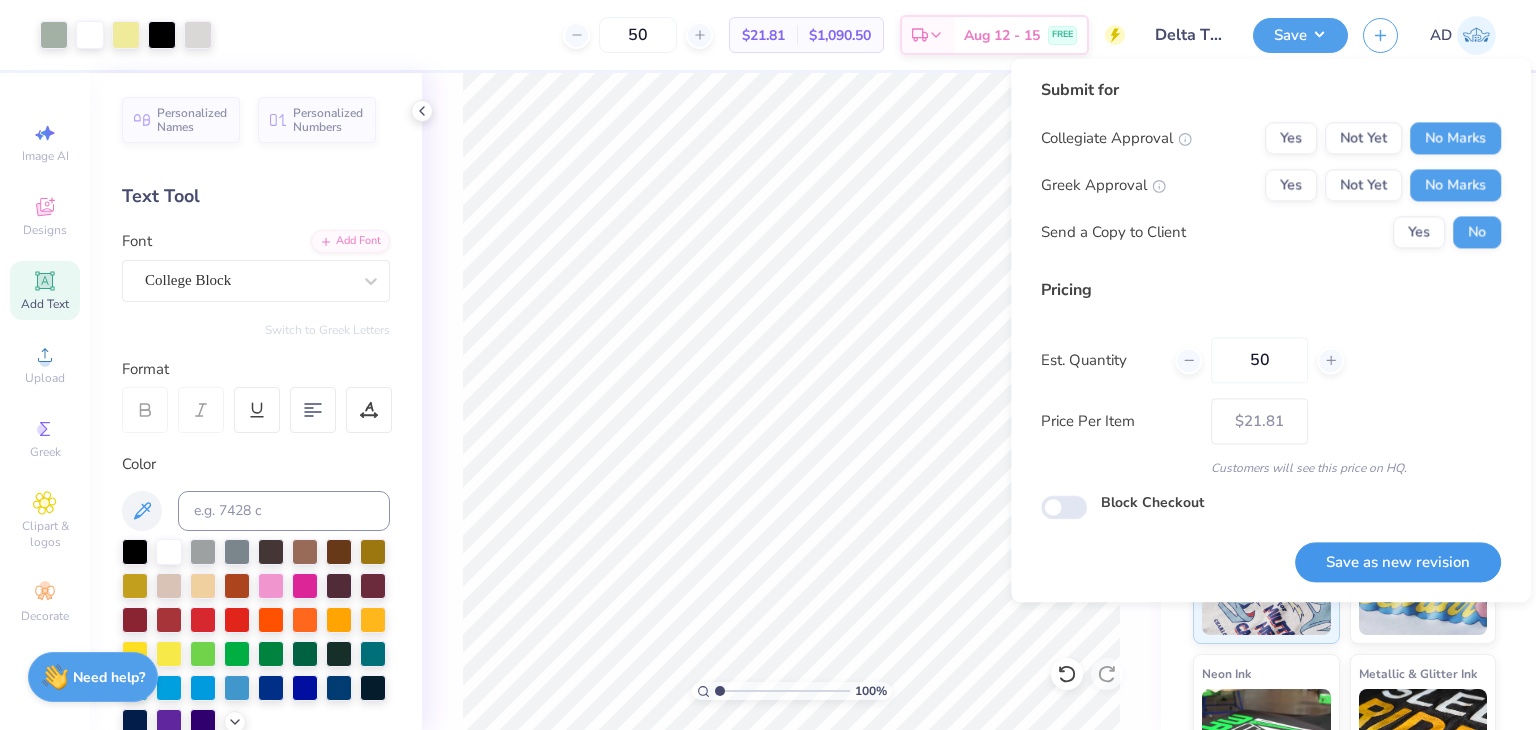 click on "Save as new revision" at bounding box center [1398, 562] 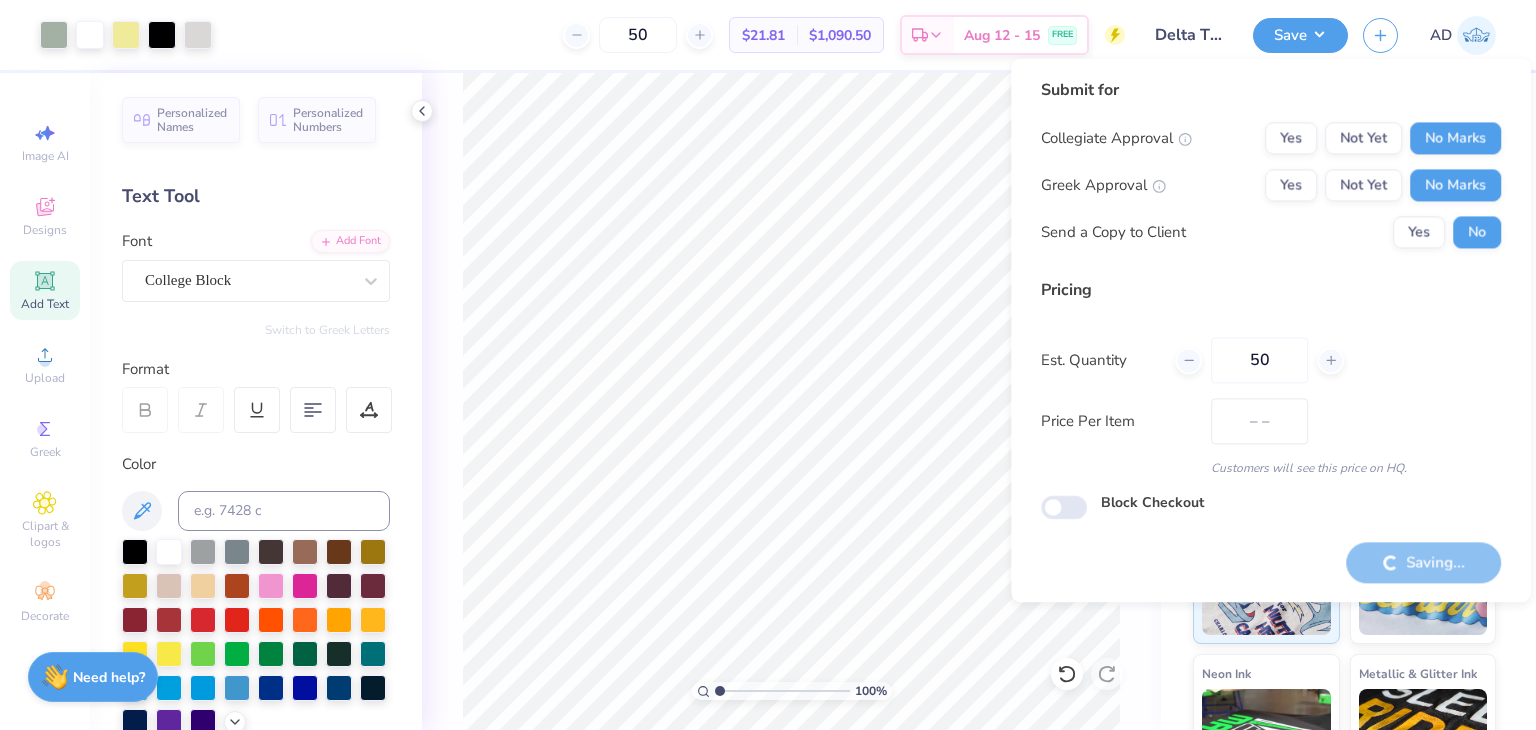 type on "$21.81" 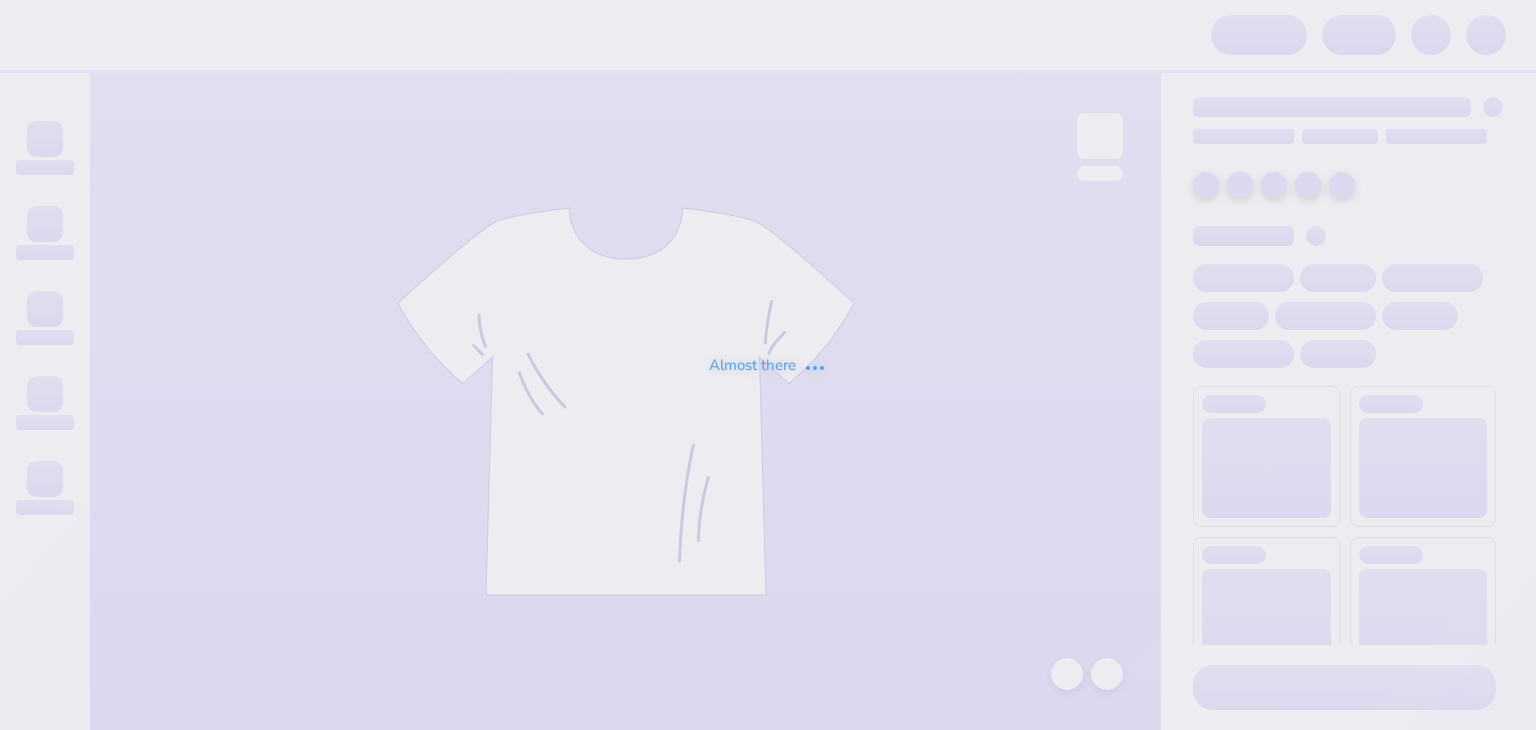 scroll, scrollTop: 0, scrollLeft: 0, axis: both 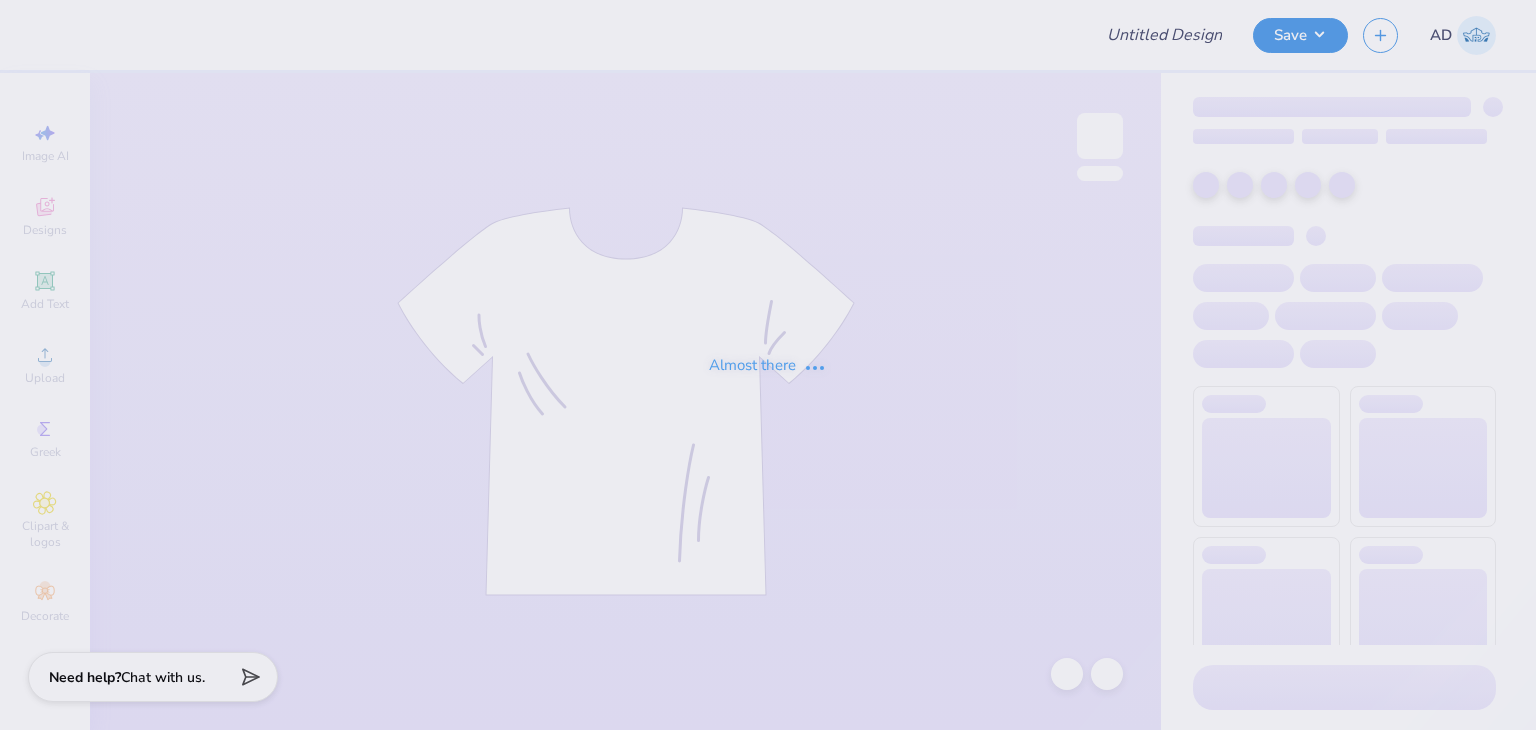 type on "Rush Shirts for Kappa Sigma" 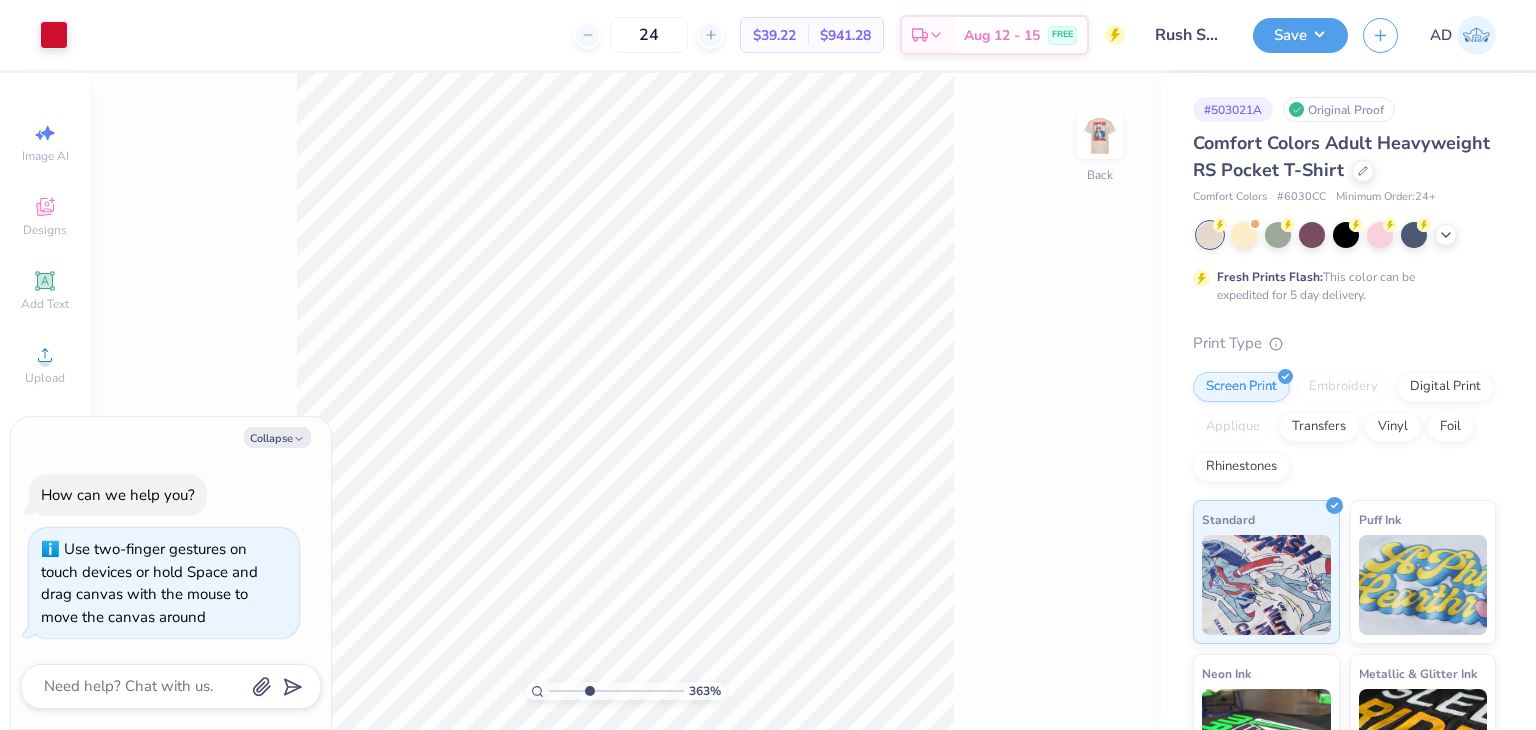 drag, startPoint x: 552, startPoint y: 693, endPoint x: 588, endPoint y: 692, distance: 36.013885 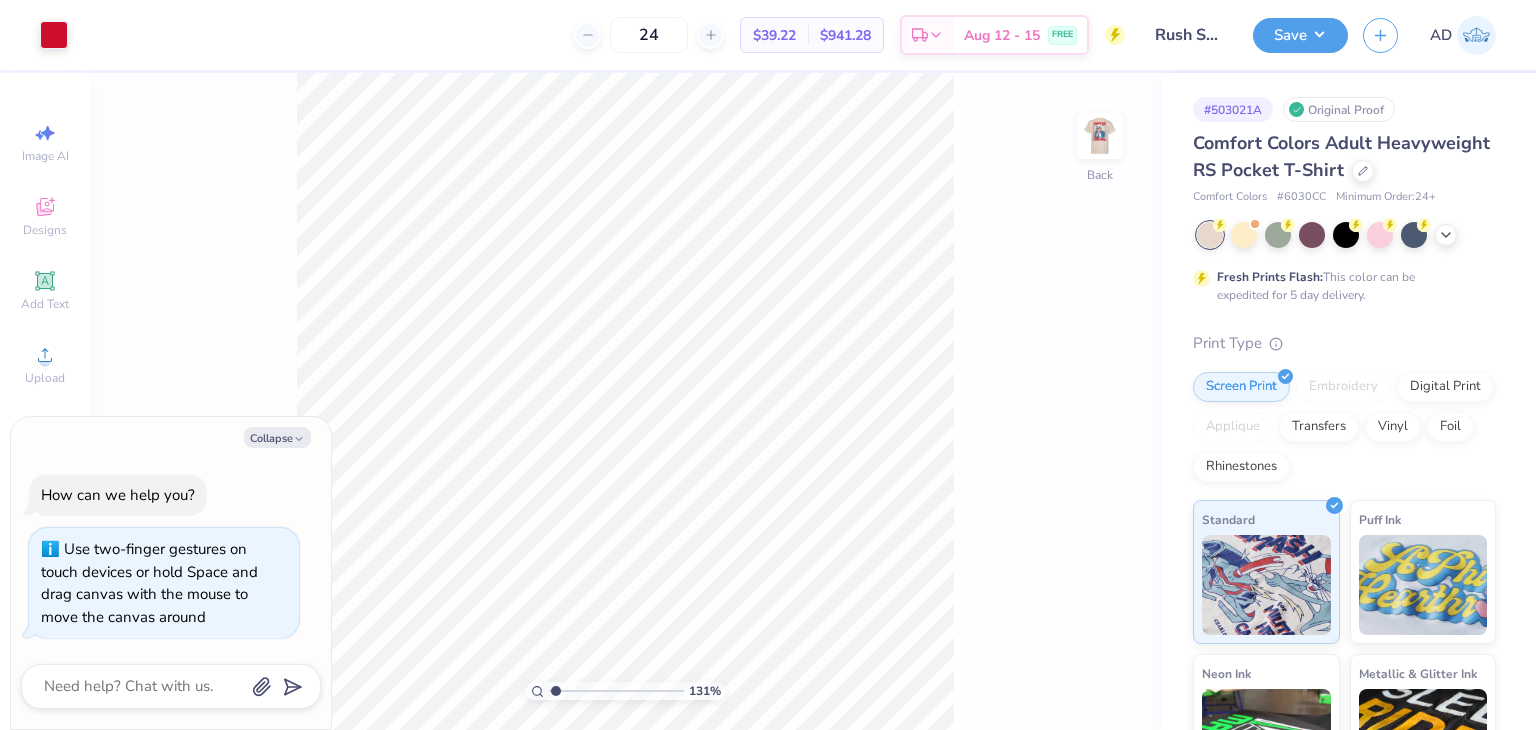 drag, startPoint x: 588, startPoint y: 689, endPoint x: 555, endPoint y: 694, distance: 33.37664 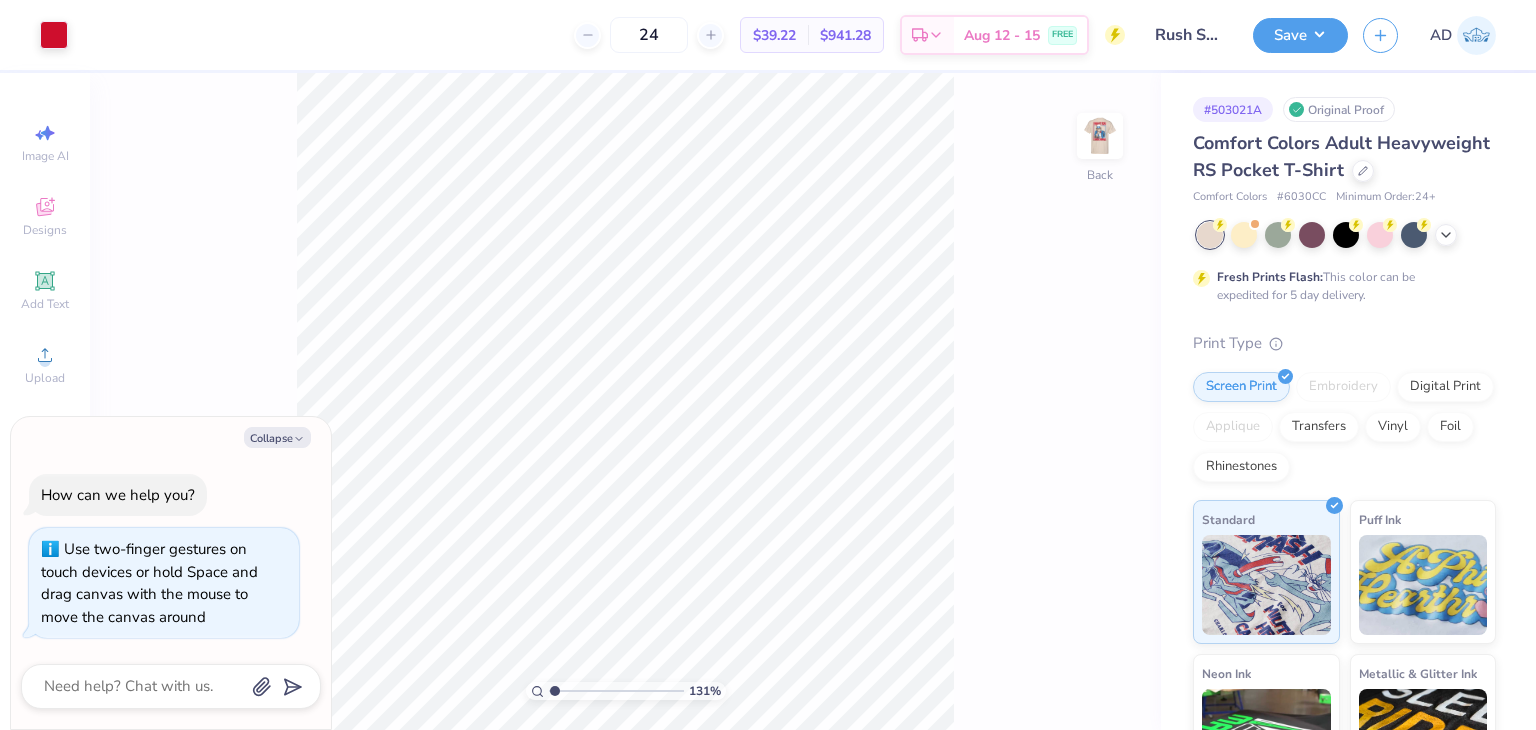 click at bounding box center (616, 691) 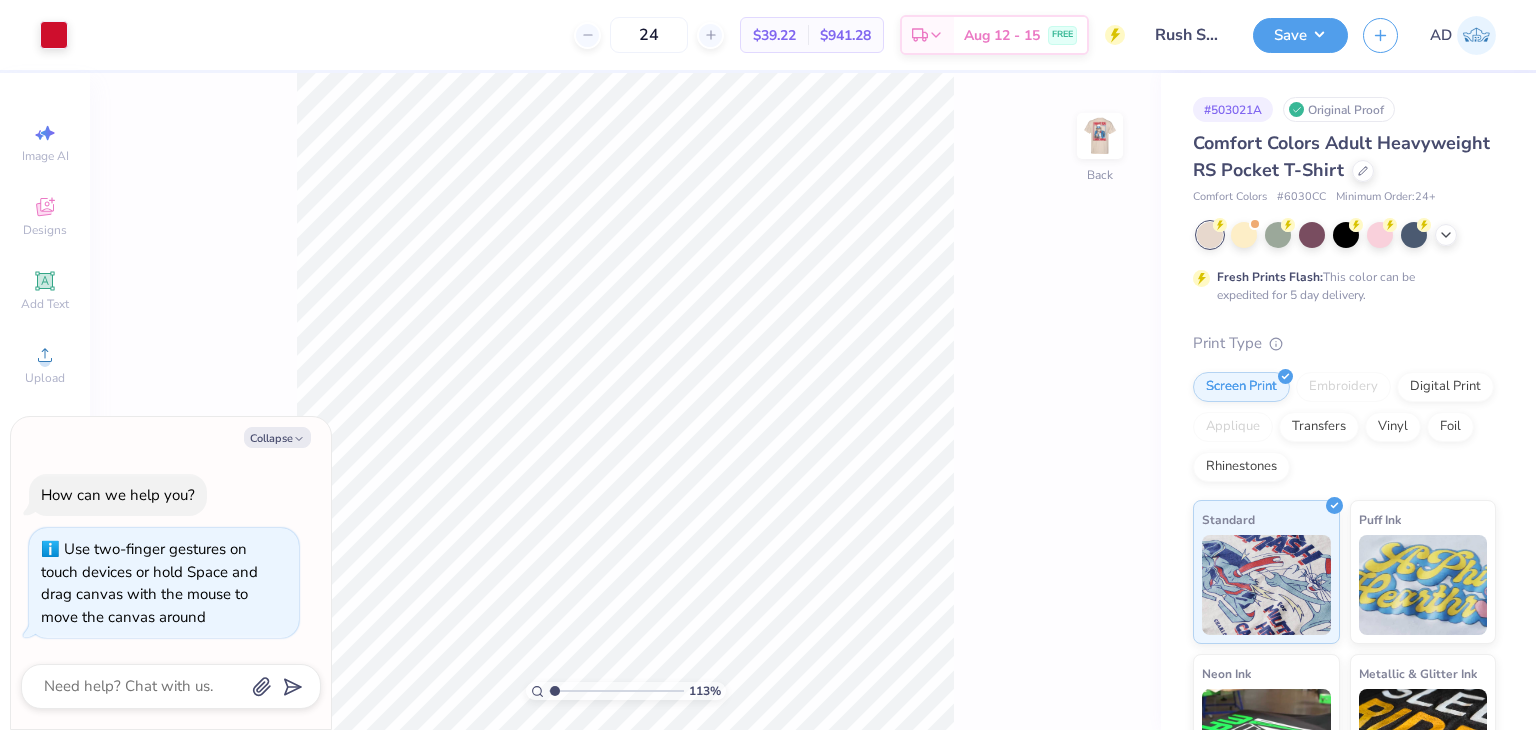 type on "x" 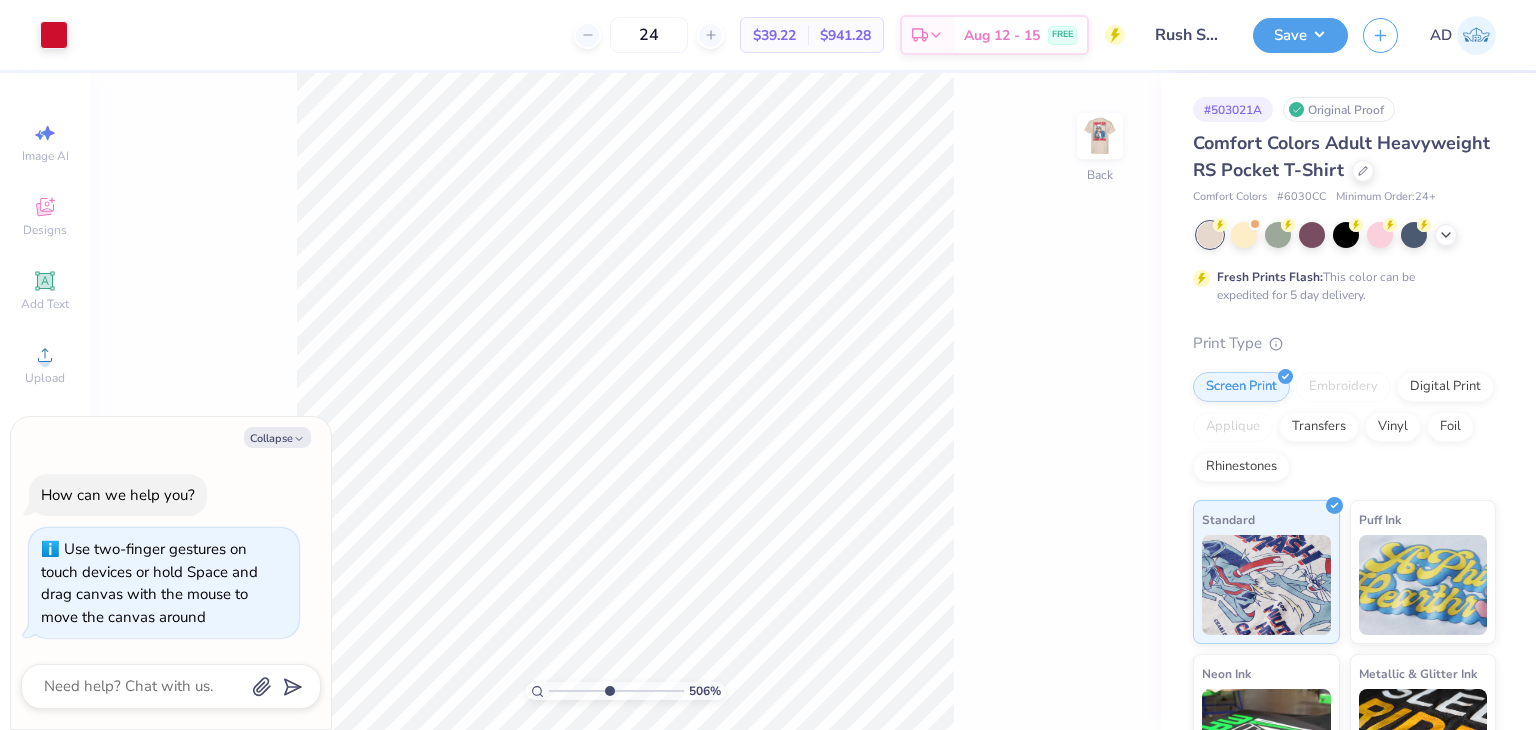 drag, startPoint x: 555, startPoint y: 689, endPoint x: 608, endPoint y: 693, distance: 53.15073 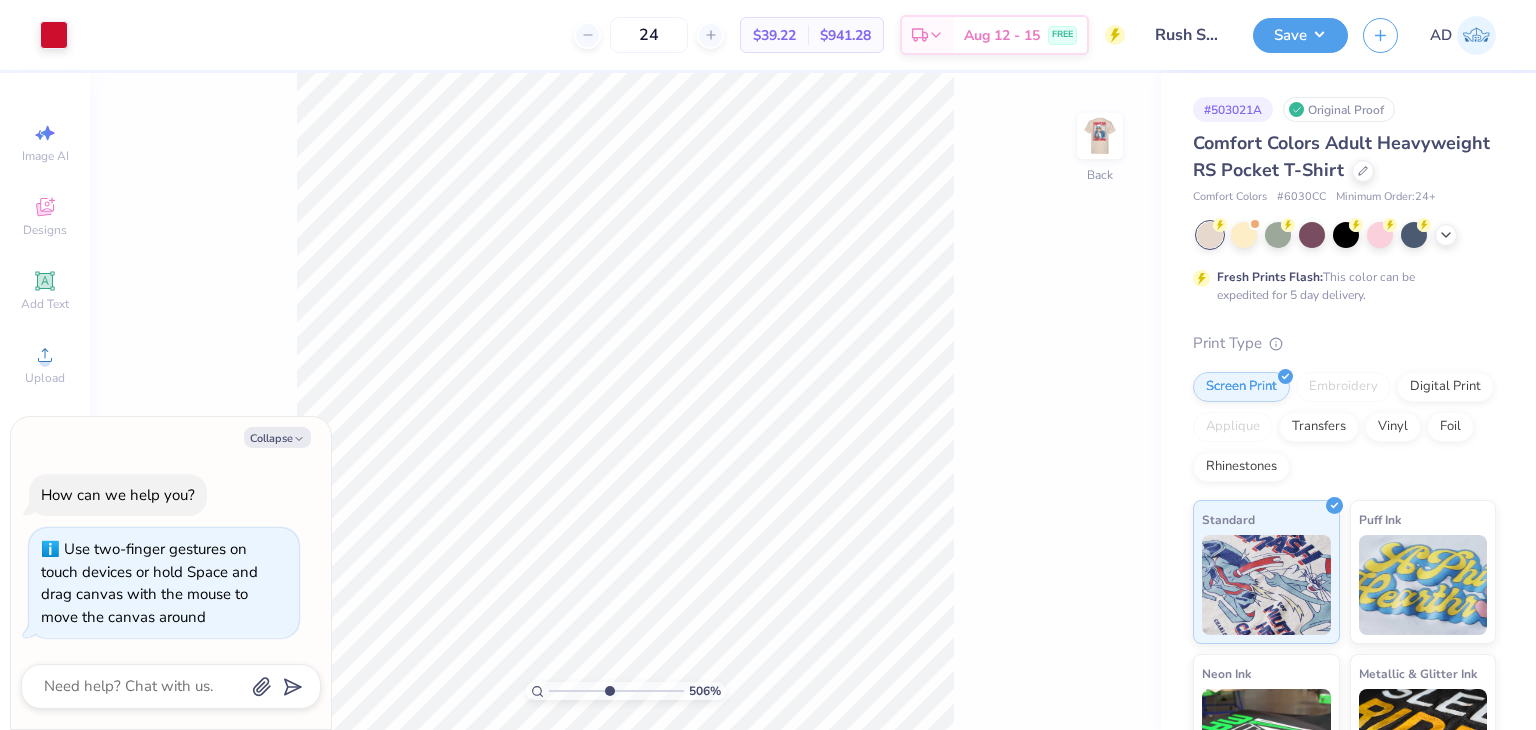 click on "Art colors 24 $39.22 Per Item $941.28 Total Est.  Delivery Aug 12 - 15 FREE Design Title Rush Shirts for Kappa Sigma Save AD Image AI Designs Add Text Upload Greek Clipart & logos Decorate 506 % Back # 503021A Original Proof Comfort Colors Adult Heavyweight RS Pocket T-Shirt Comfort Colors # 6030CC Minimum Order: 24 + Fresh Prints Flash: This color can be expedited for 5 day delivery. Print Type Screen Print Embroidery Digital Print Applique Transfers Vinyl Foil Rhinestones Standard Puff Ink Neon Ink Metallic & Glitter Ink Glow in the Dark Ink Water based Ink Need help? Chat with us.
Collapse How can we help you? Use two-finger gestures on touch devices or hold Space and drag canvas with the mouse to move the canvas around x" at bounding box center (768, 365) 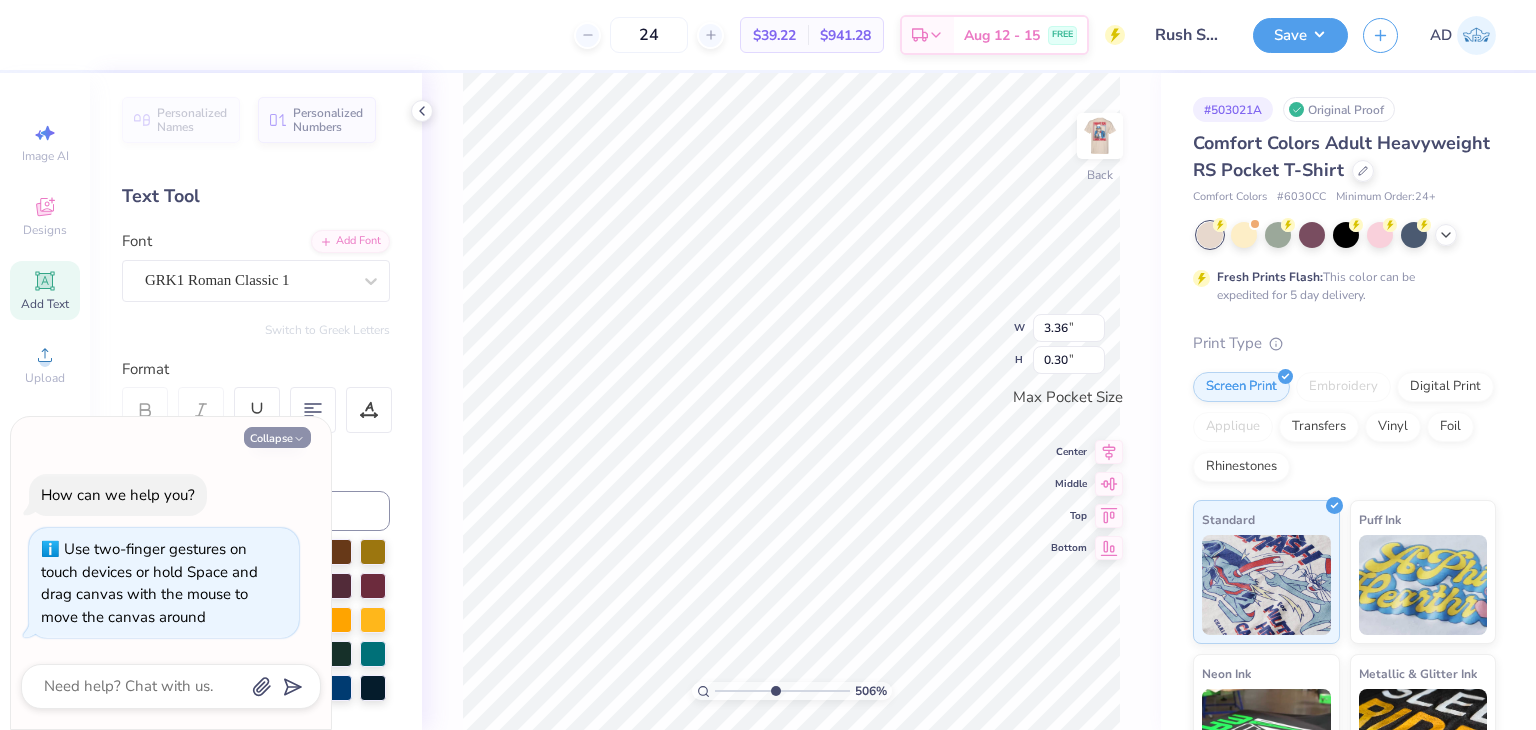 click on "Collapse" at bounding box center (277, 437) 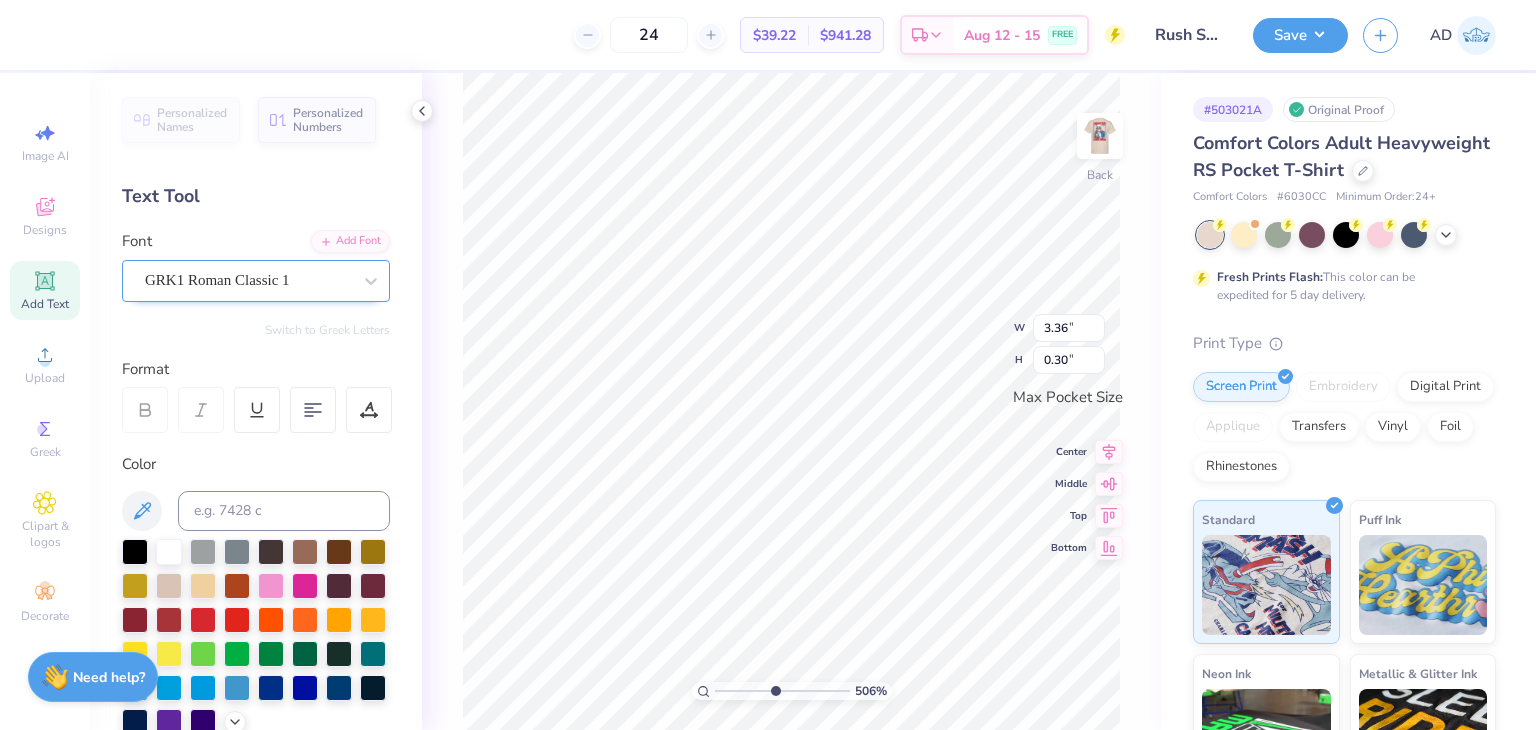 click on "GRK1 Roman Classic 1" at bounding box center (248, 280) 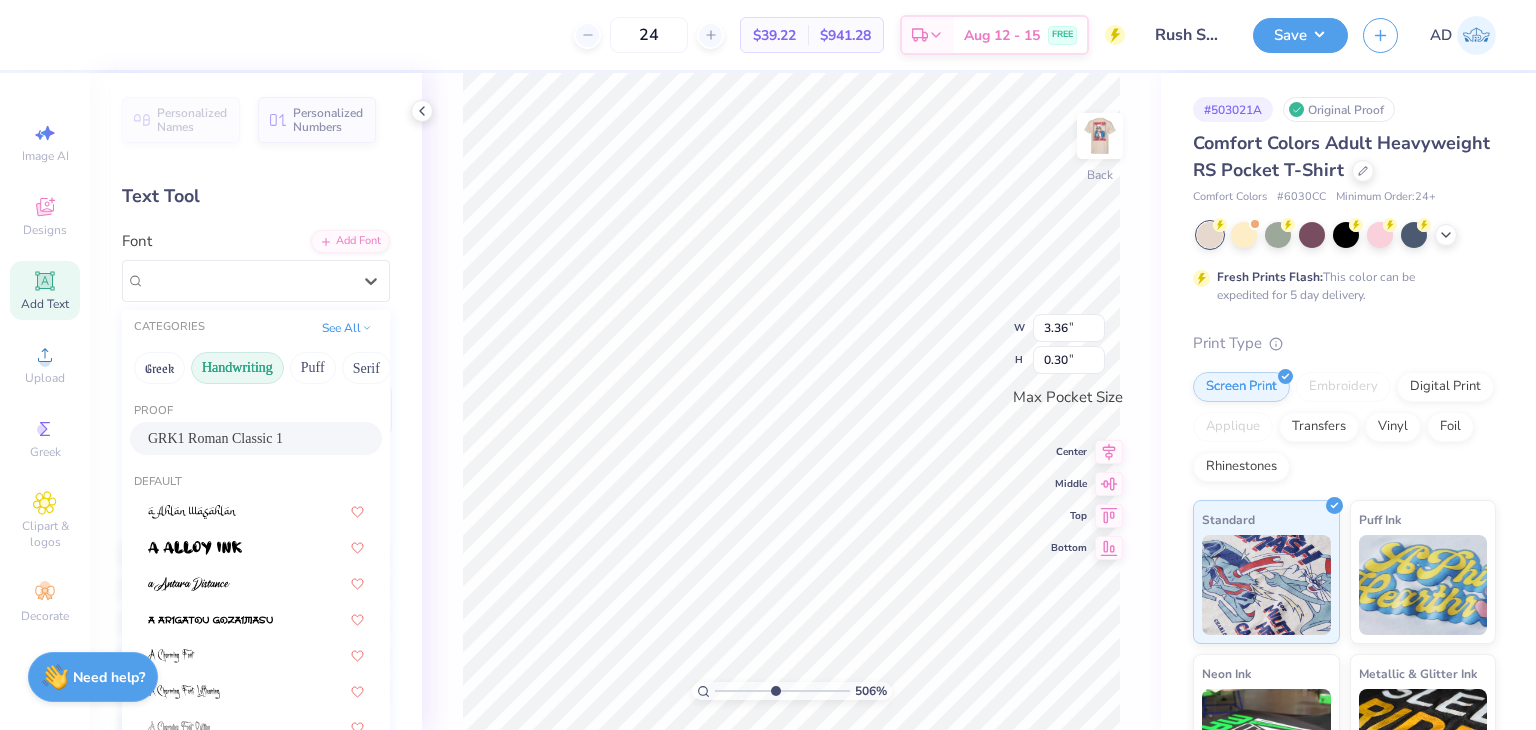 click on "Handwriting" at bounding box center [237, 368] 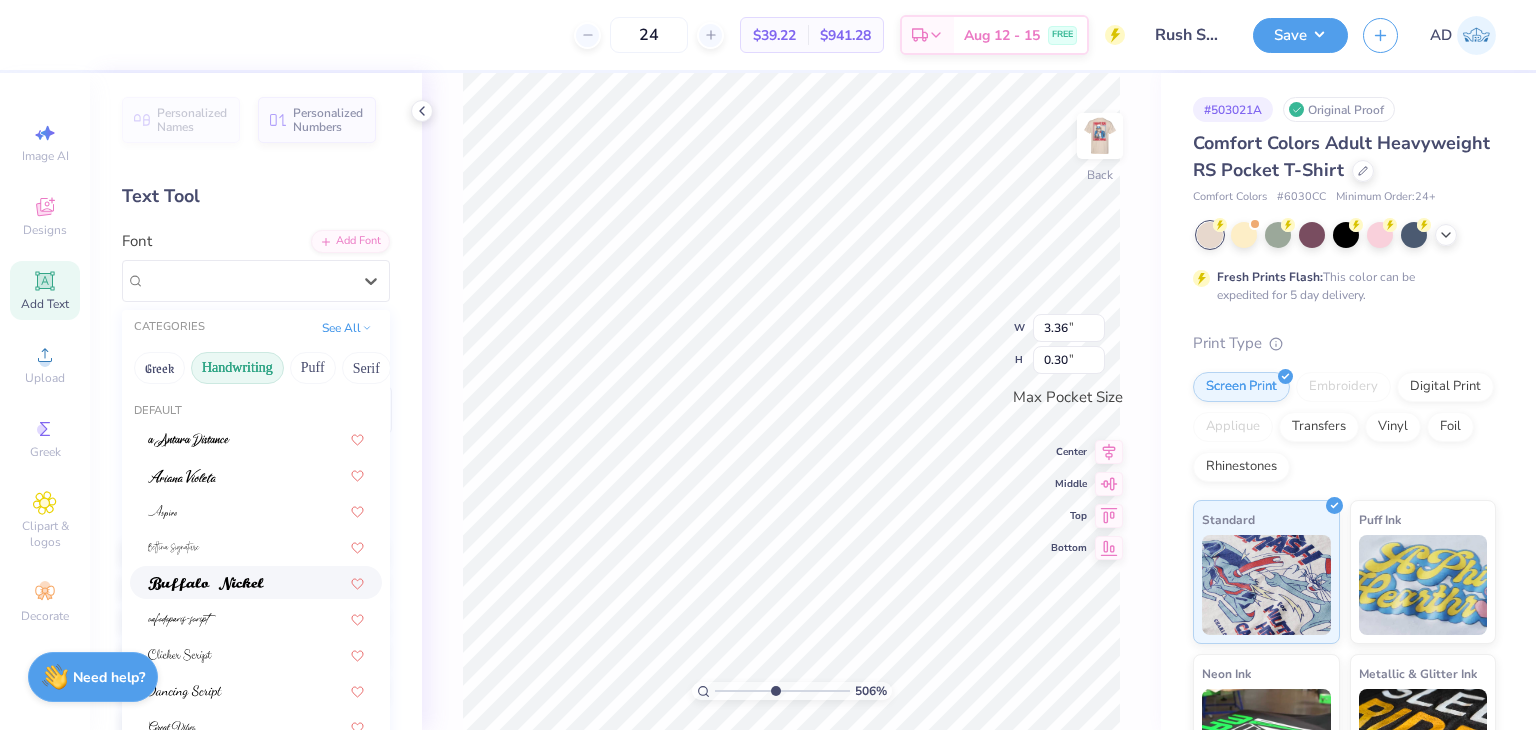 click at bounding box center (206, 584) 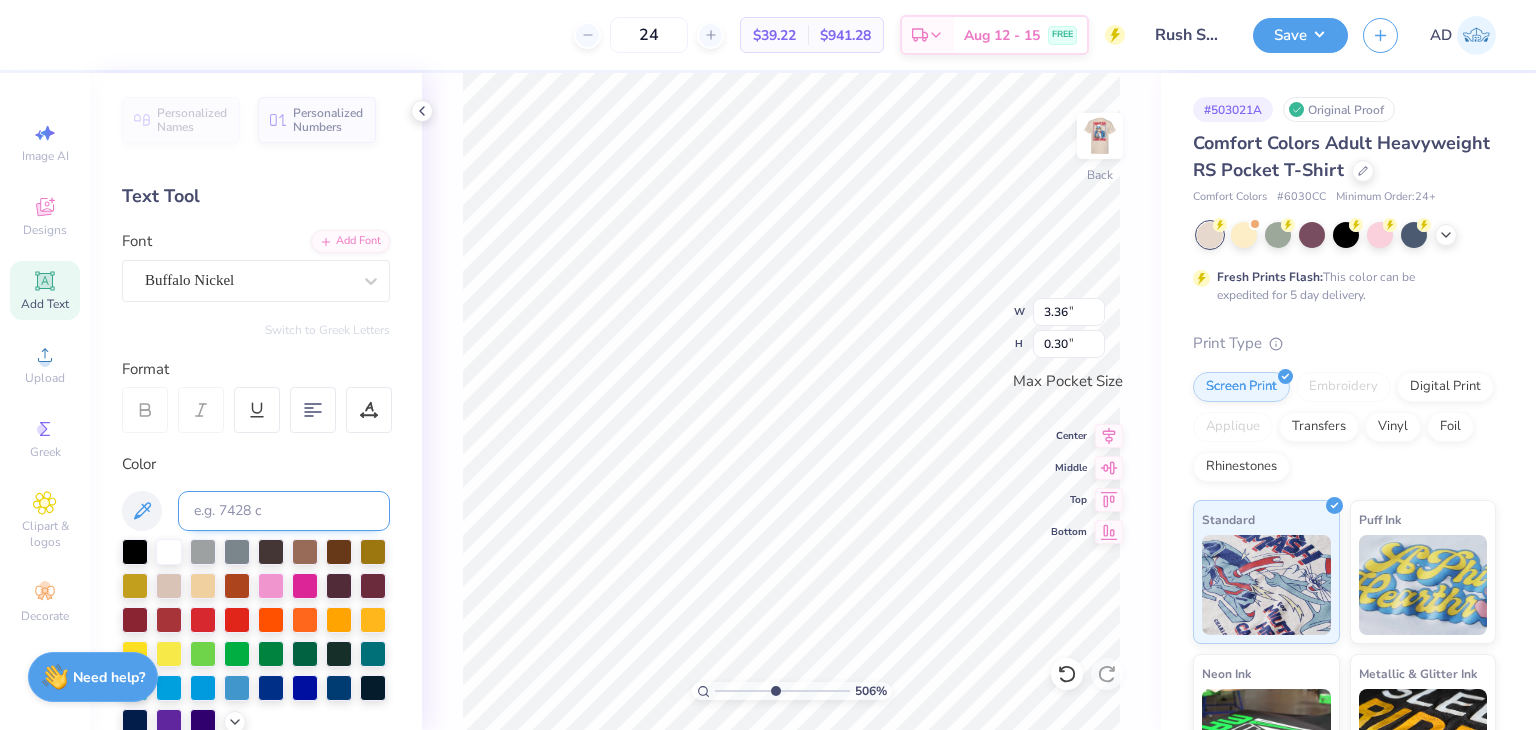 type on "2.37" 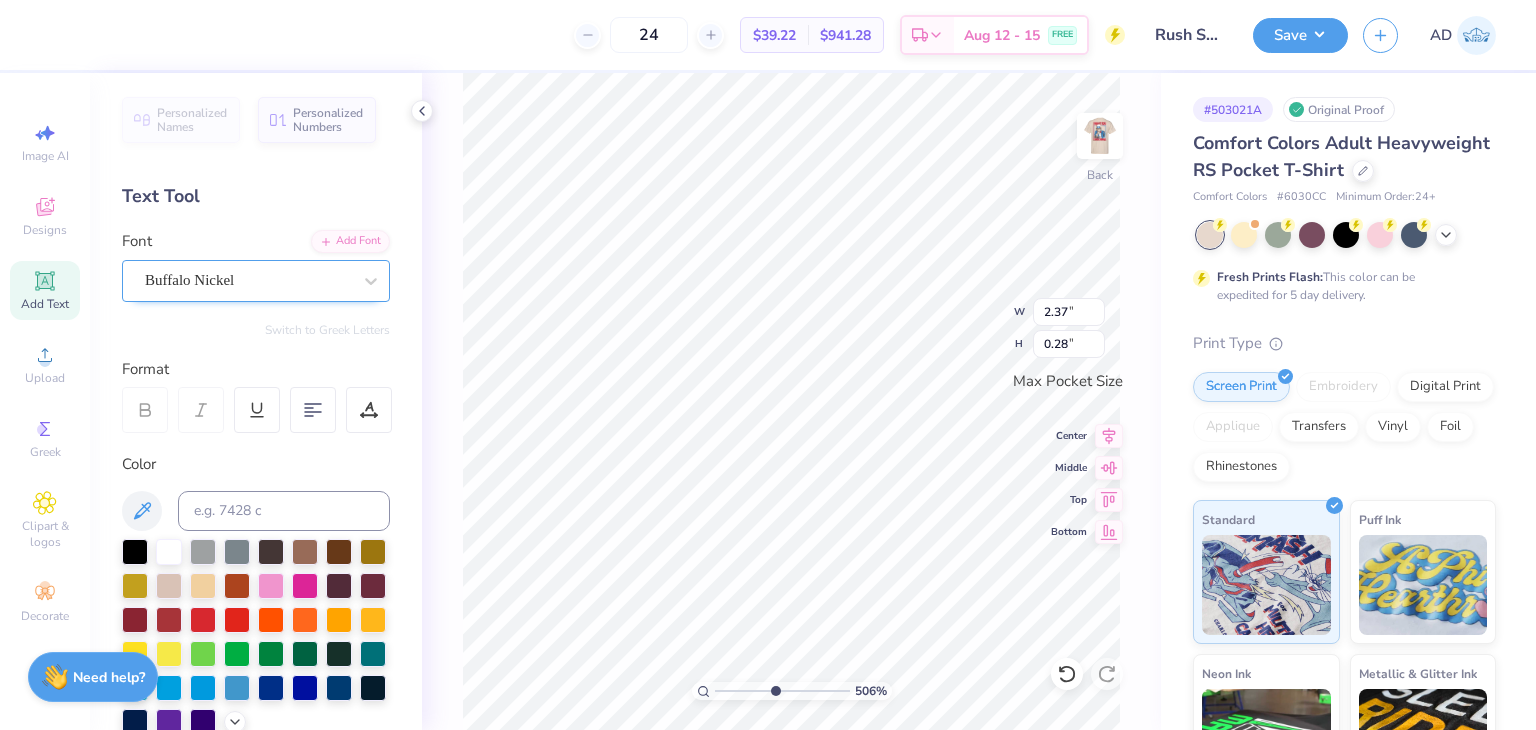 click on "Buffalo Nickel" at bounding box center (248, 280) 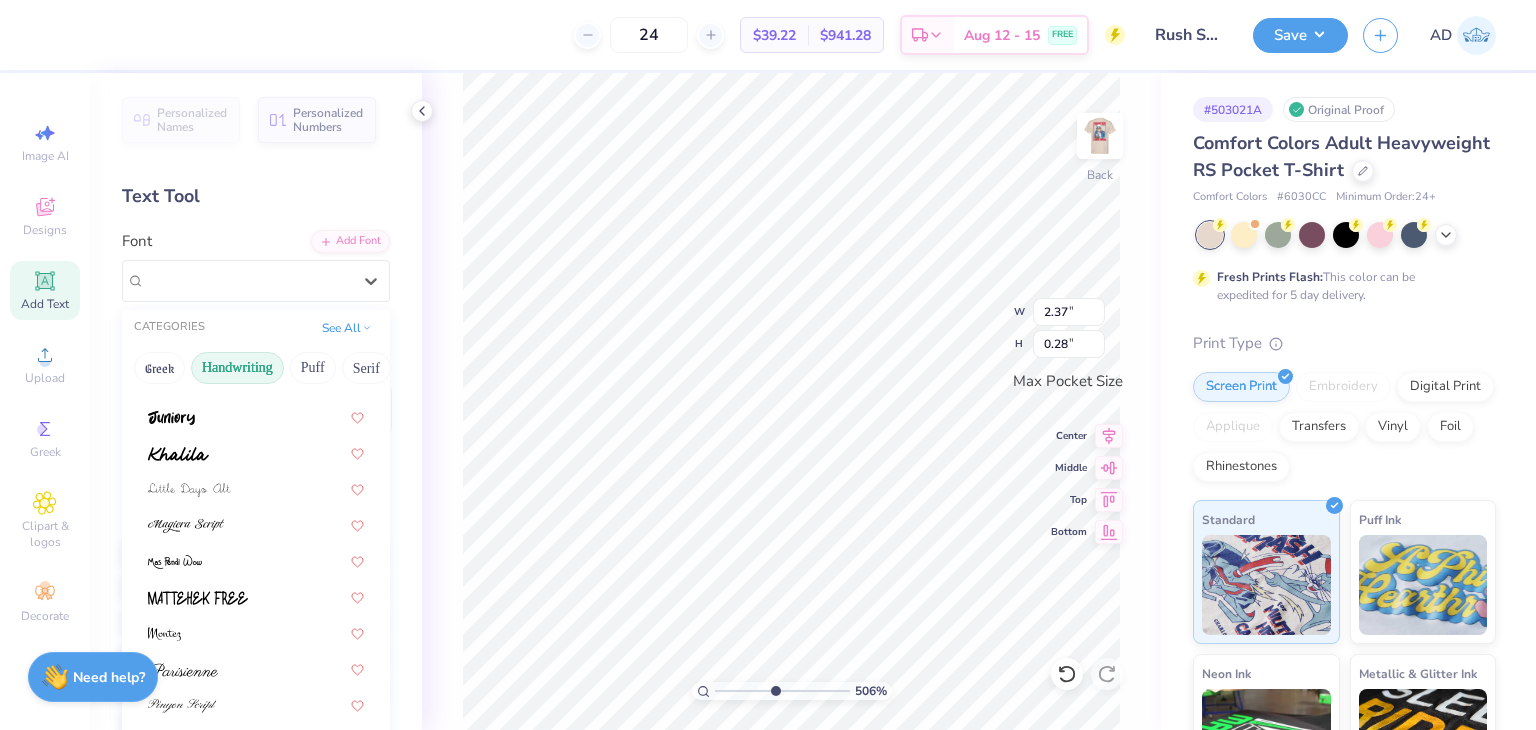 scroll, scrollTop: 453, scrollLeft: 0, axis: vertical 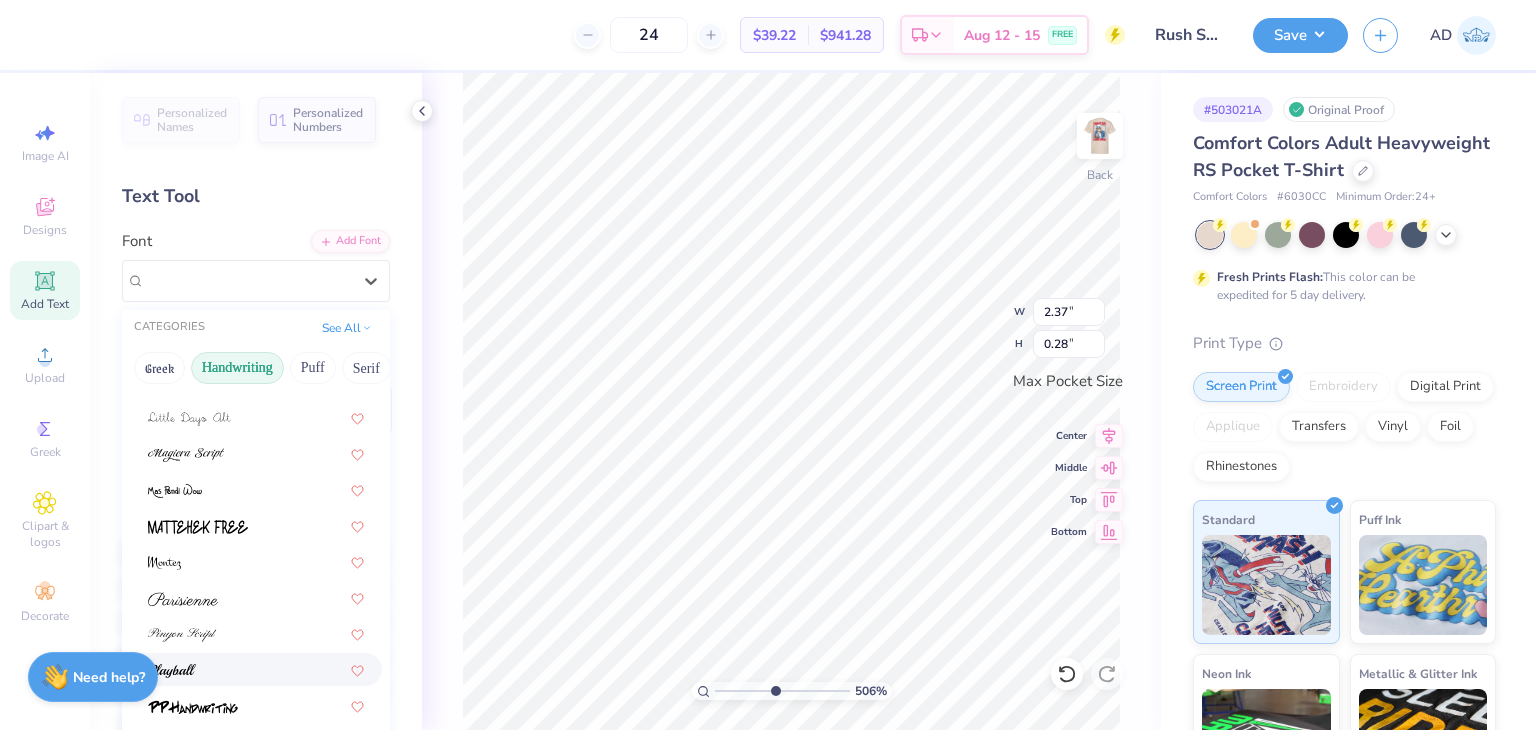 click at bounding box center [256, 669] 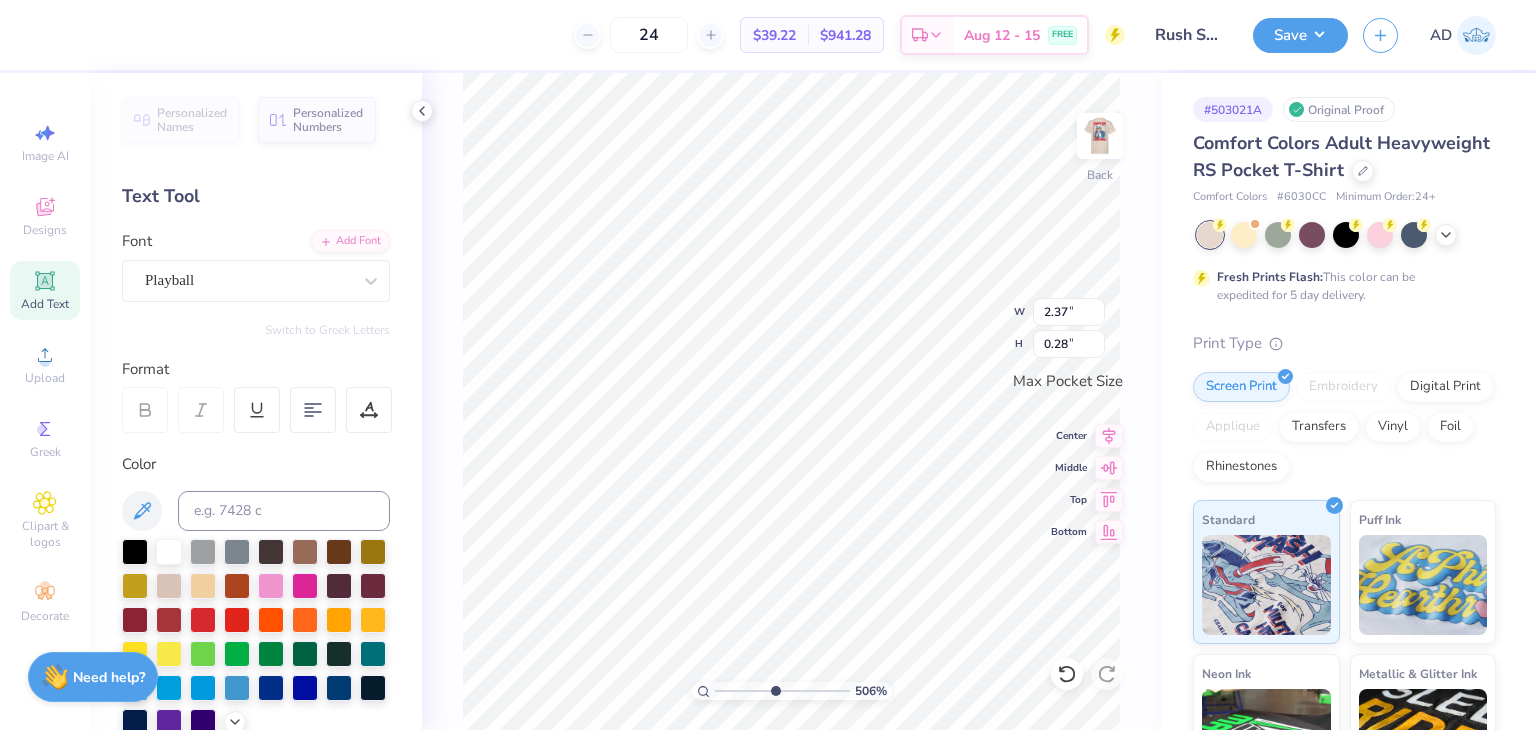 type on "2.33" 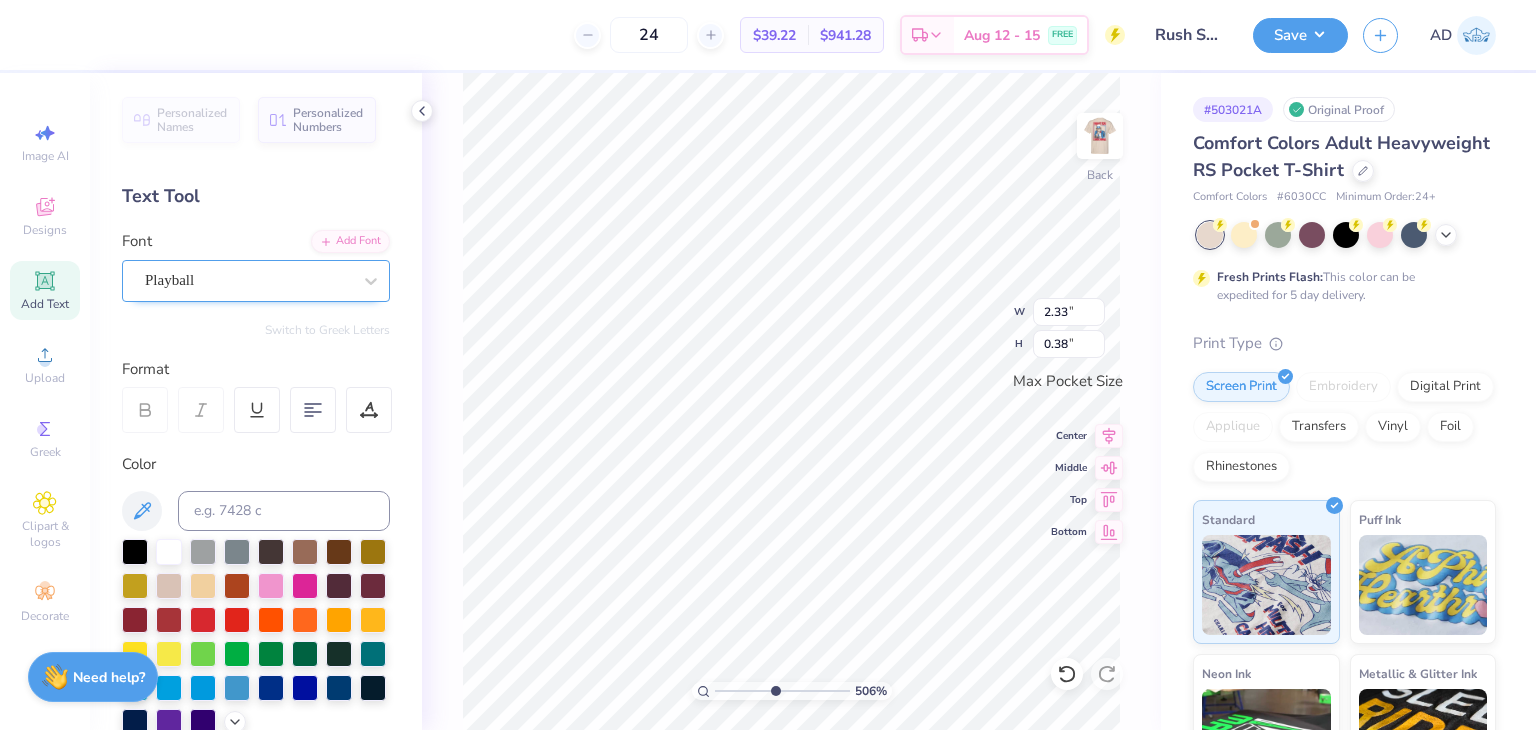 click on "Playball" at bounding box center (248, 280) 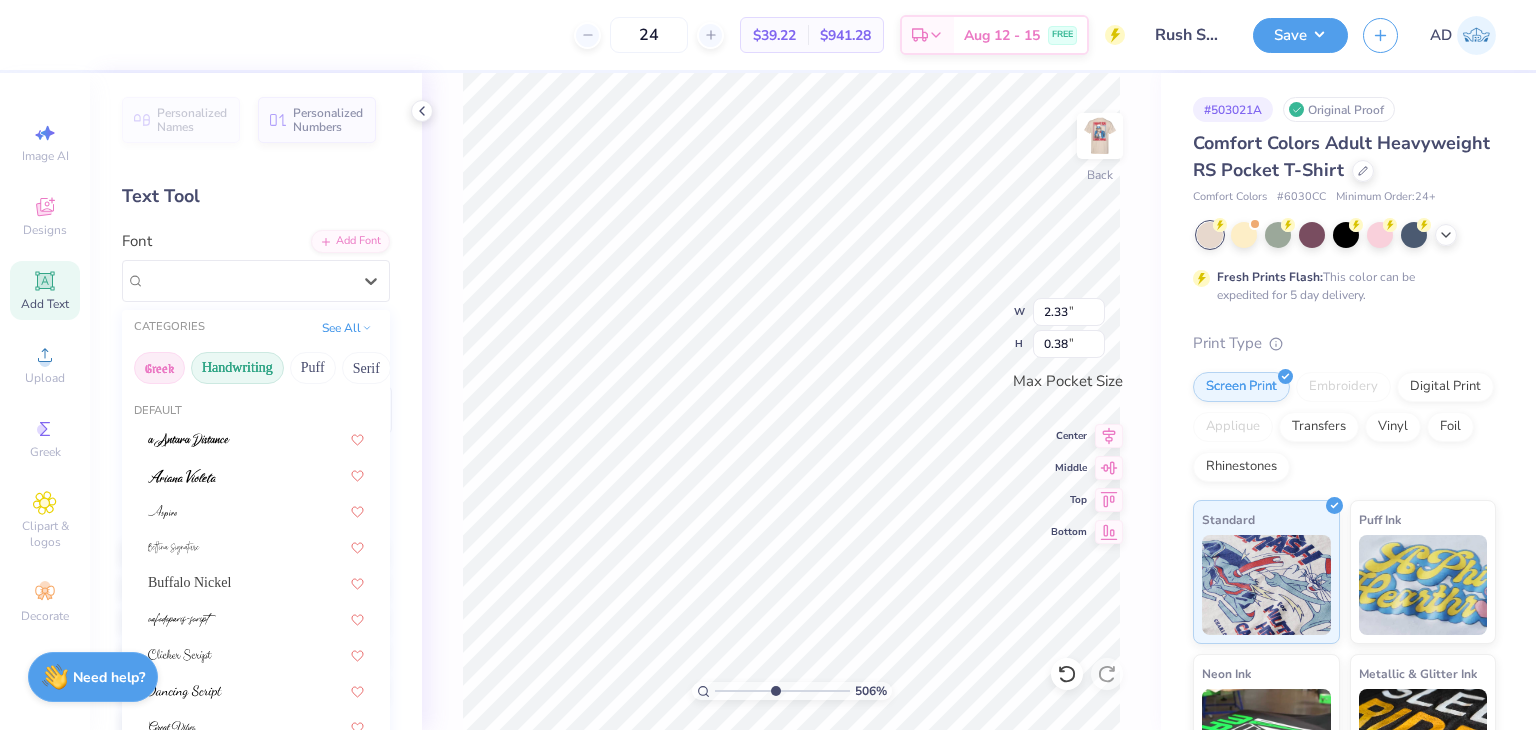 click on "Greek" at bounding box center (159, 368) 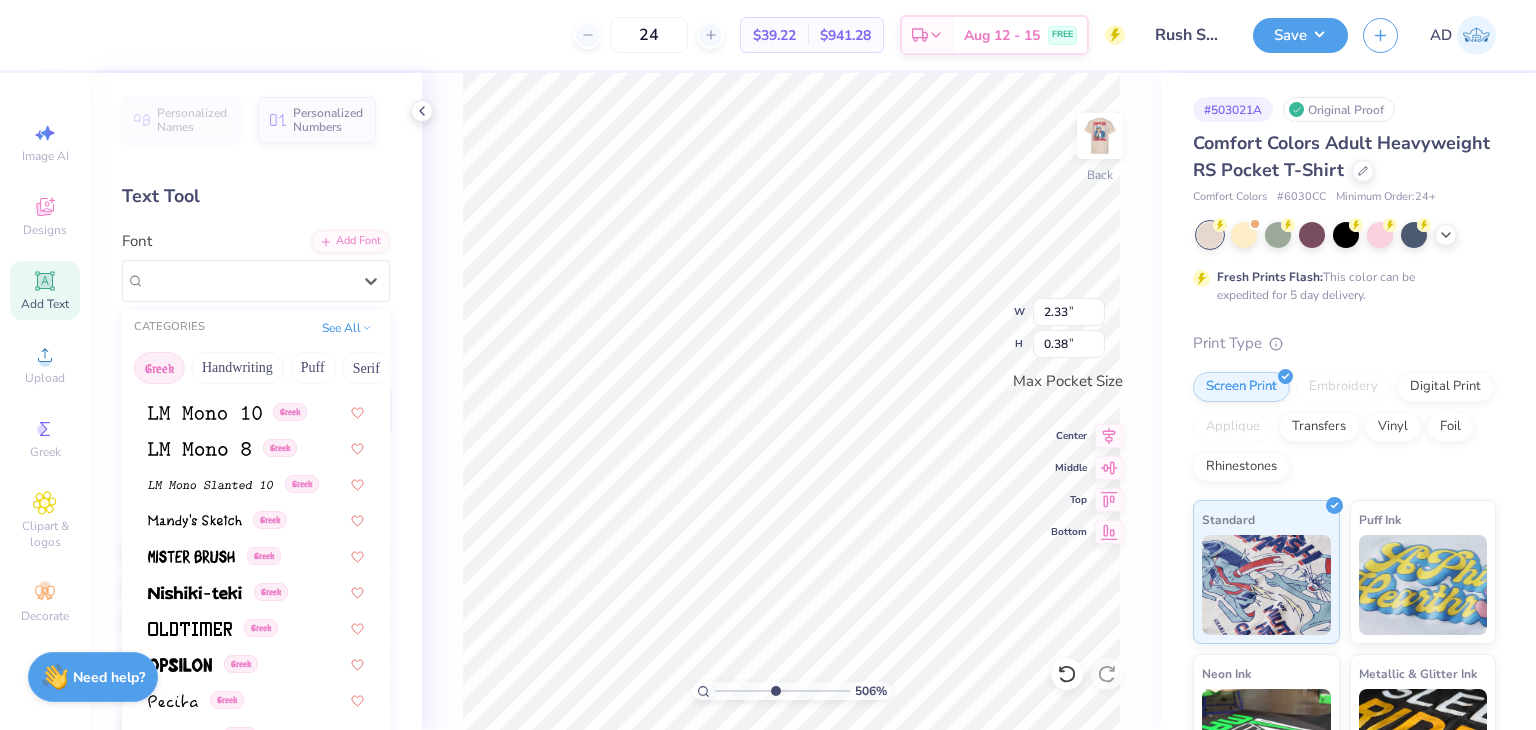 scroll, scrollTop: 900, scrollLeft: 0, axis: vertical 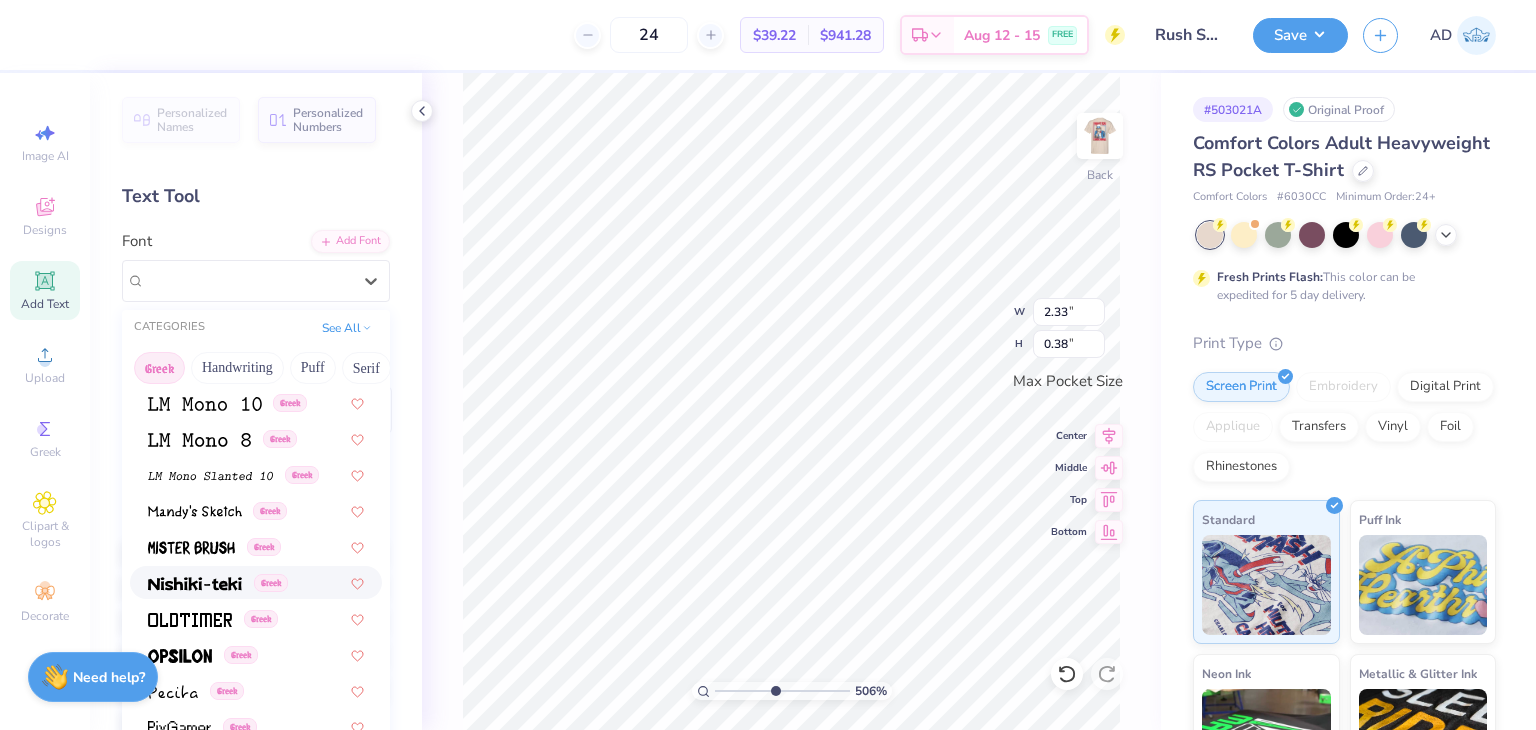 click at bounding box center [195, 584] 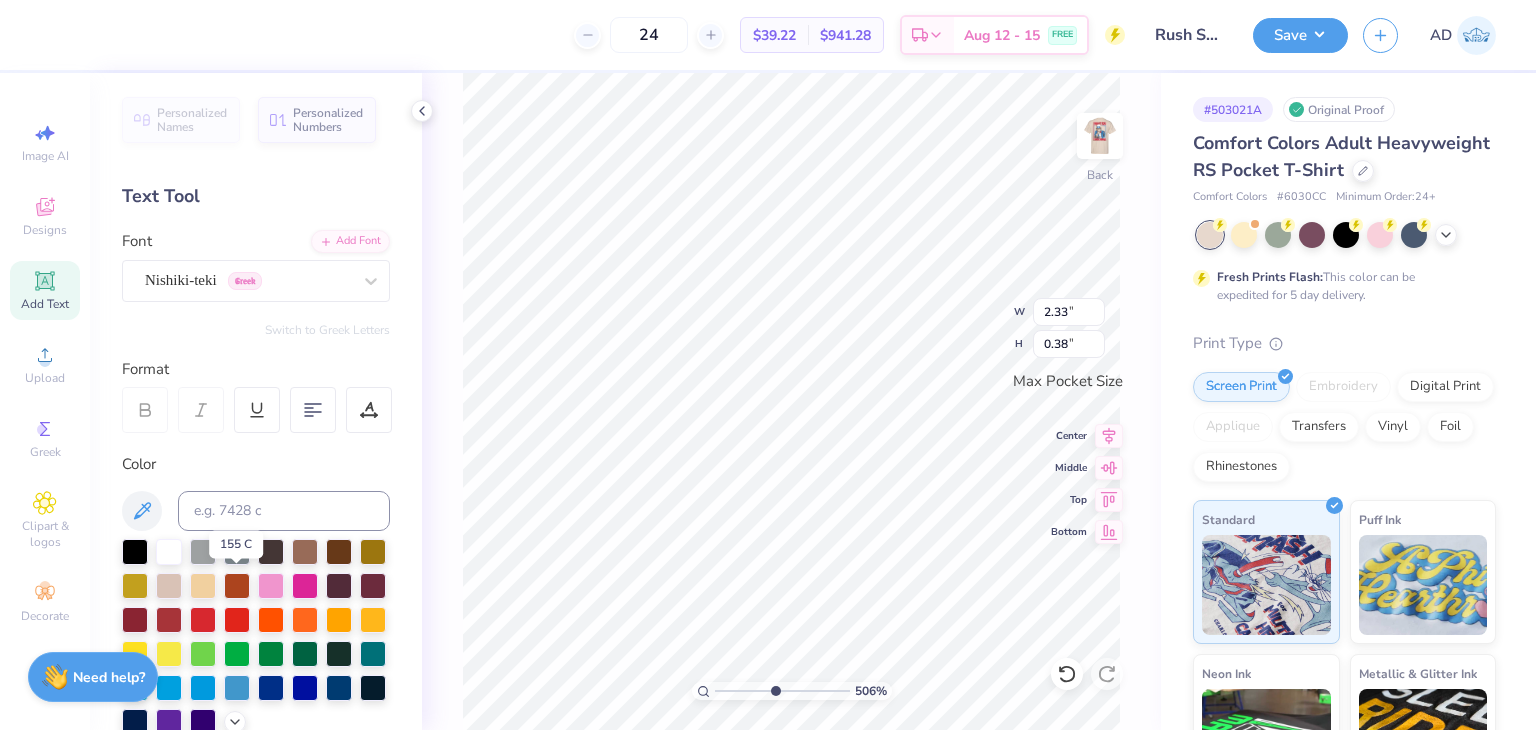 type on "2.53" 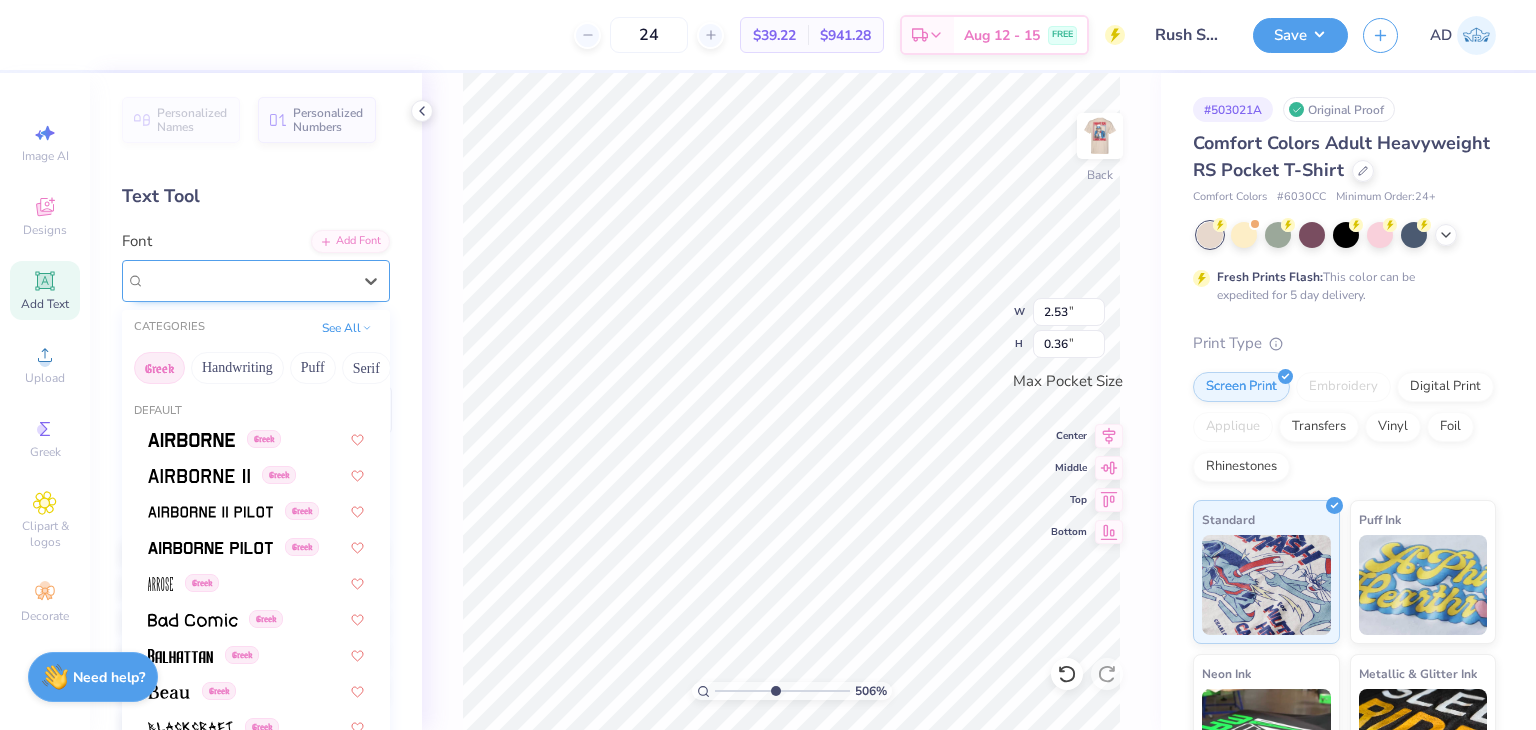 click on "Nishiki-teki Greek" at bounding box center (248, 280) 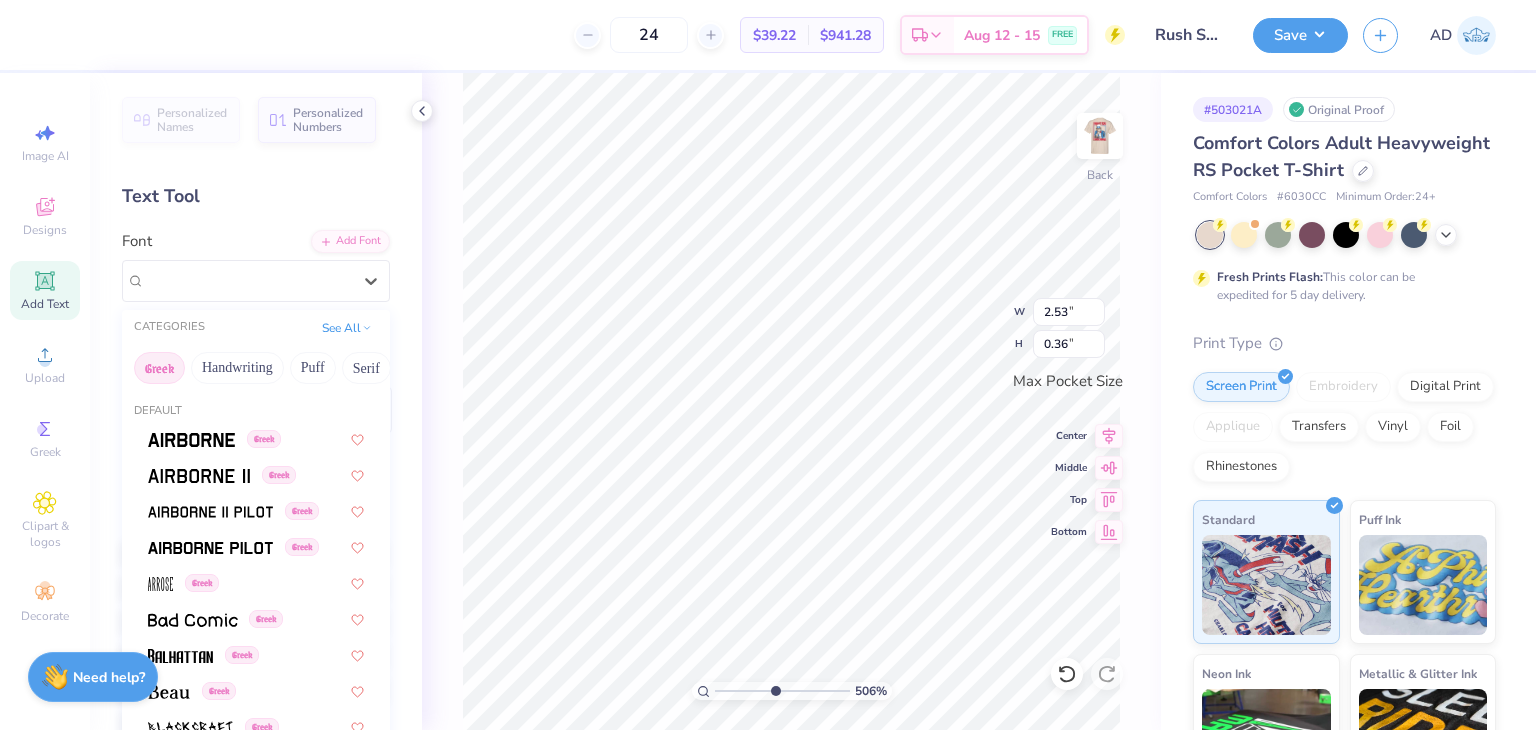 drag, startPoint x: 322, startPoint y: 360, endPoint x: 182, endPoint y: 360, distance: 140 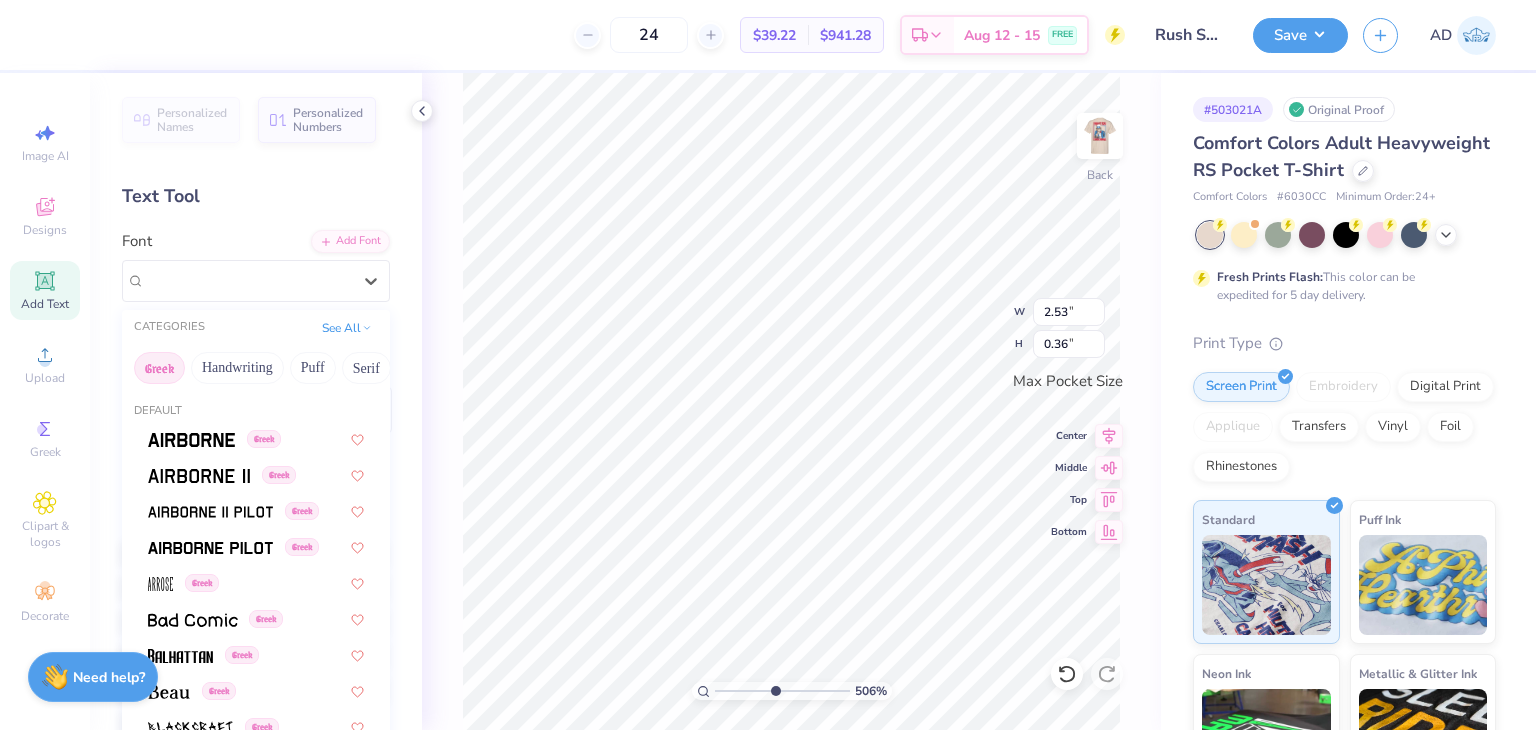 click on "Greek Handwriting Puff Serif Bold Calligraphy Retro Sans Serif Minimal Fantasy Techno Others" at bounding box center [256, 368] 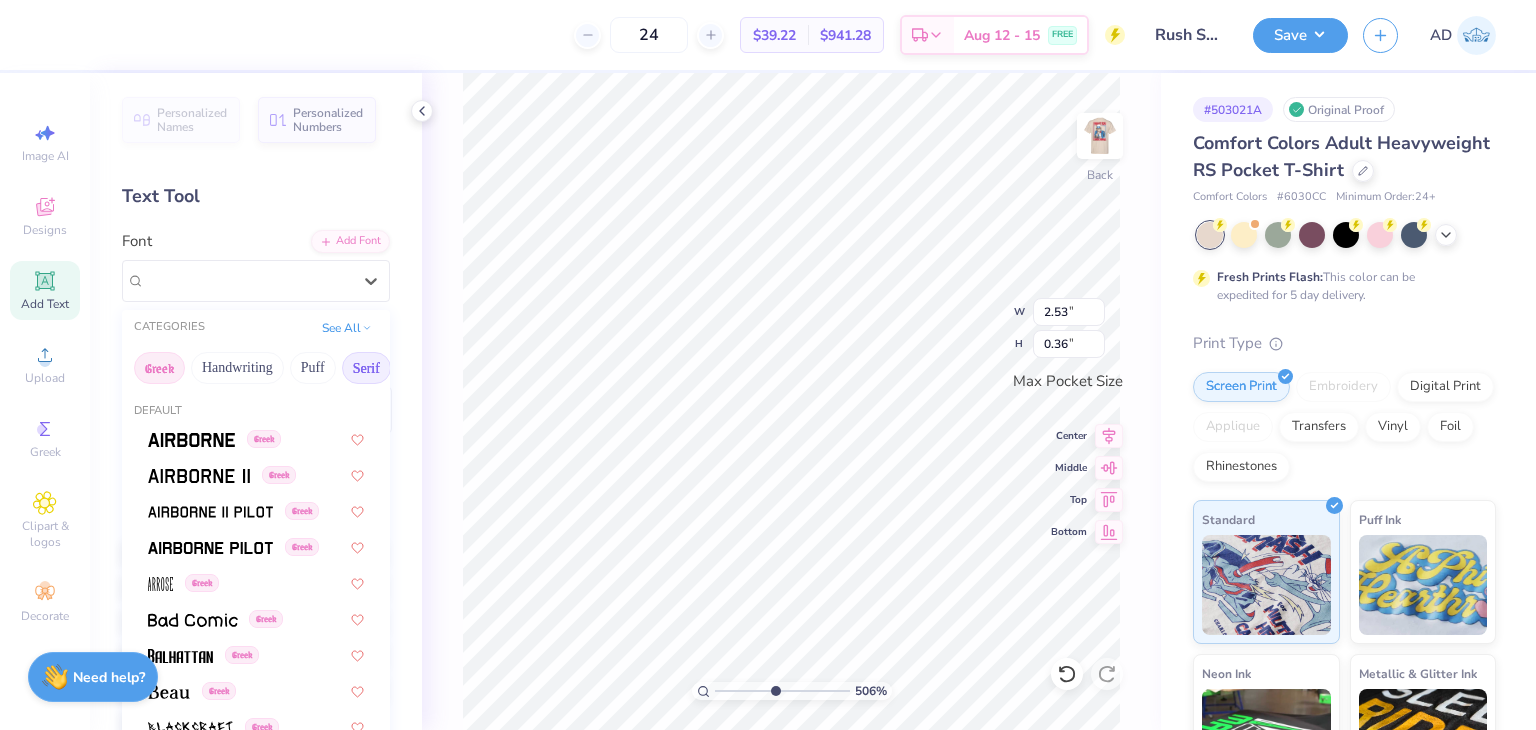 click on "Serif" at bounding box center (366, 368) 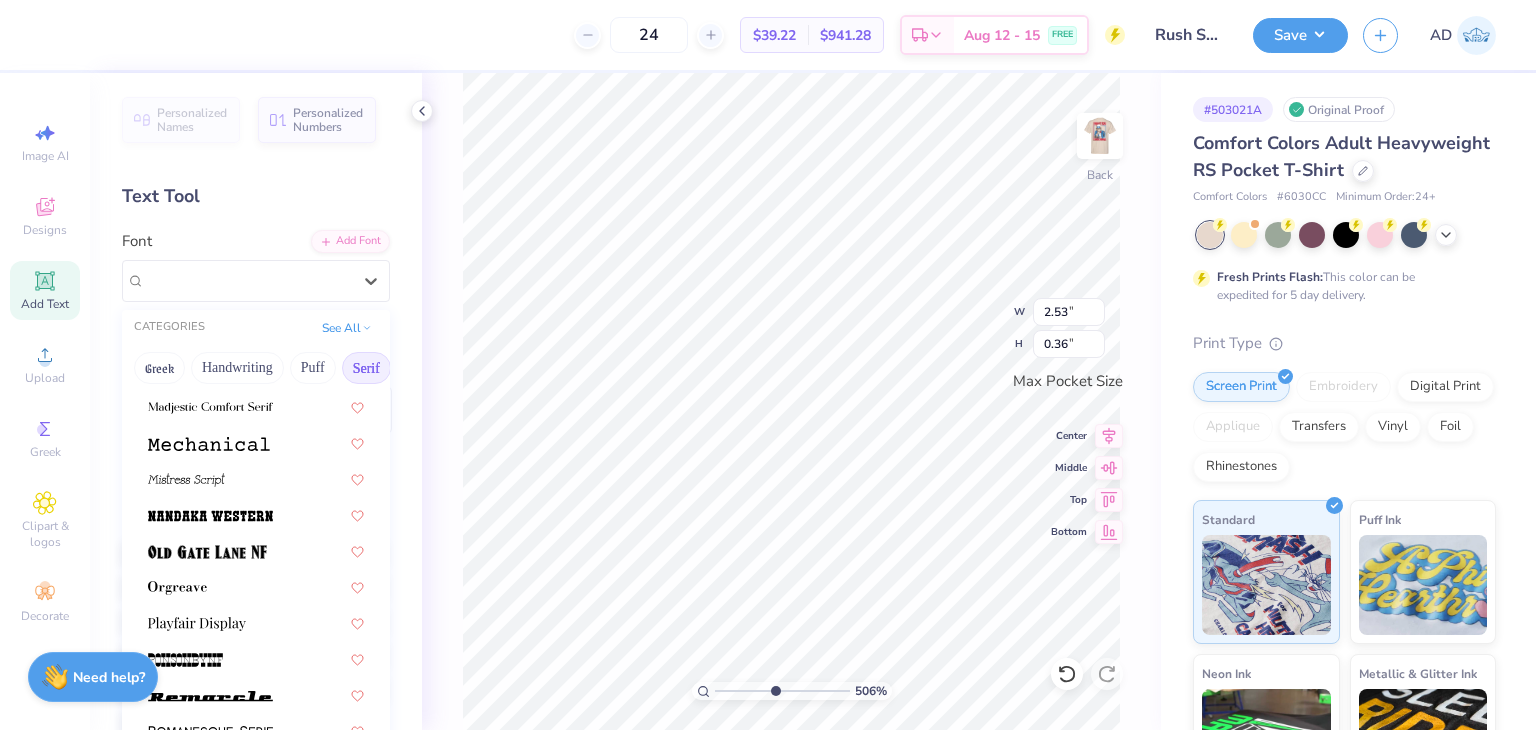 scroll, scrollTop: 2100, scrollLeft: 0, axis: vertical 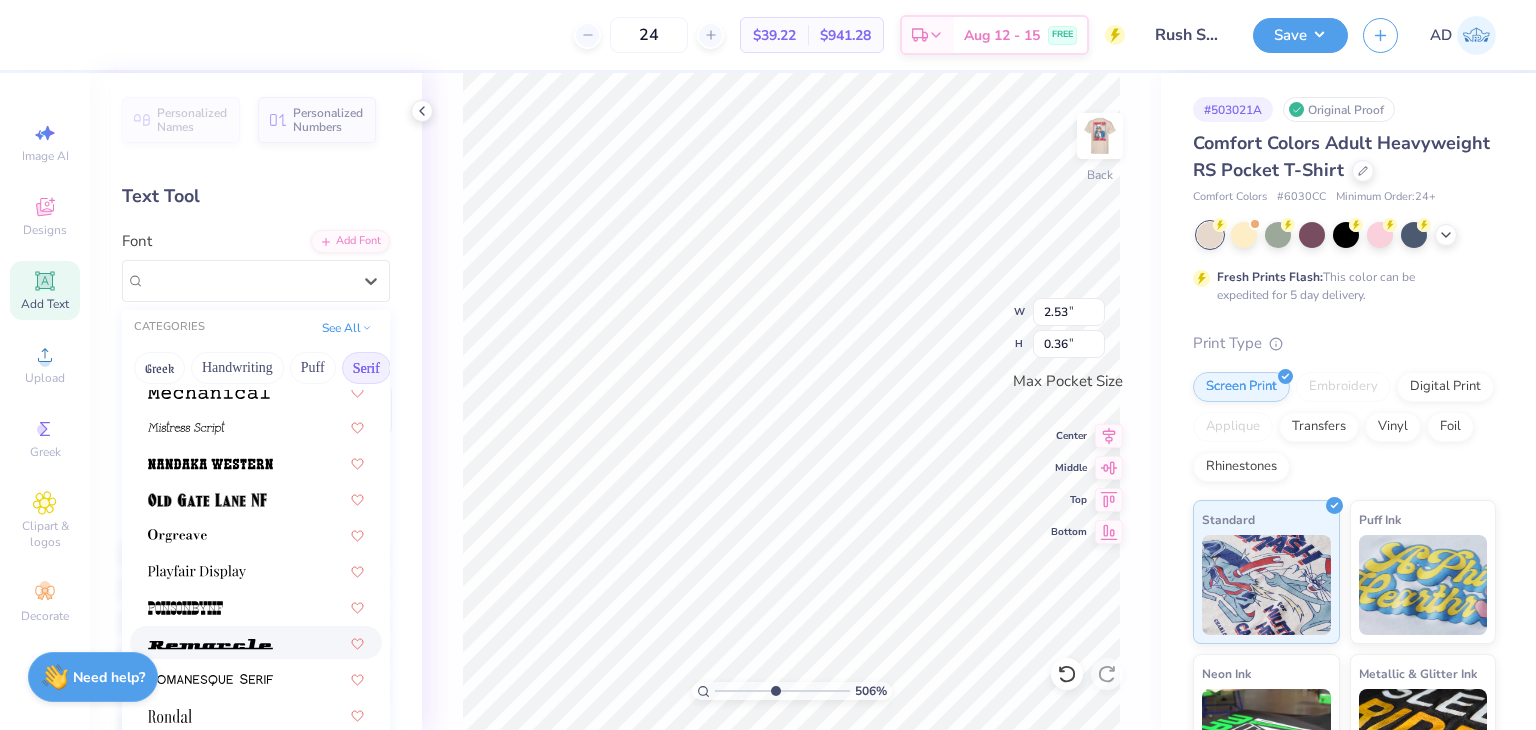 click at bounding box center (210, 644) 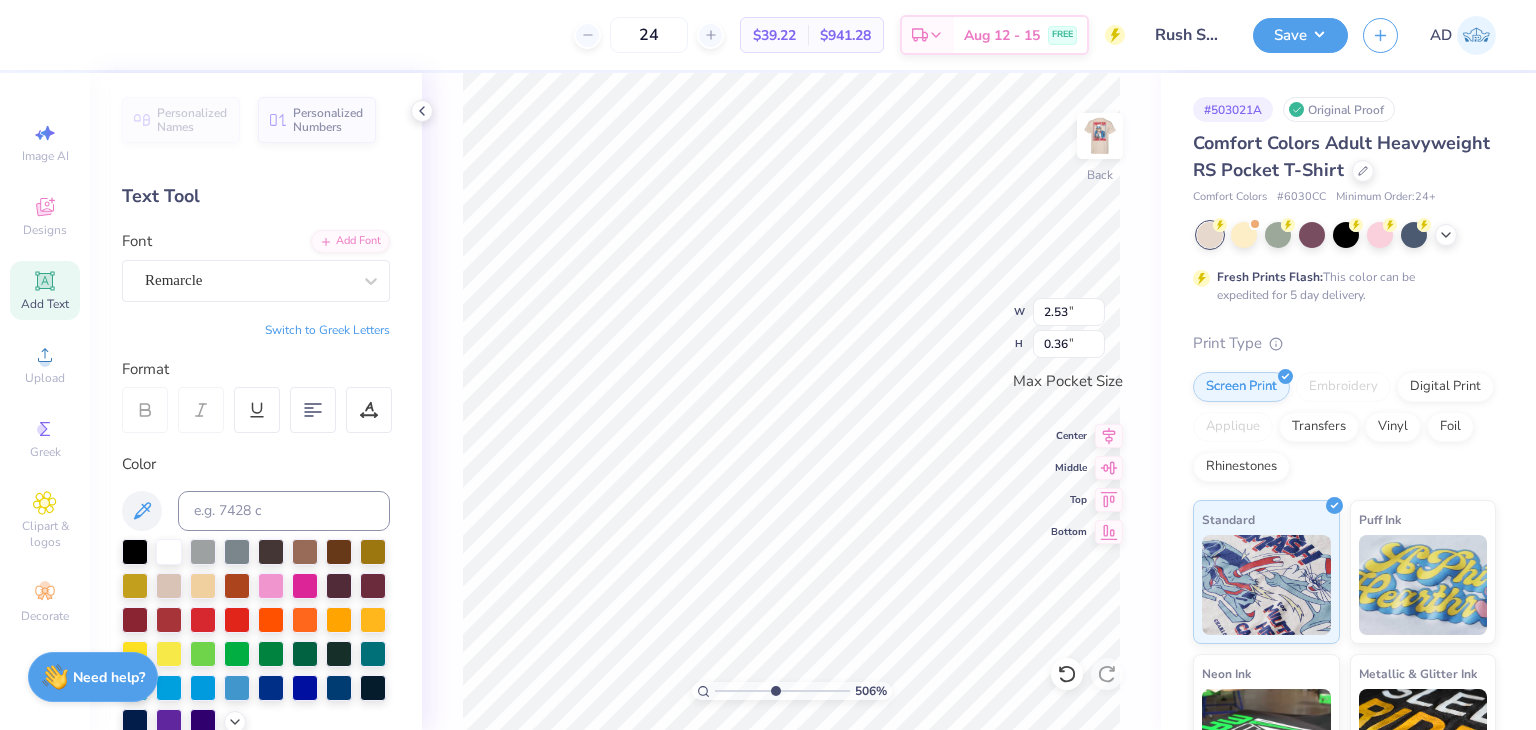 type on "3.43" 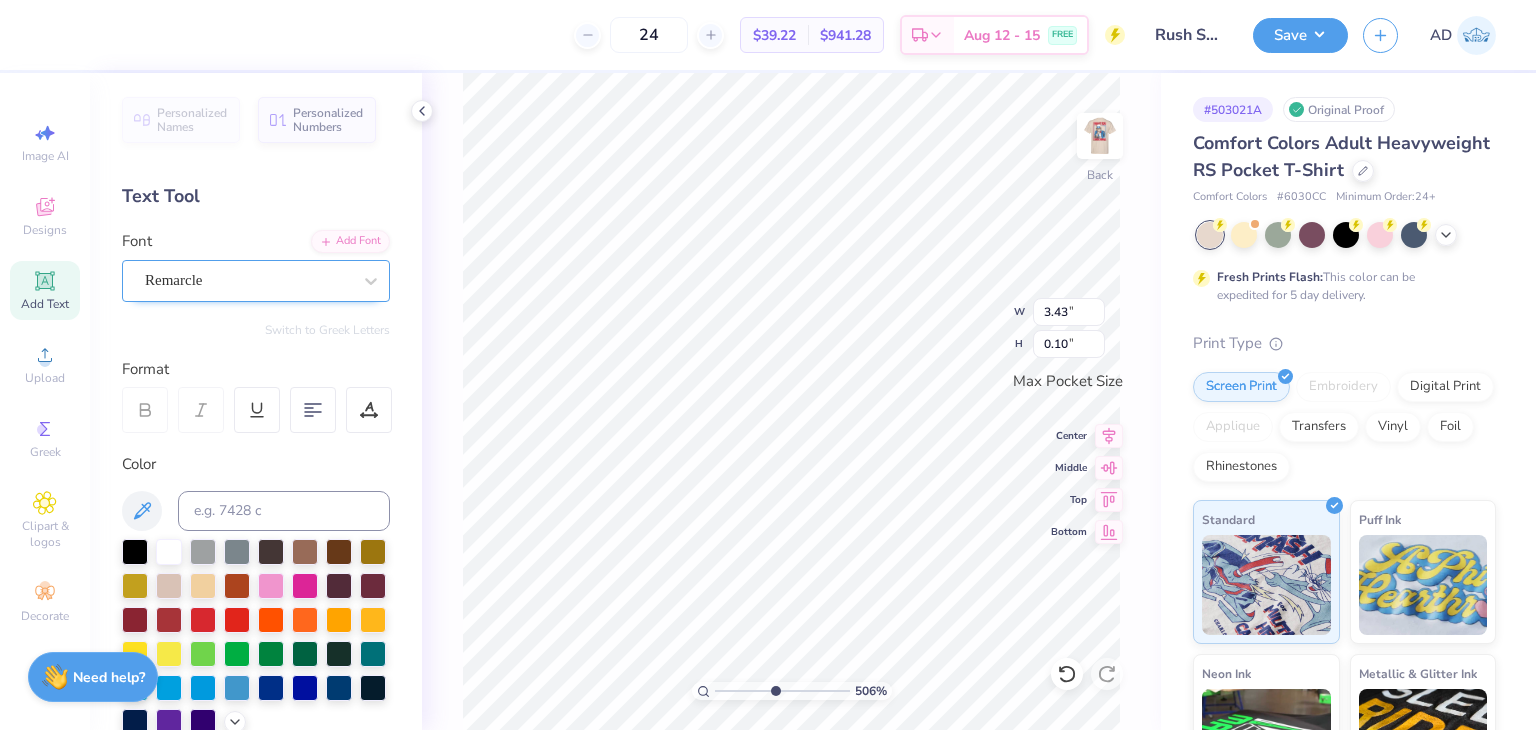 click on "Remarcle" at bounding box center [248, 280] 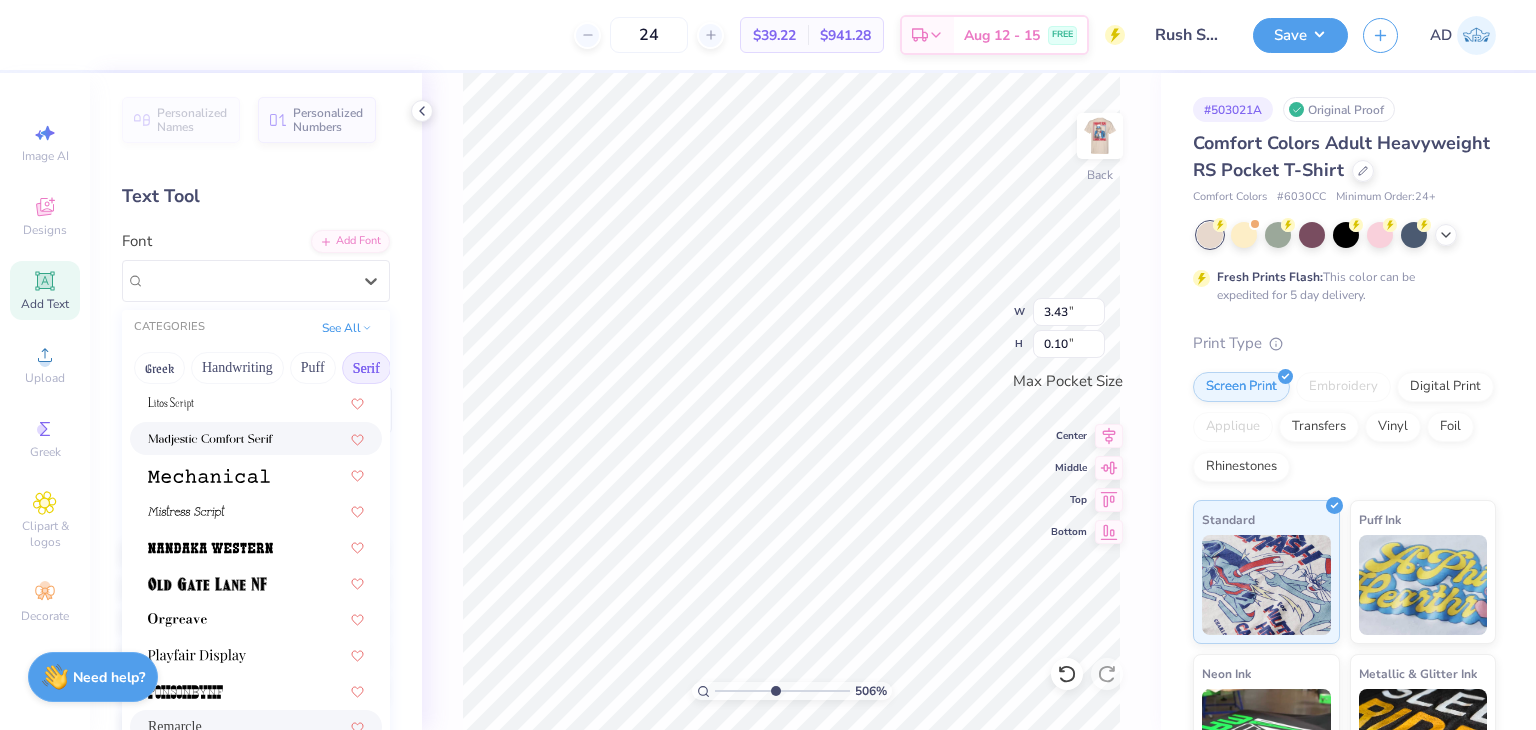 scroll, scrollTop: 1989, scrollLeft: 0, axis: vertical 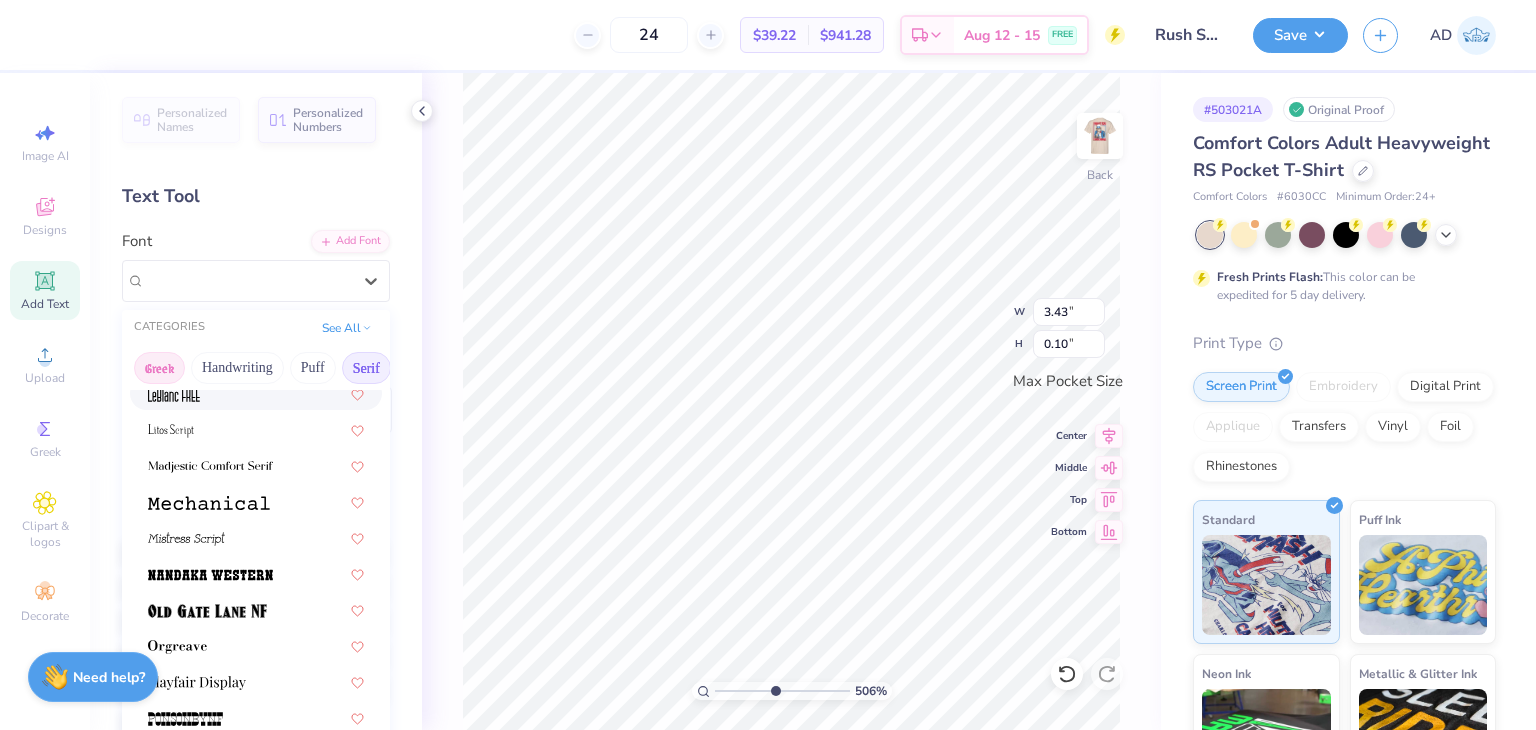 drag, startPoint x: 276, startPoint y: 373, endPoint x: 162, endPoint y: 362, distance: 114.52947 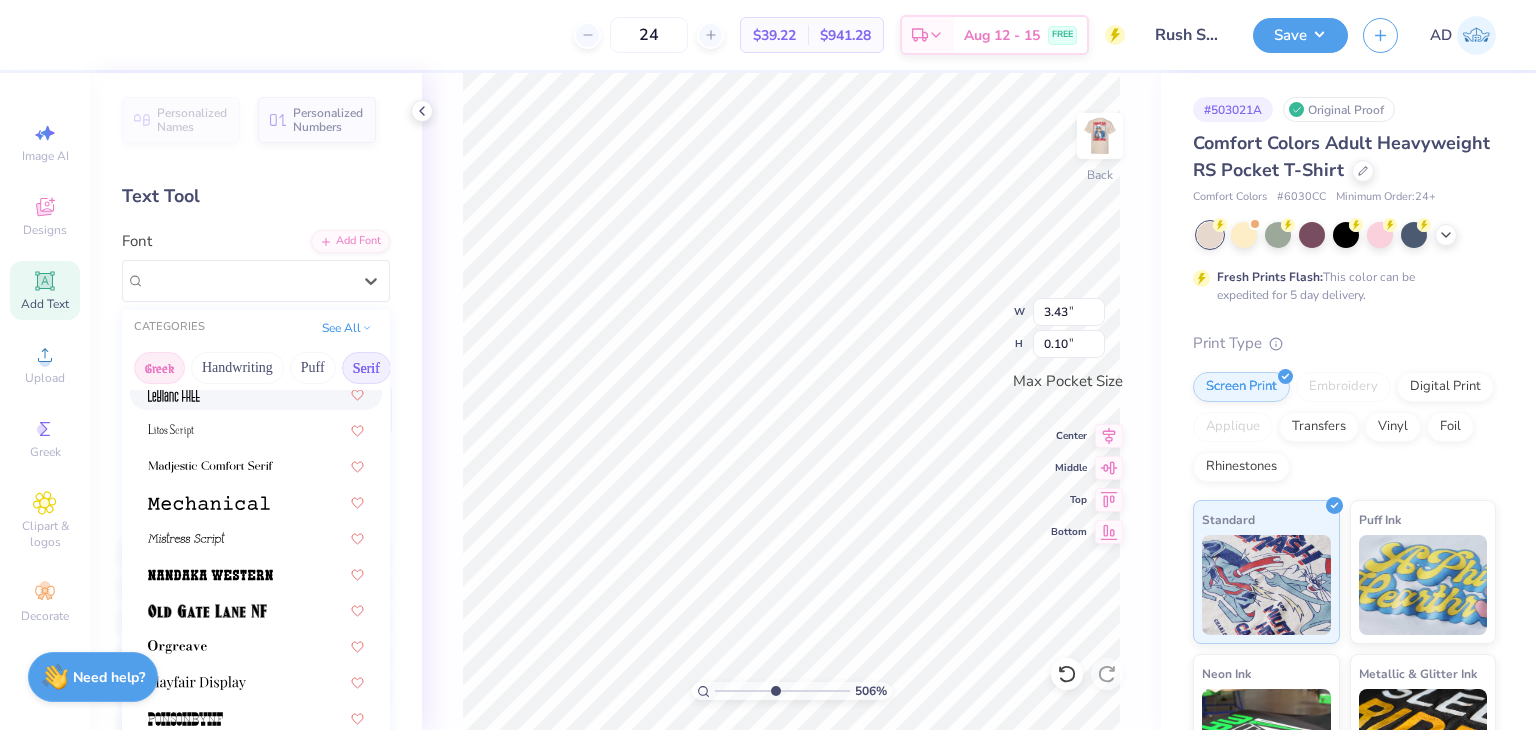 click on "Greek Handwriting Puff Serif Bold Calligraphy Retro Sans Serif Minimal Fantasy Techno Others" at bounding box center (256, 368) 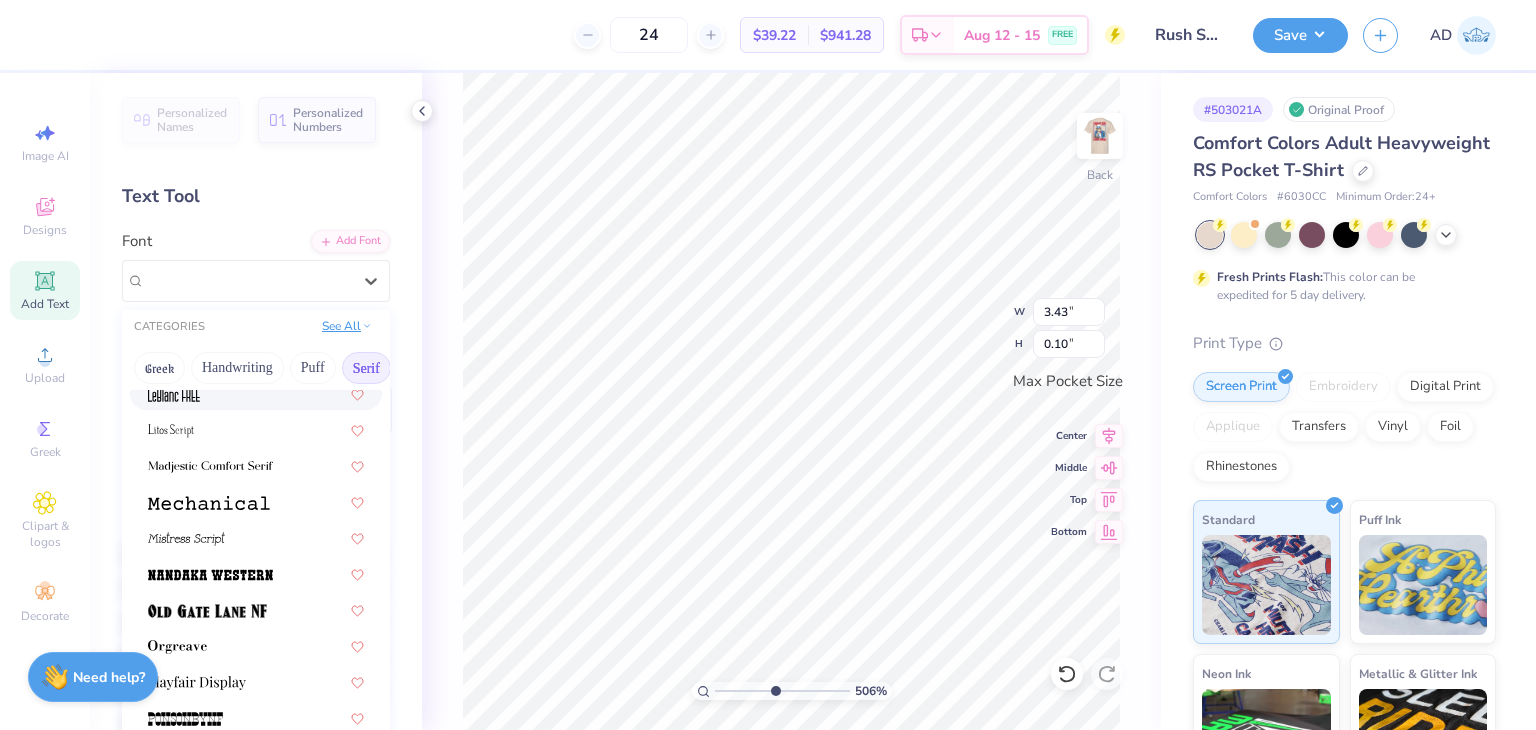 click on "See All" at bounding box center [347, 326] 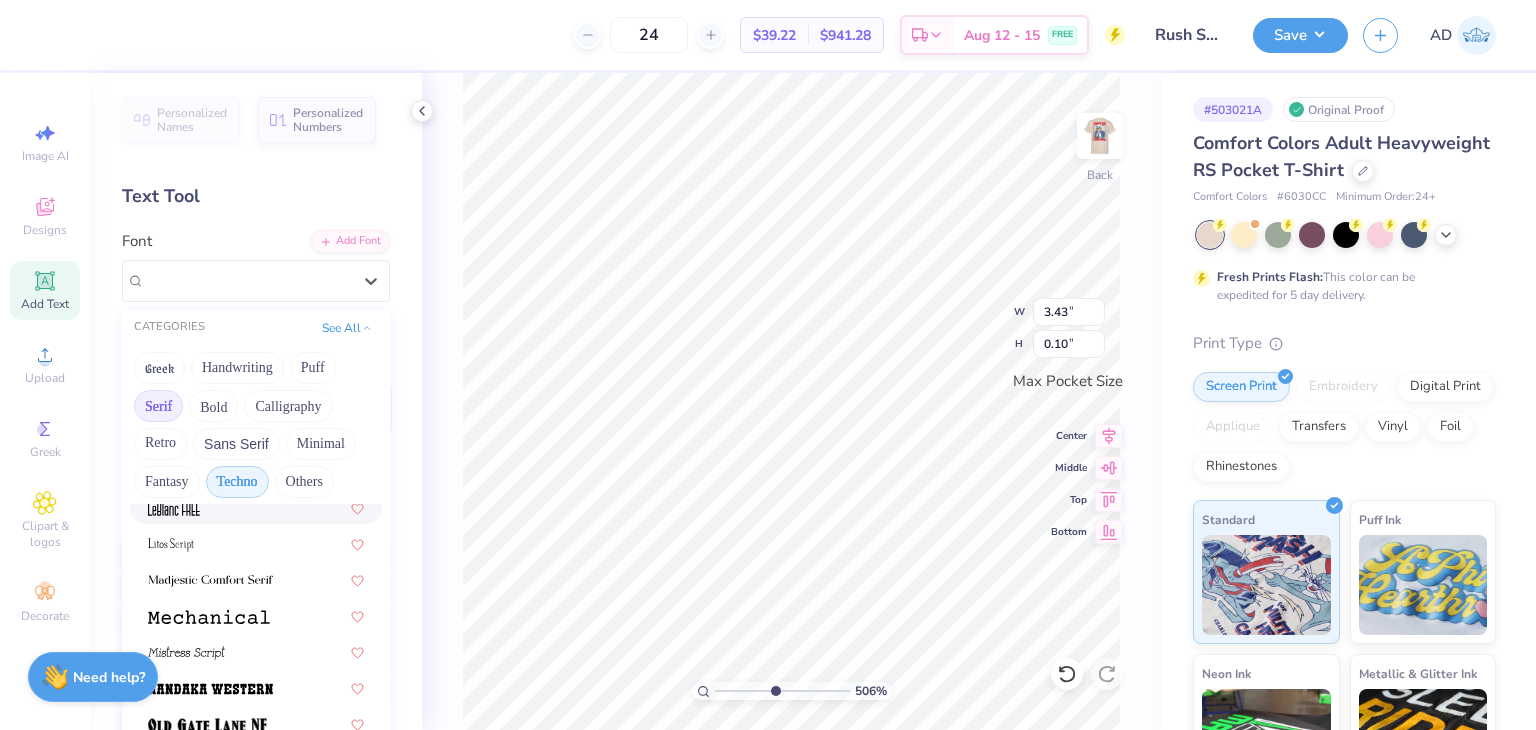 click on "Techno" at bounding box center (237, 482) 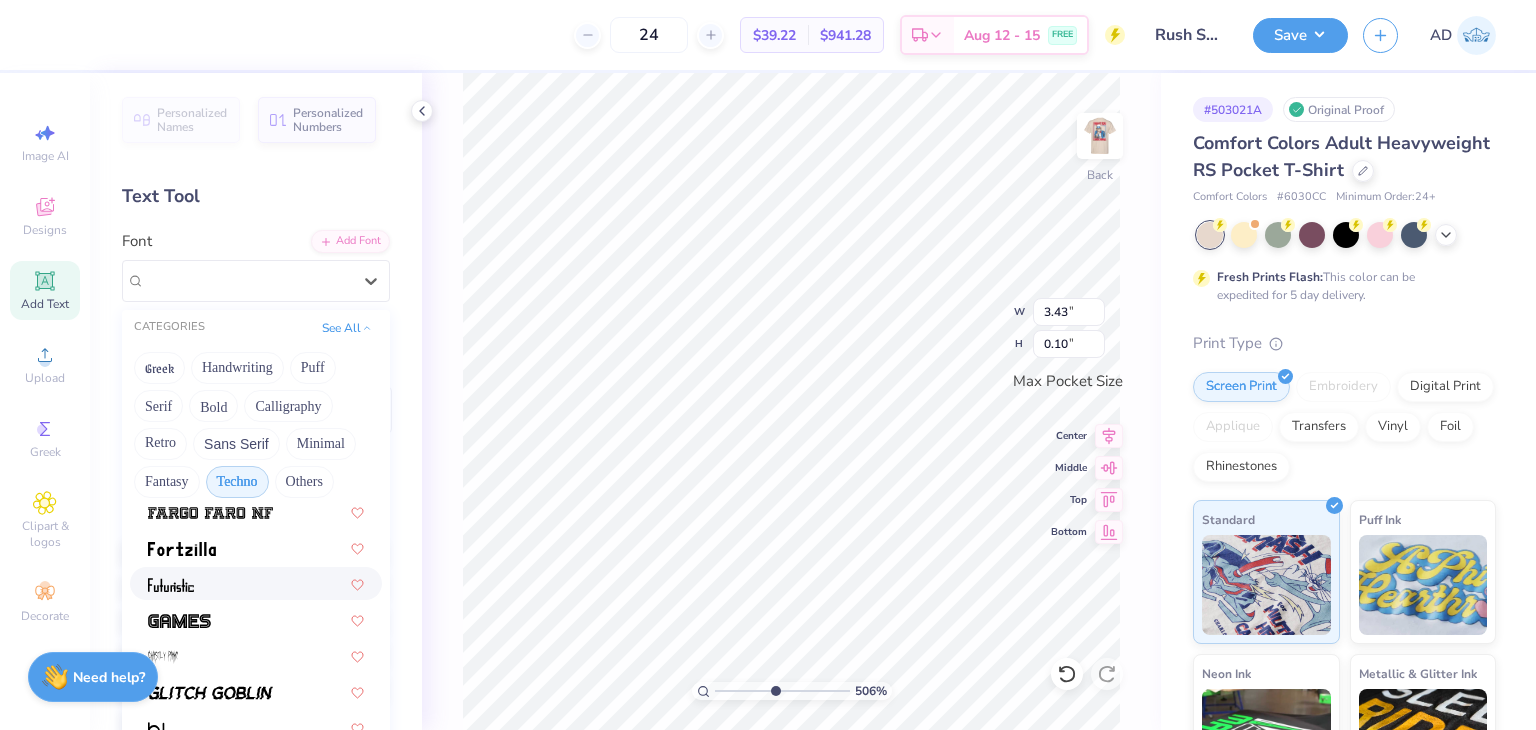 scroll, scrollTop: 345, scrollLeft: 0, axis: vertical 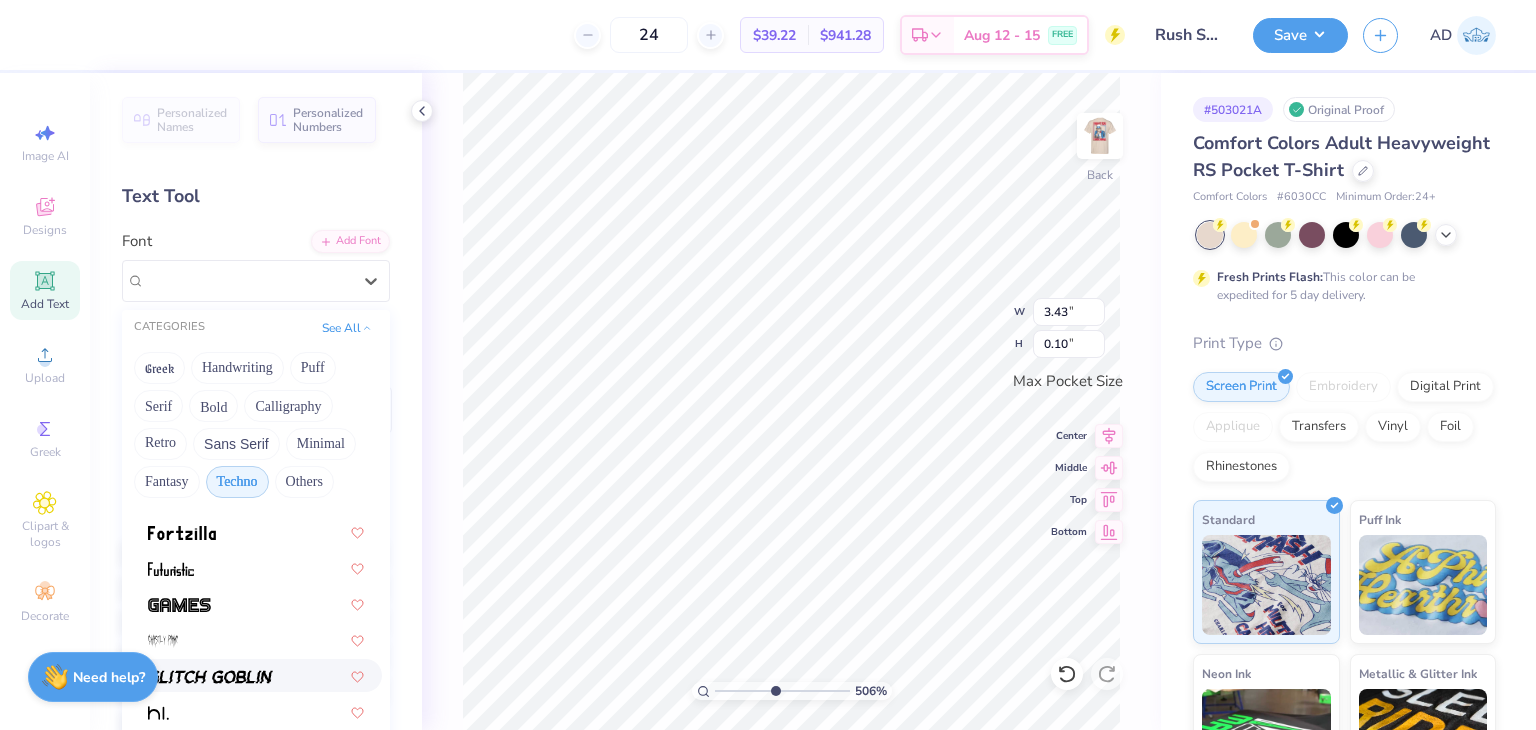 click at bounding box center [210, 677] 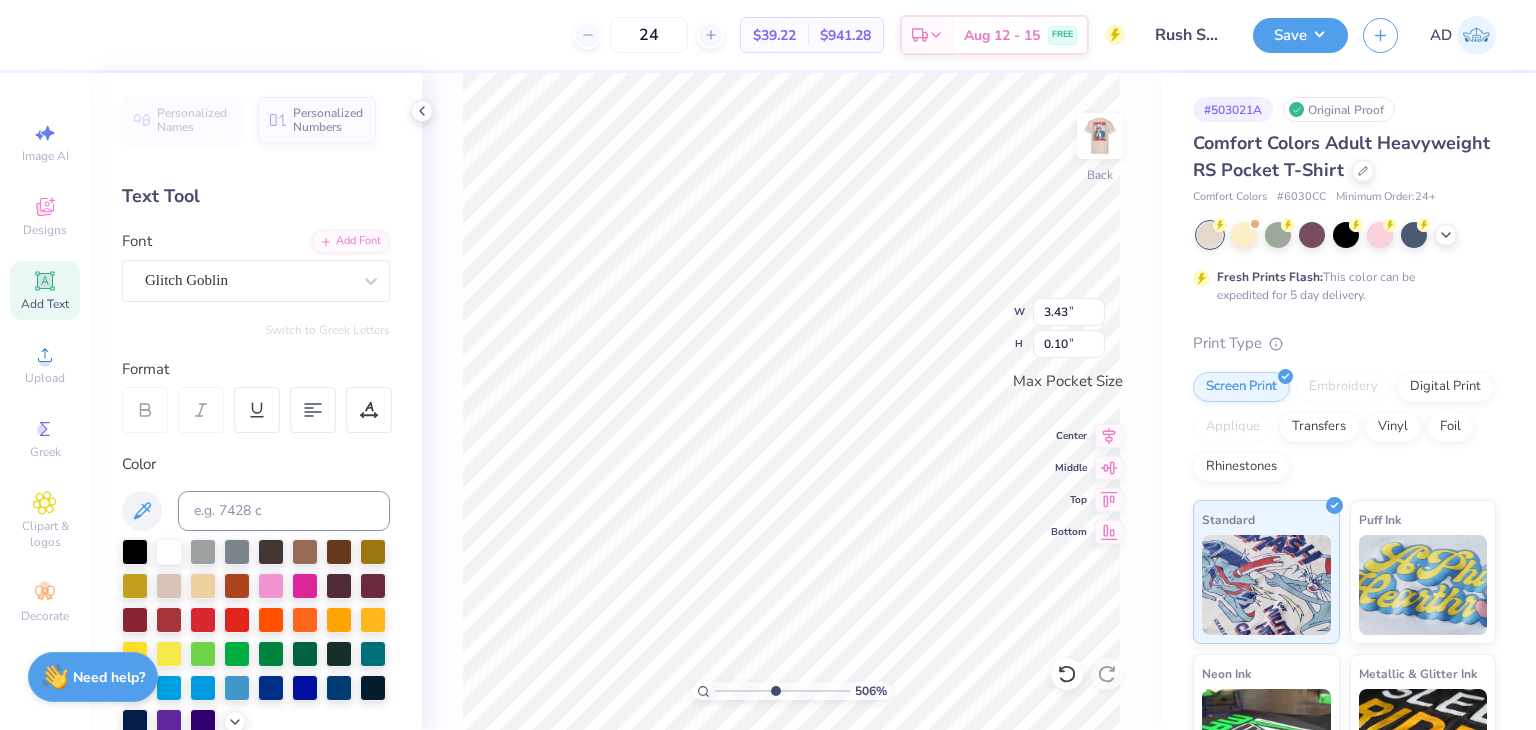 type on "0.97" 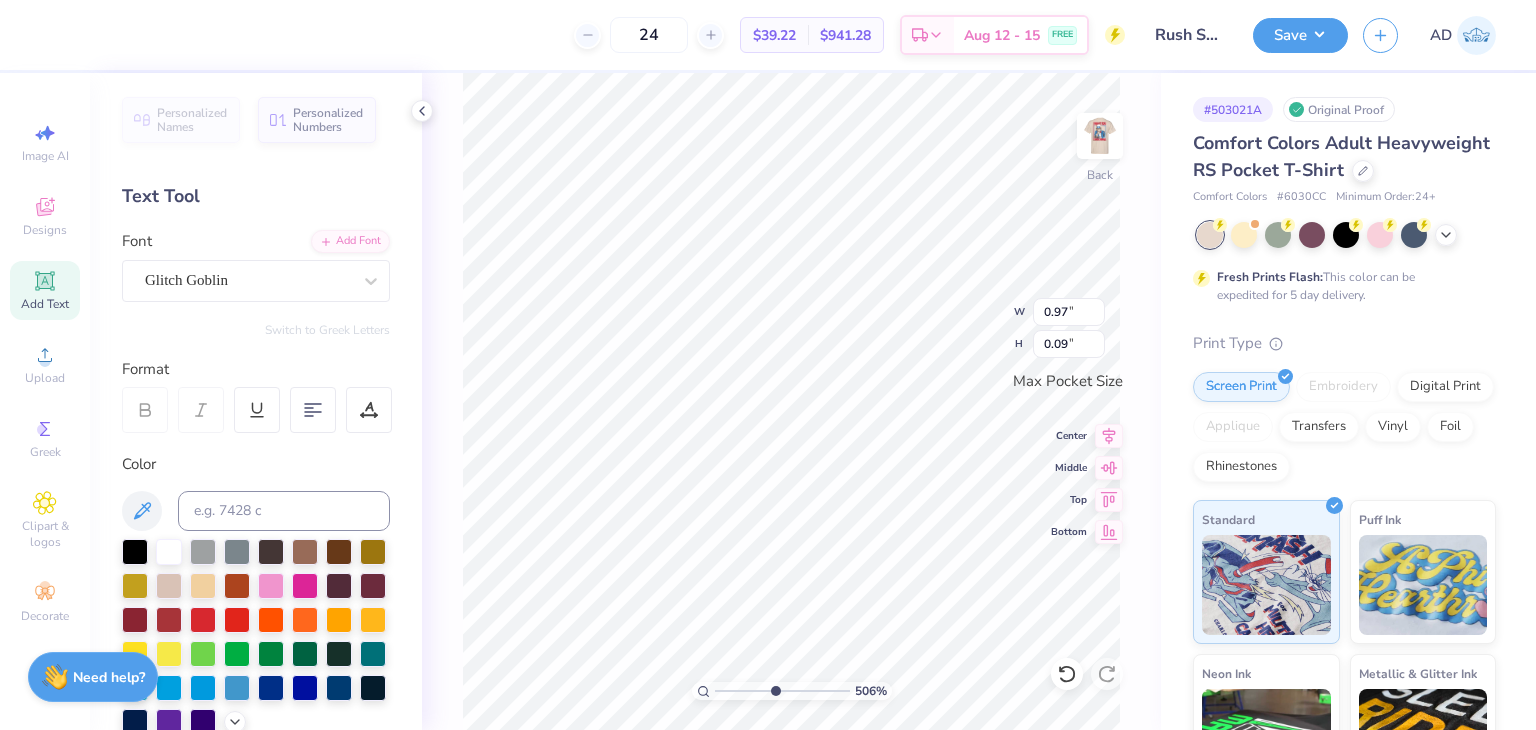type on "2.07" 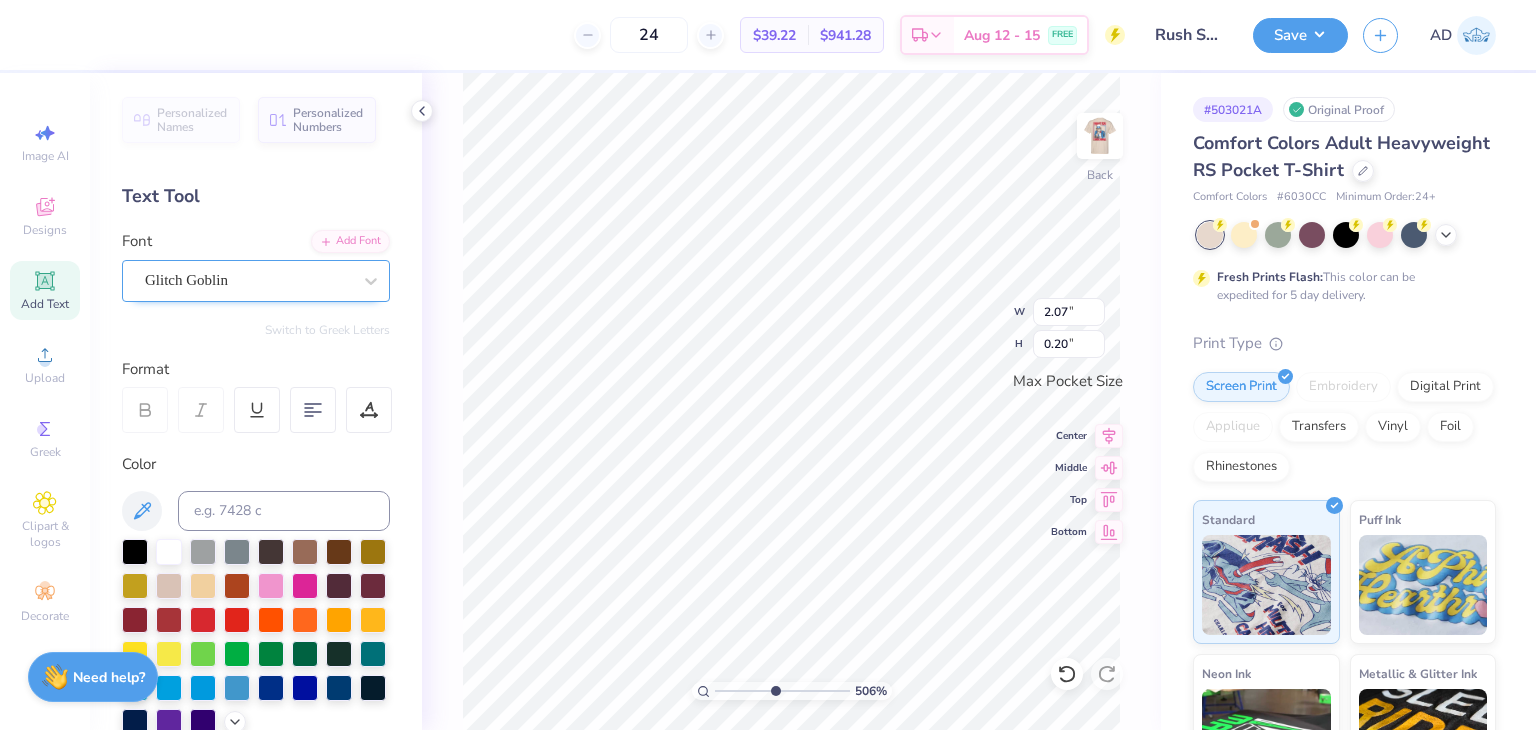 click on "Glitch Goblin" at bounding box center (248, 280) 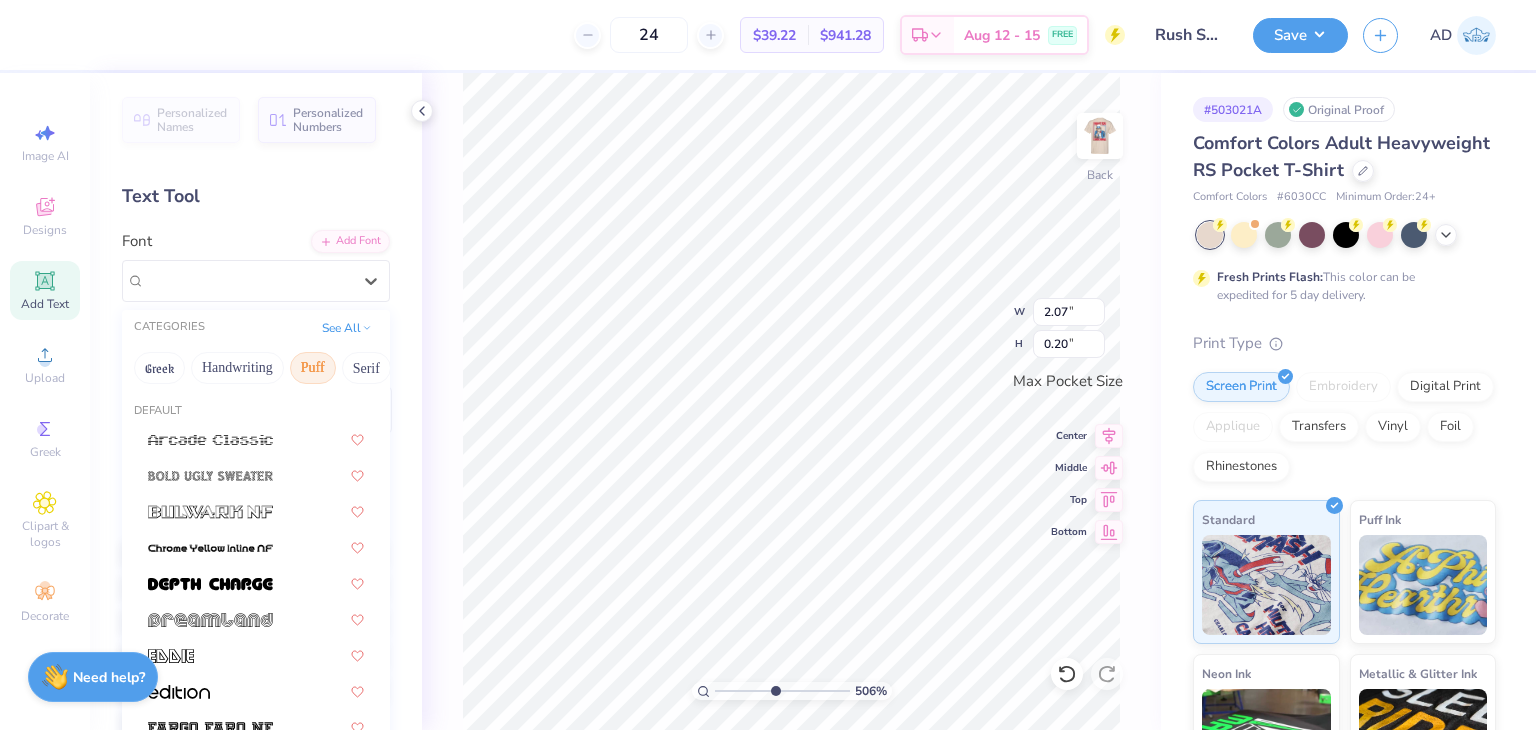 drag, startPoint x: 336, startPoint y: 373, endPoint x: 316, endPoint y: 372, distance: 20.024984 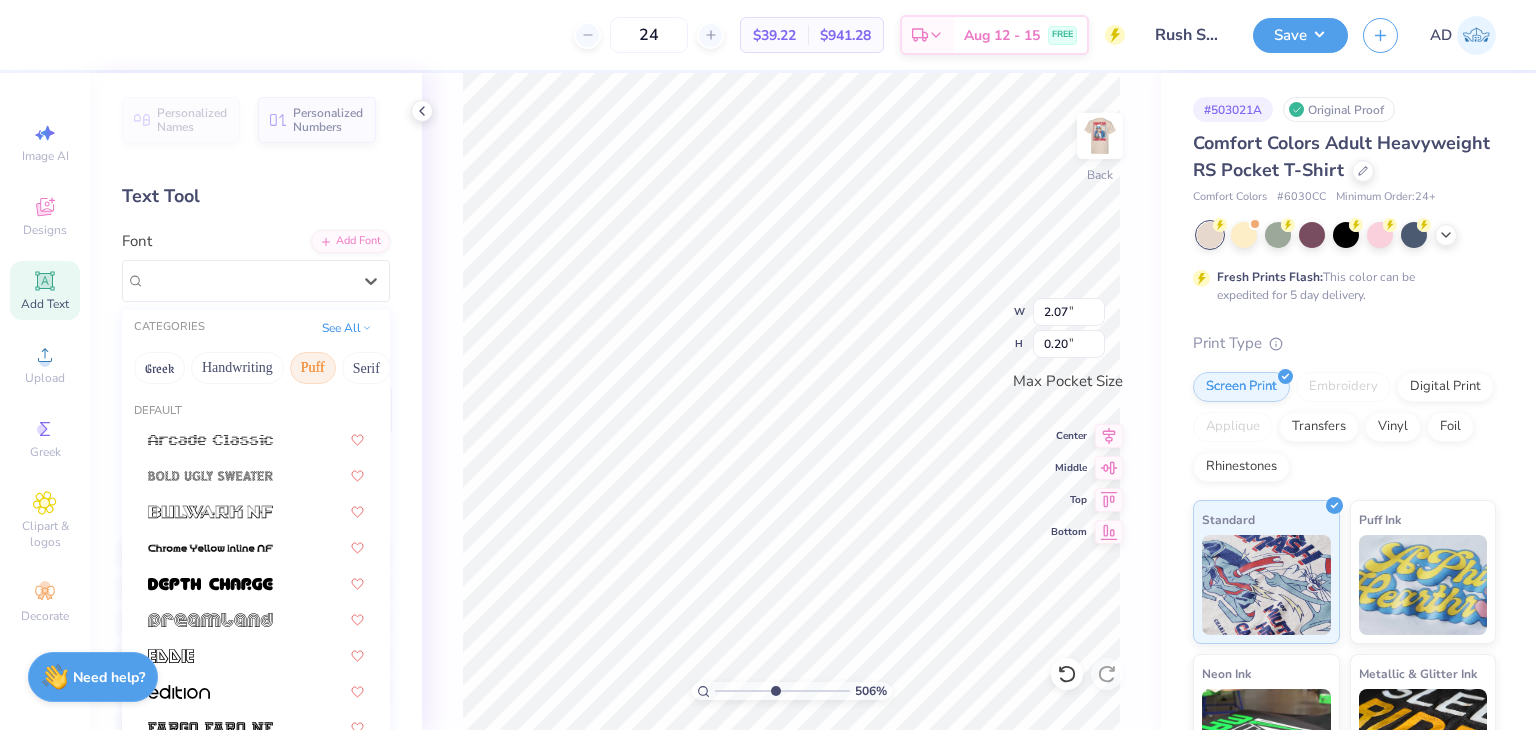 click on "Greek Handwriting Puff Serif Bold Calligraphy Retro Sans Serif Minimal Fantasy Techno Others" at bounding box center [256, 368] 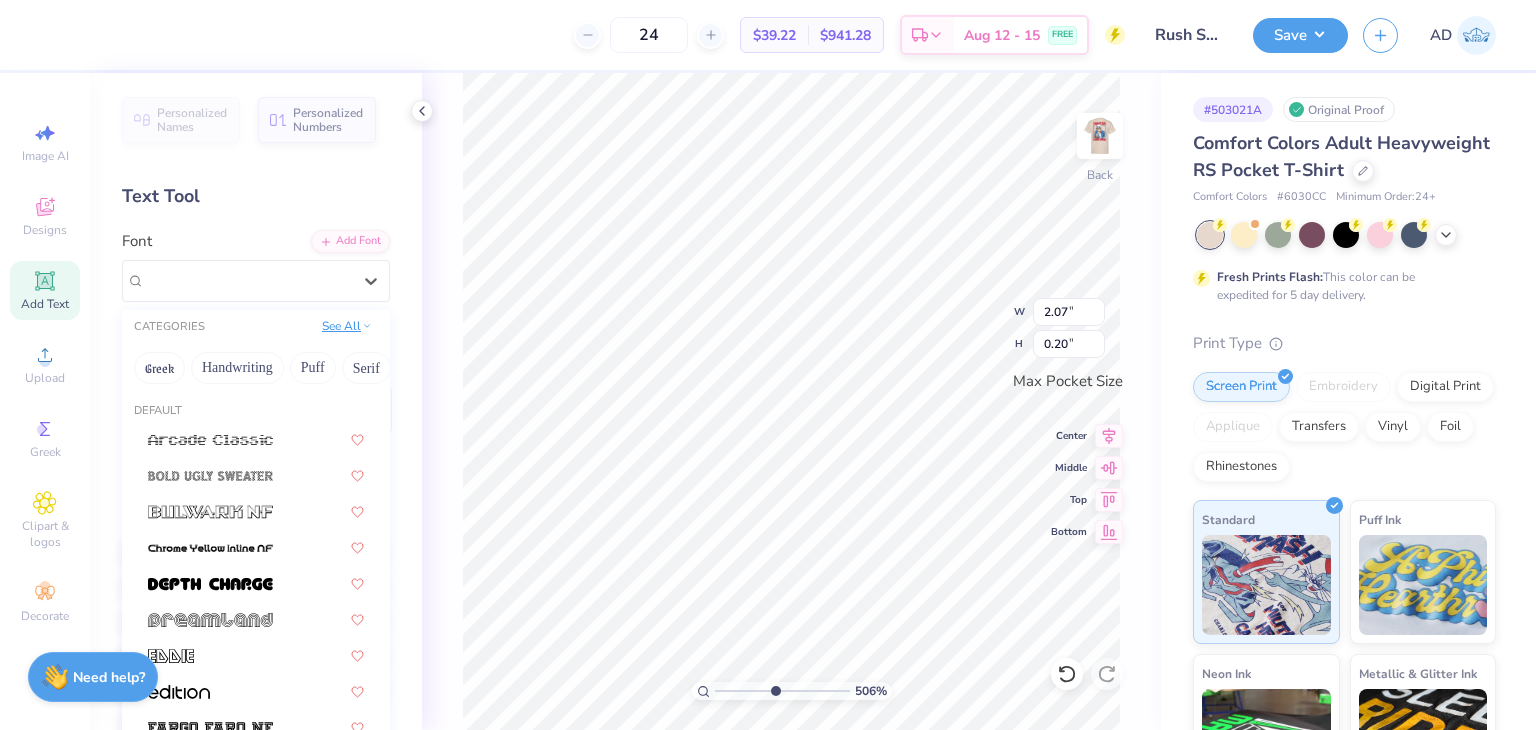 click on "See All" at bounding box center [347, 326] 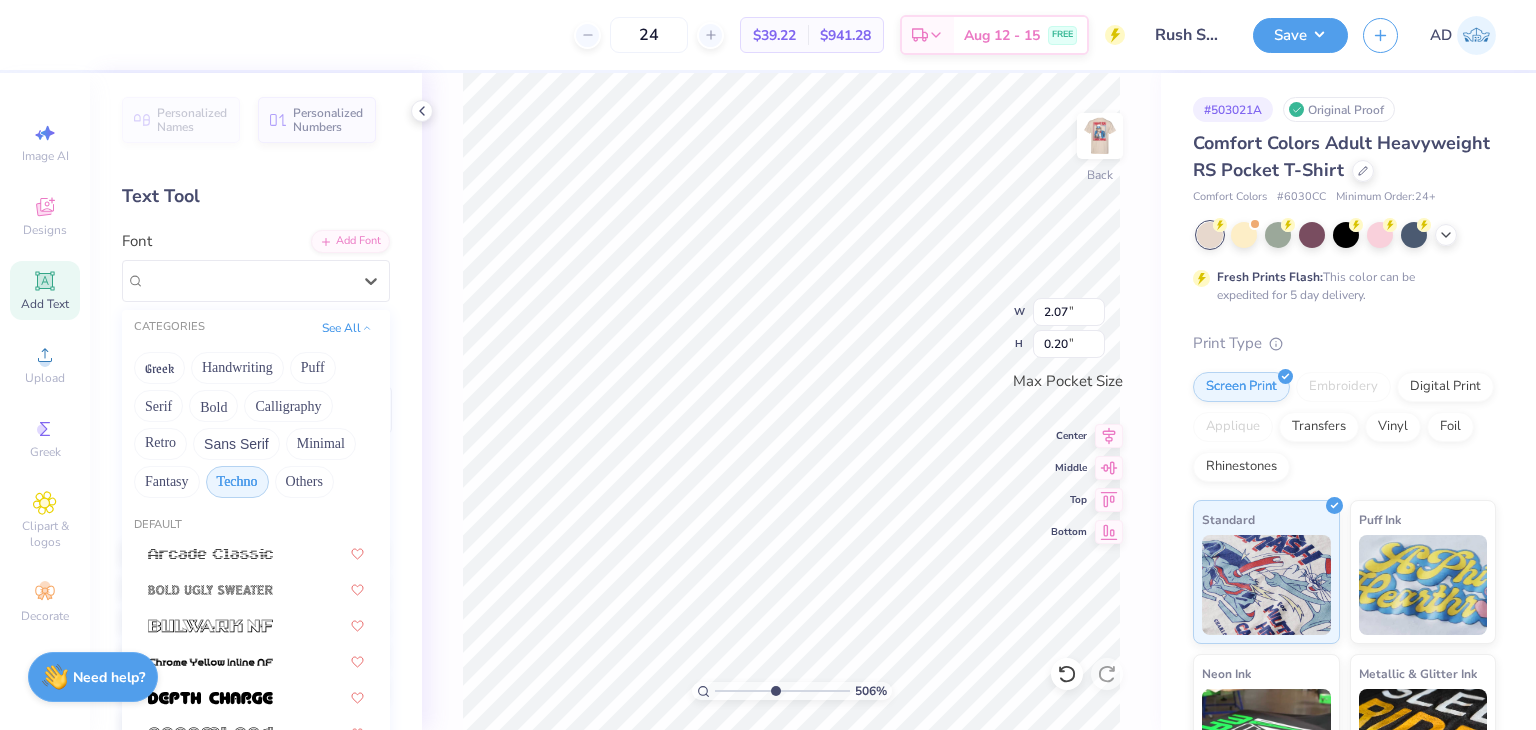 click on "Greek Handwriting Puff Serif Bold Calligraphy Retro Sans Serif Minimal Fantasy Techno Others" at bounding box center (256, 425) 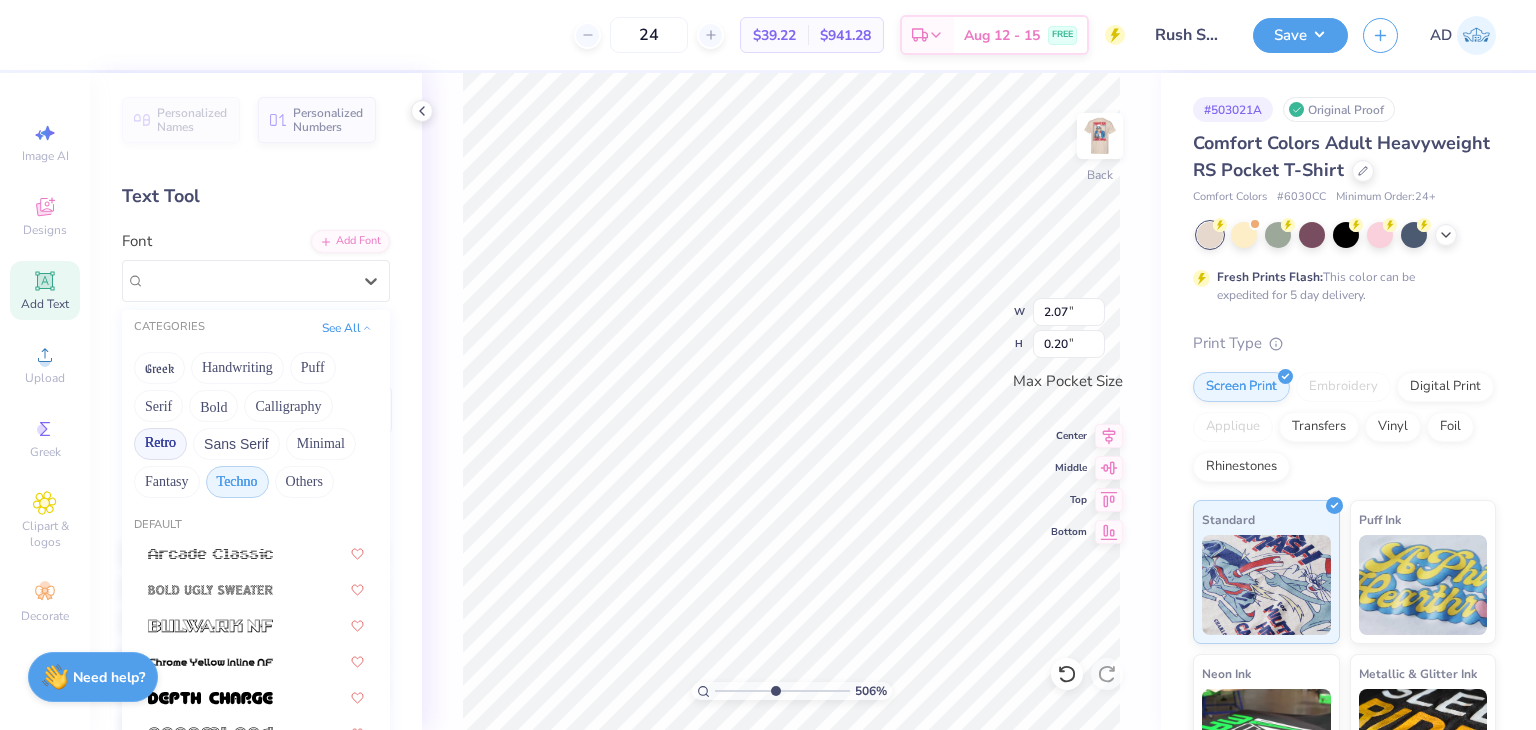click on "Retro" at bounding box center [160, 444] 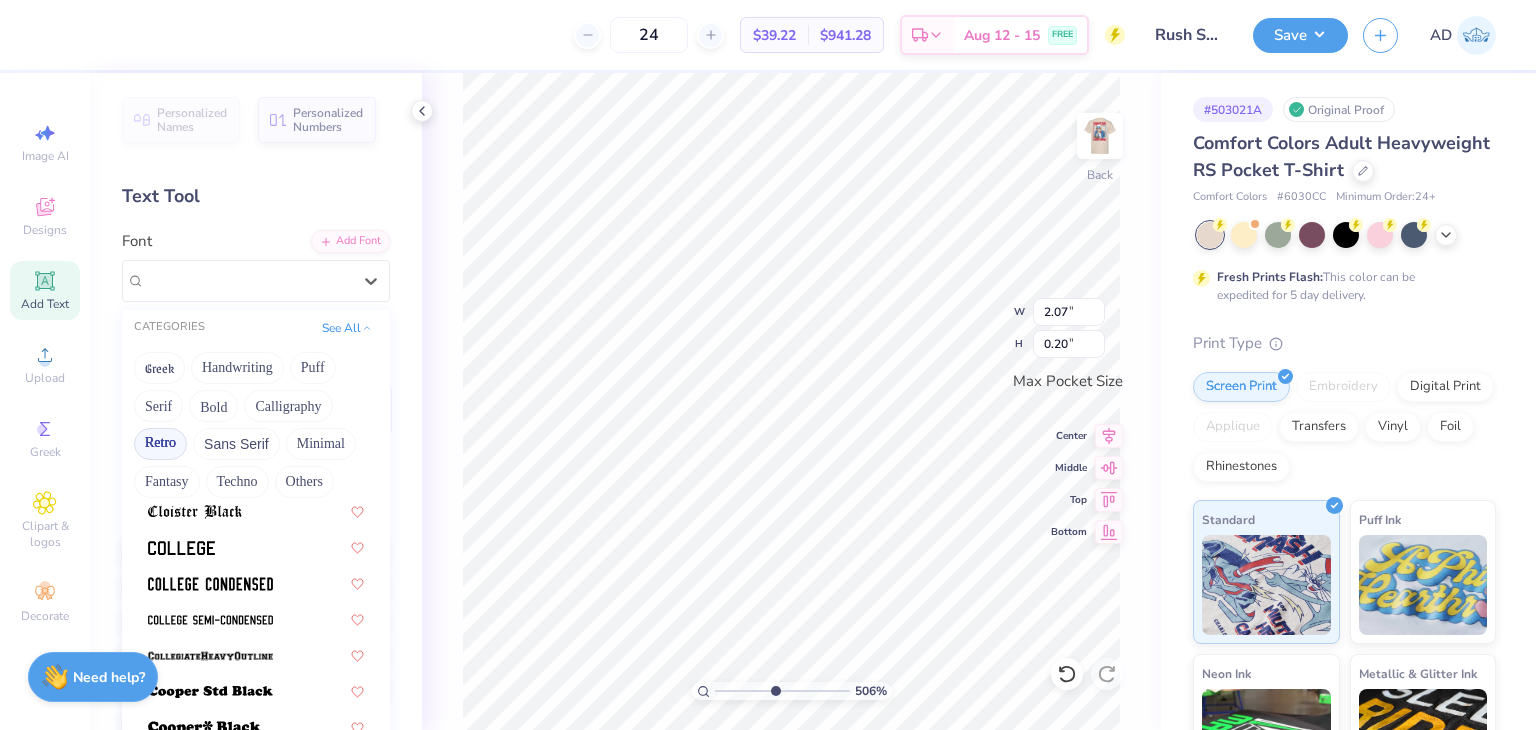 scroll, scrollTop: 800, scrollLeft: 0, axis: vertical 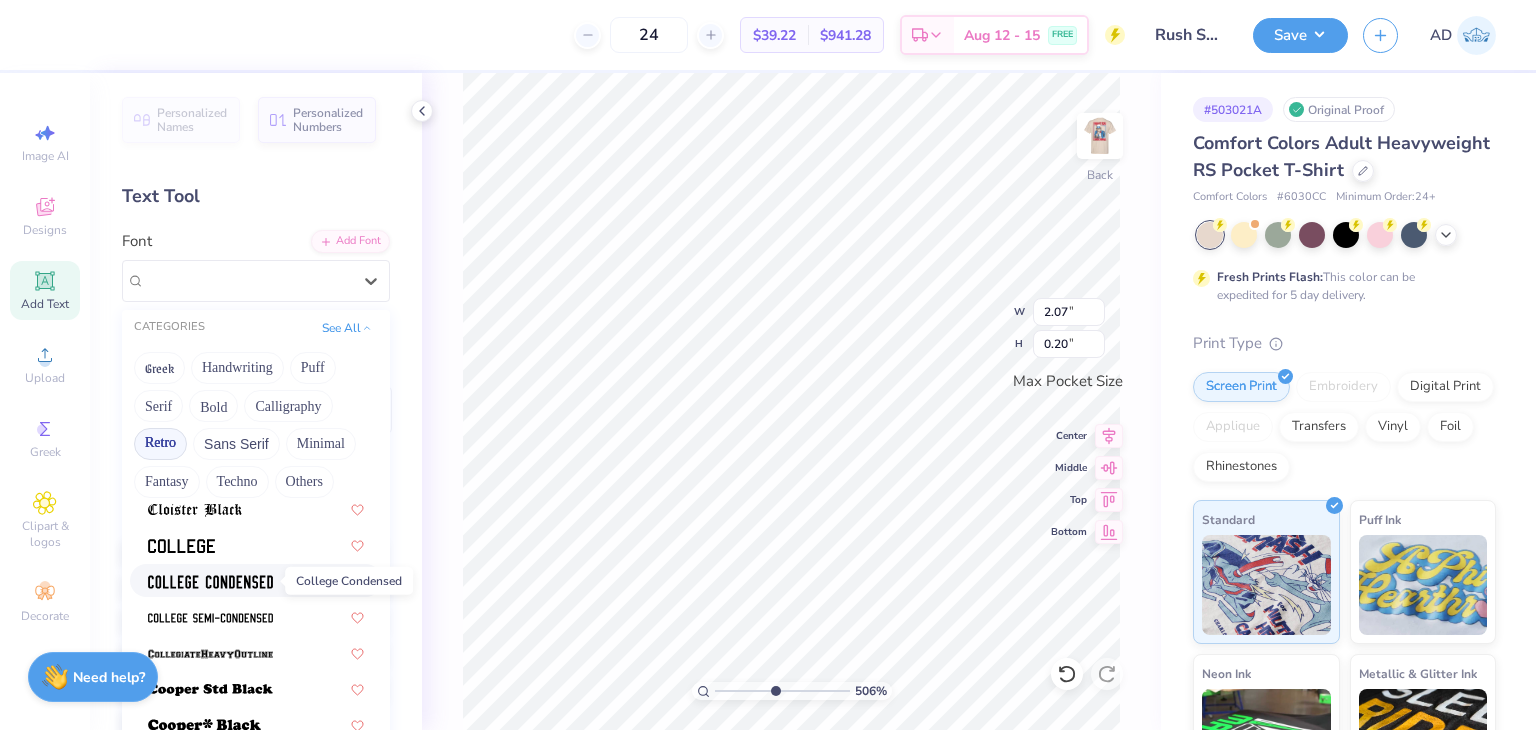 click at bounding box center (210, 582) 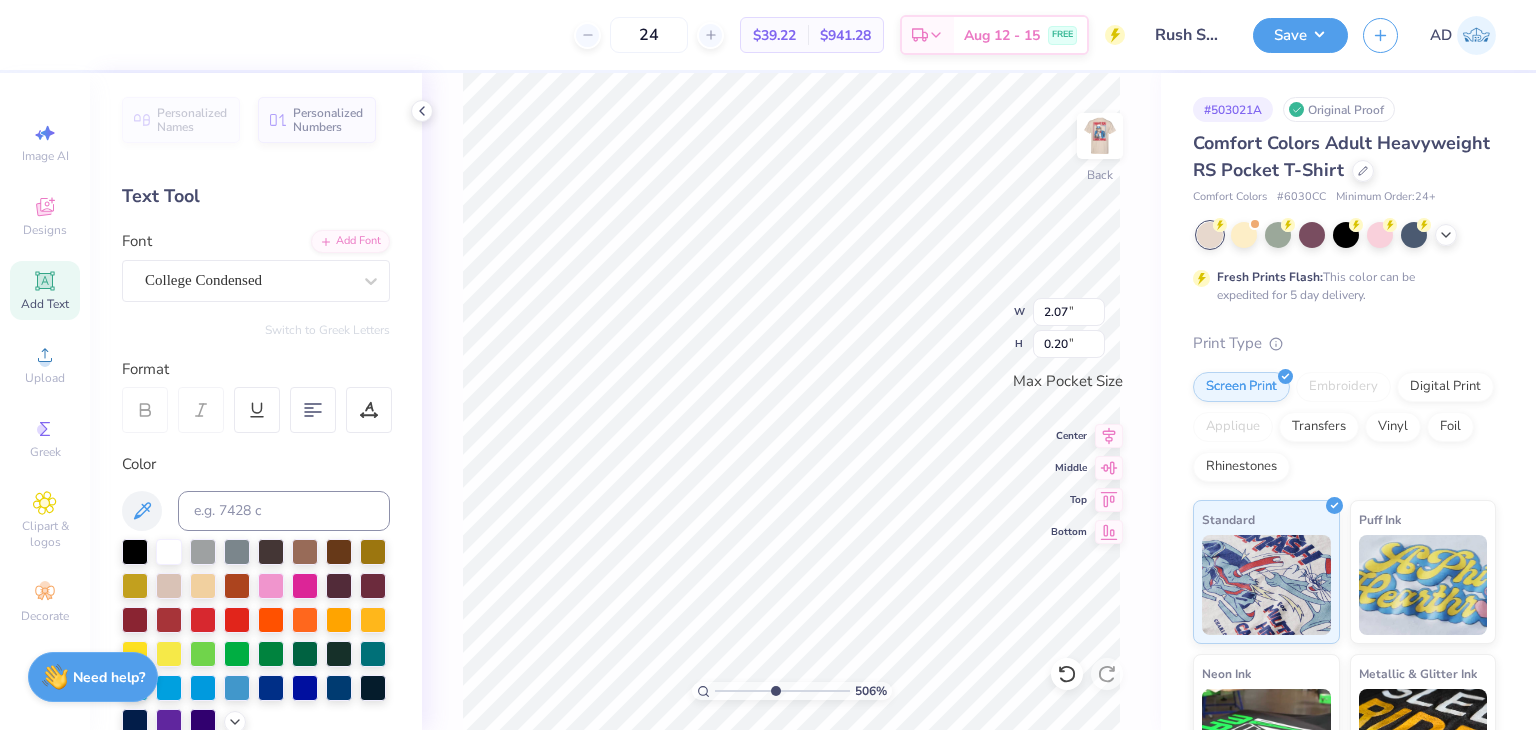type on "1.44" 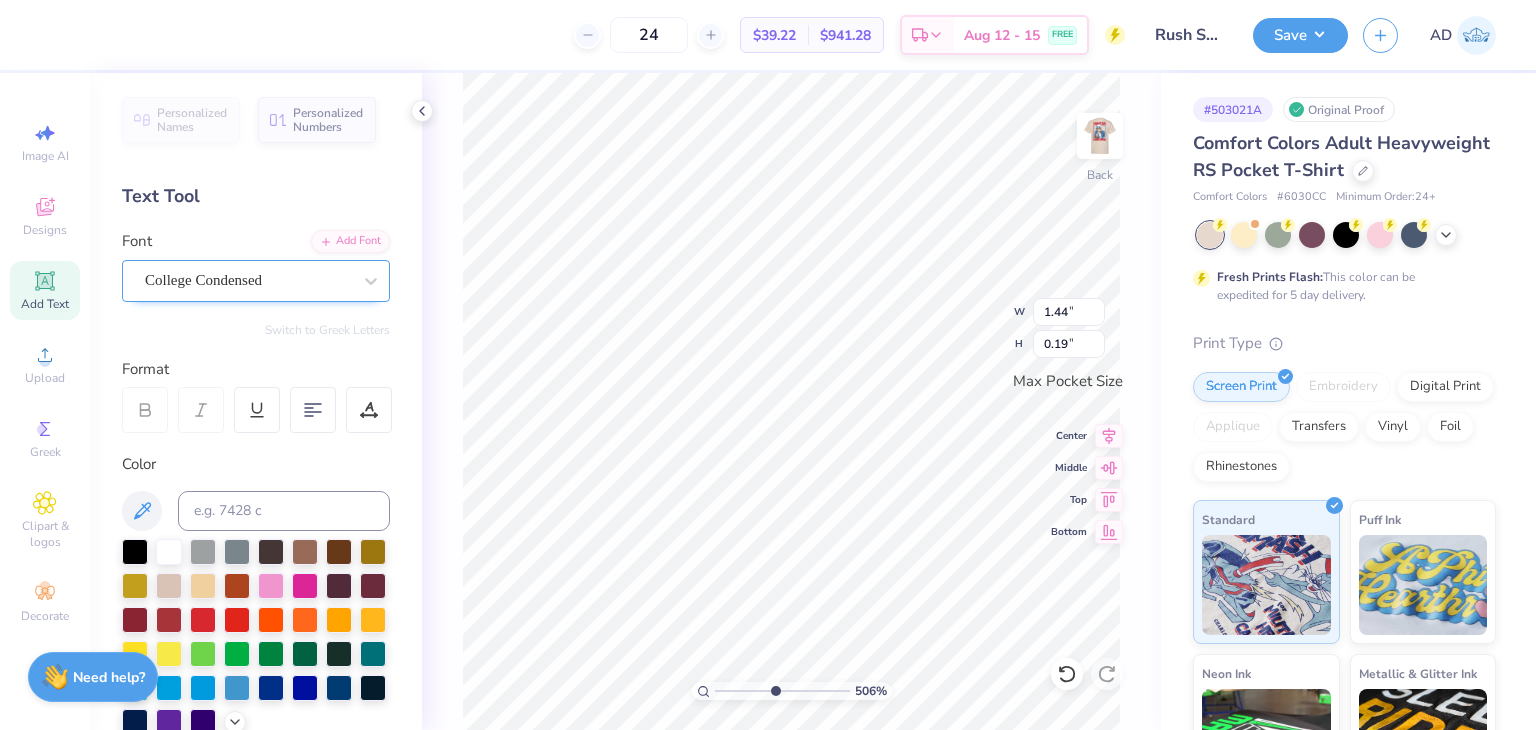 click on "College Condensed" at bounding box center [248, 280] 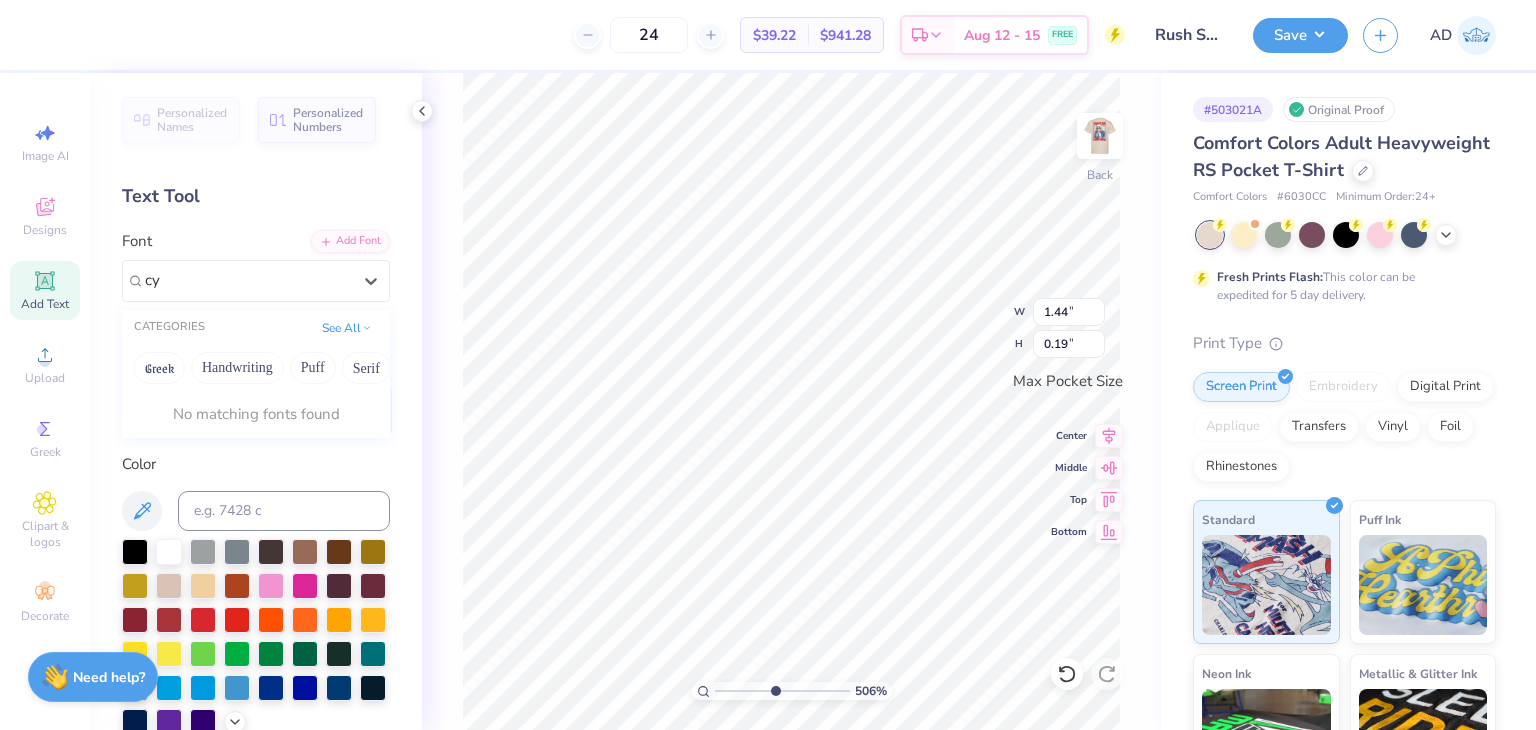 type on "c" 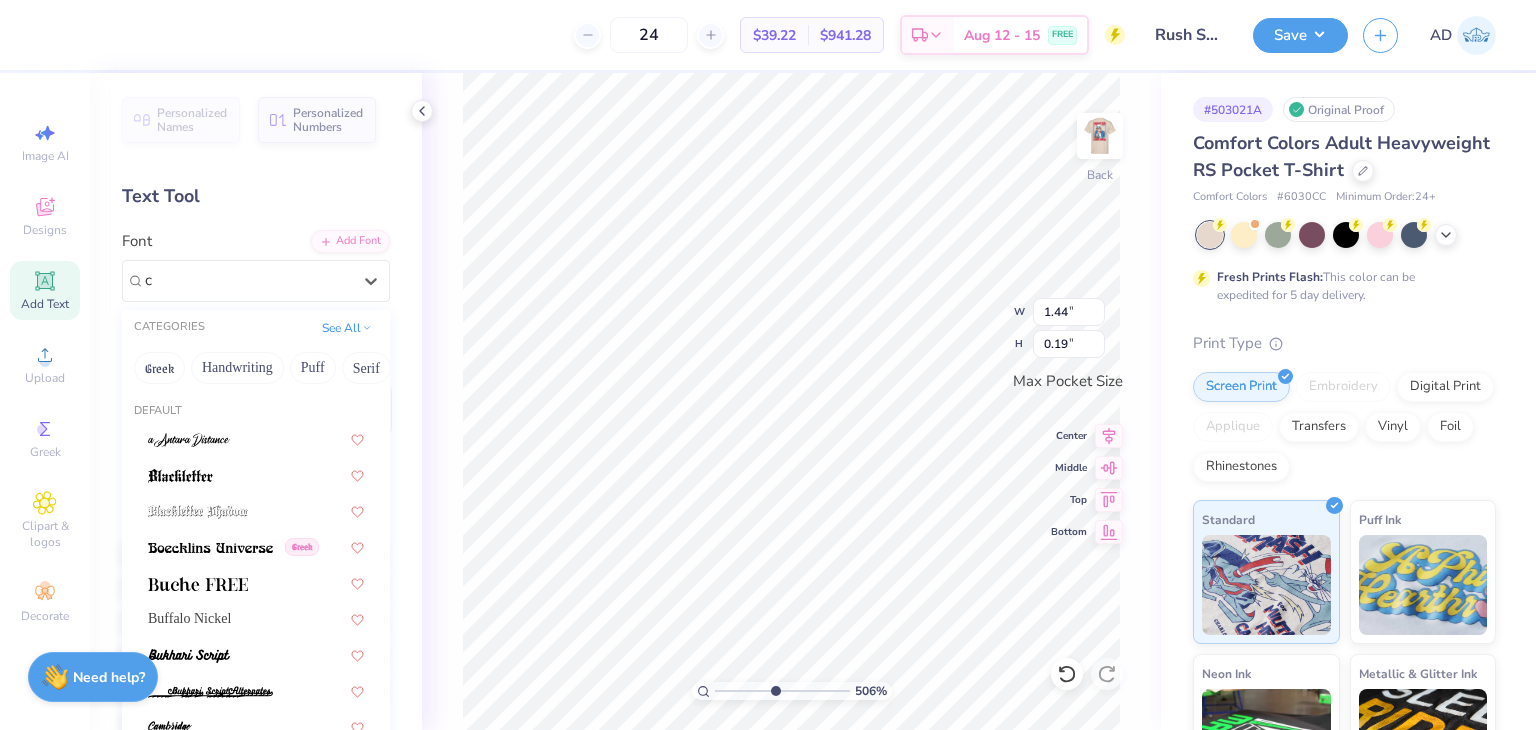 type on "cy" 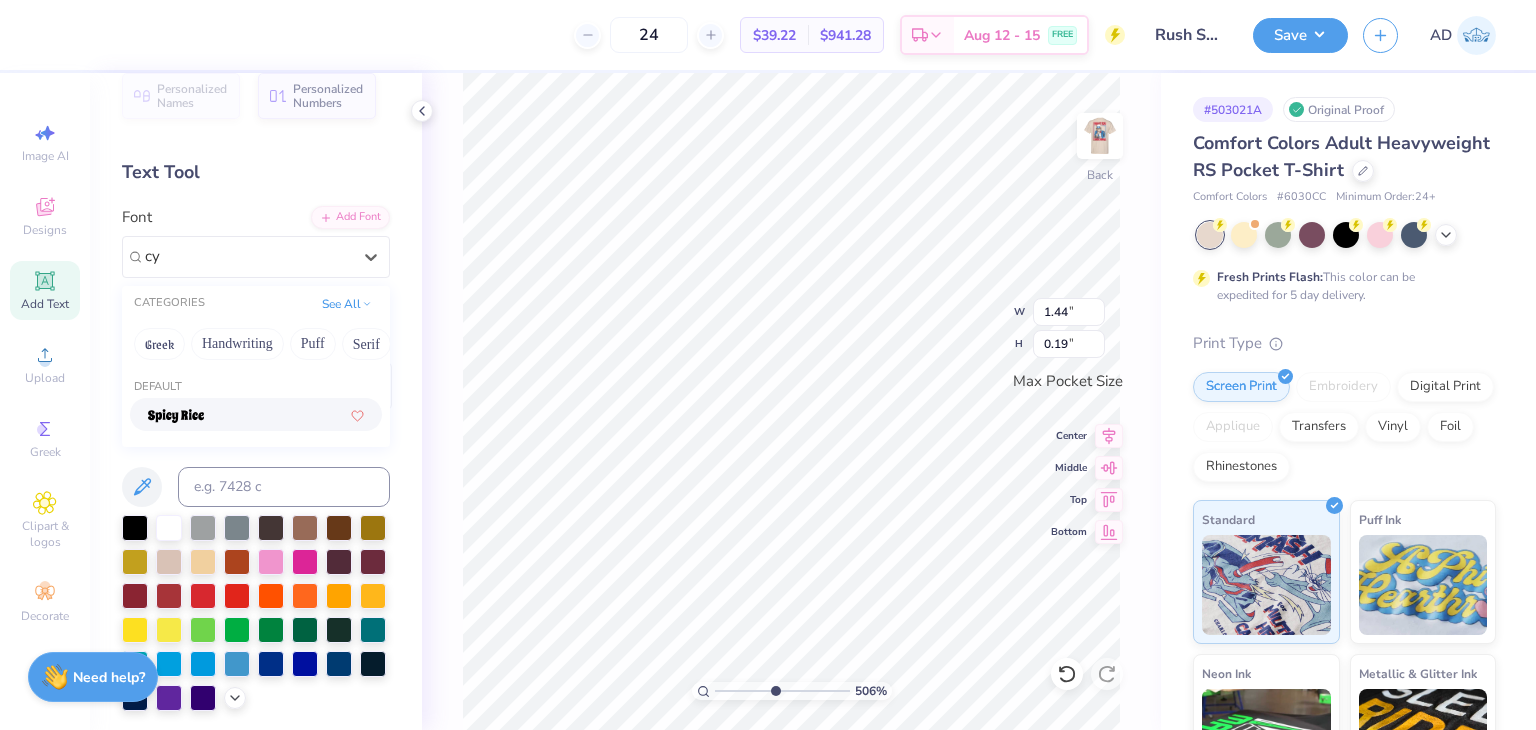scroll, scrollTop: 0, scrollLeft: 0, axis: both 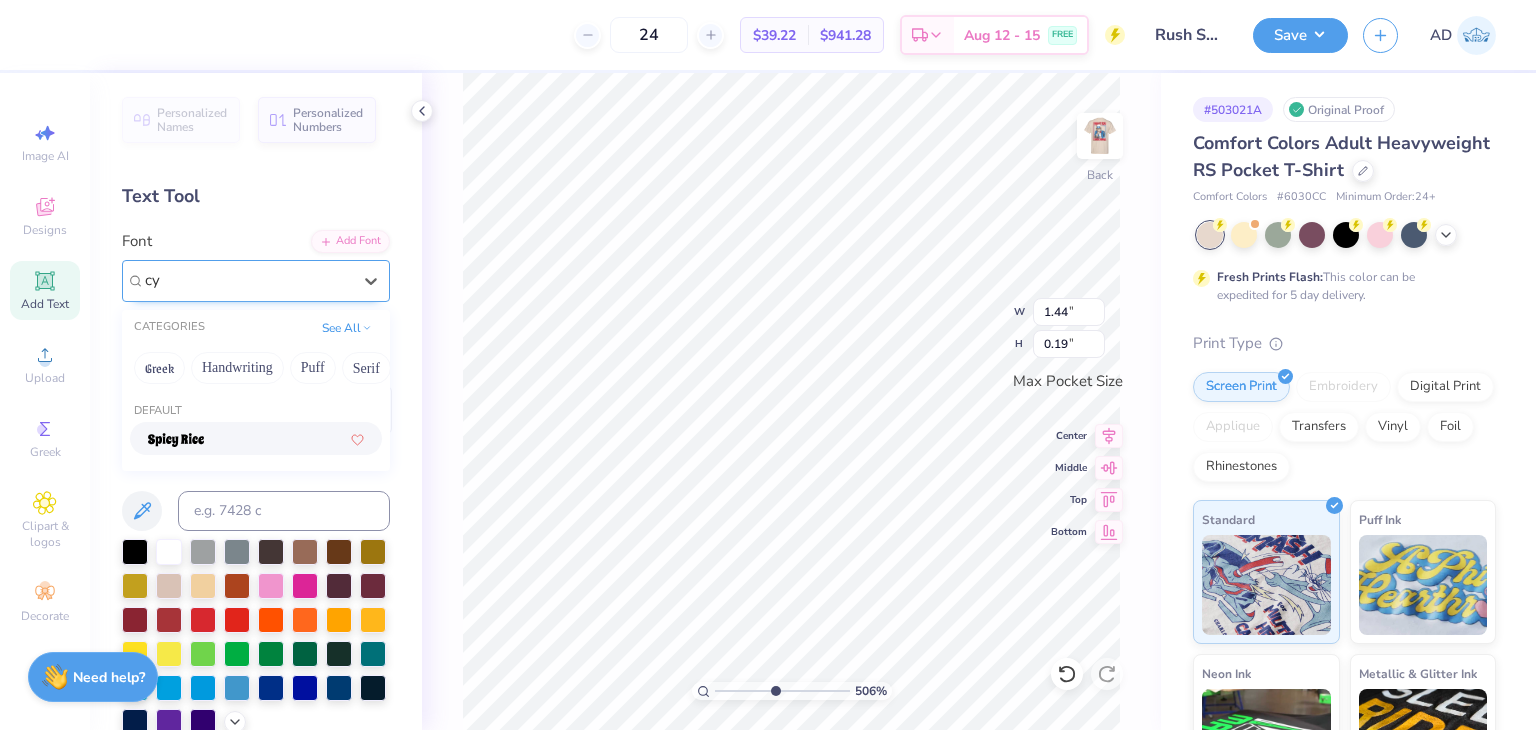 type 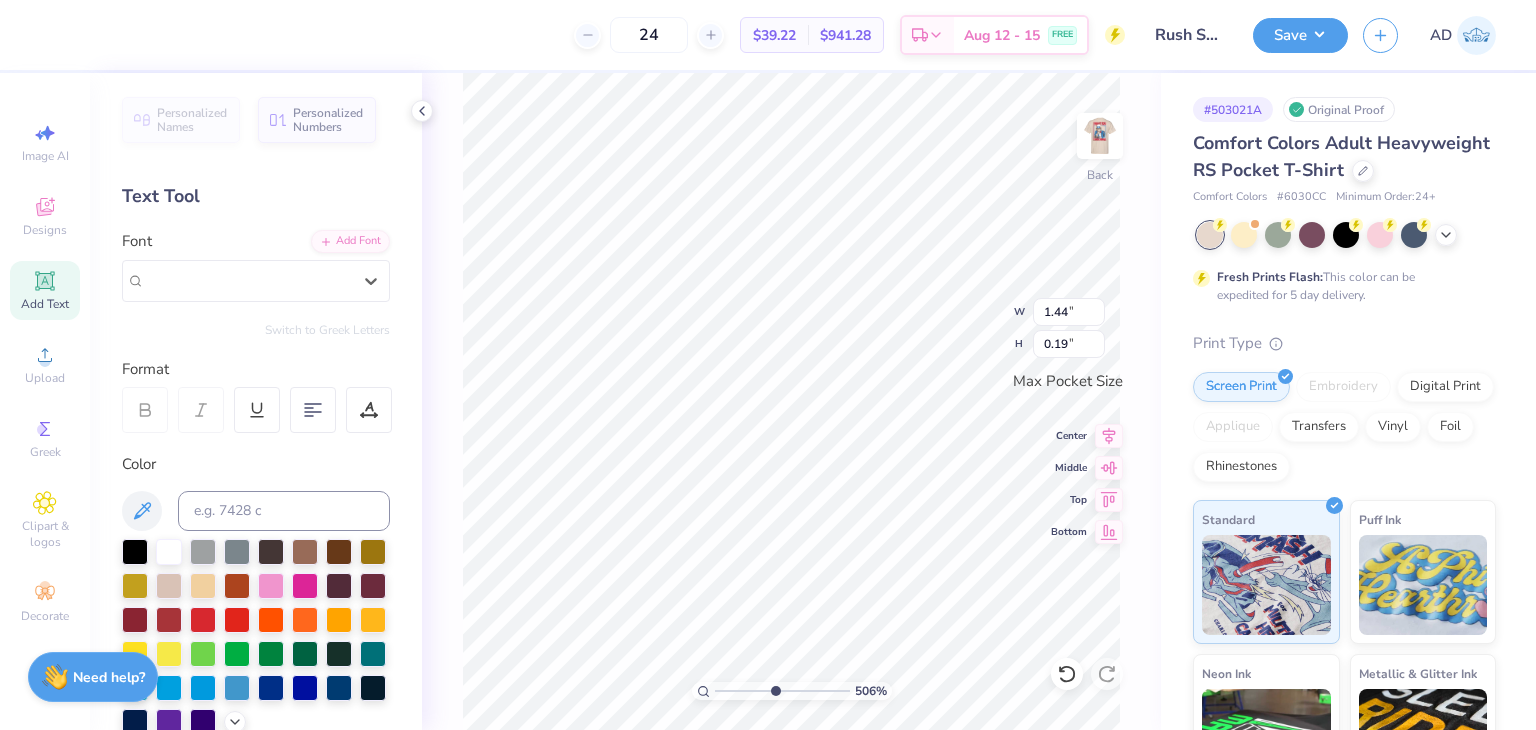 drag, startPoint x: 214, startPoint y: 288, endPoint x: 28, endPoint y: 287, distance: 186.00269 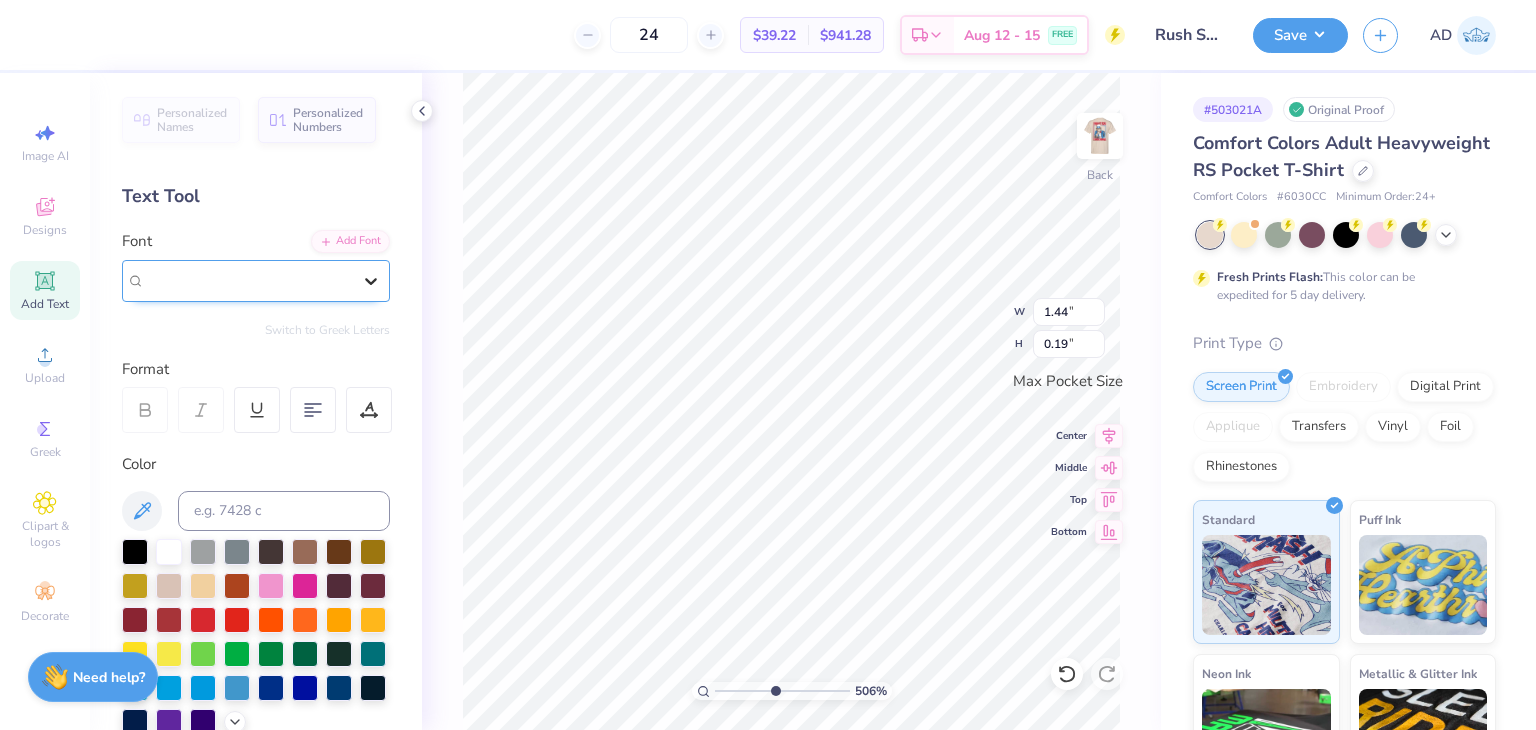 click 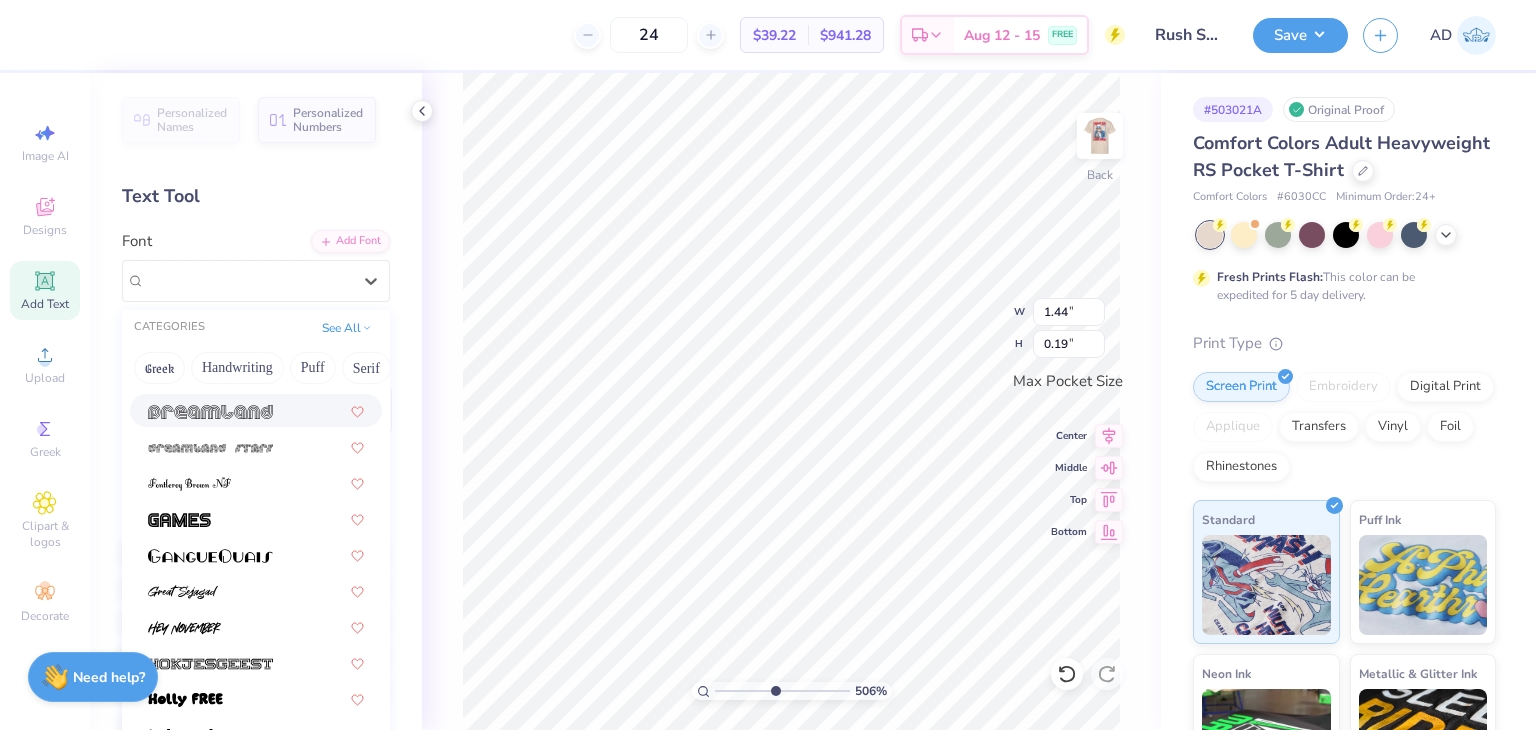 scroll, scrollTop: 1300, scrollLeft: 0, axis: vertical 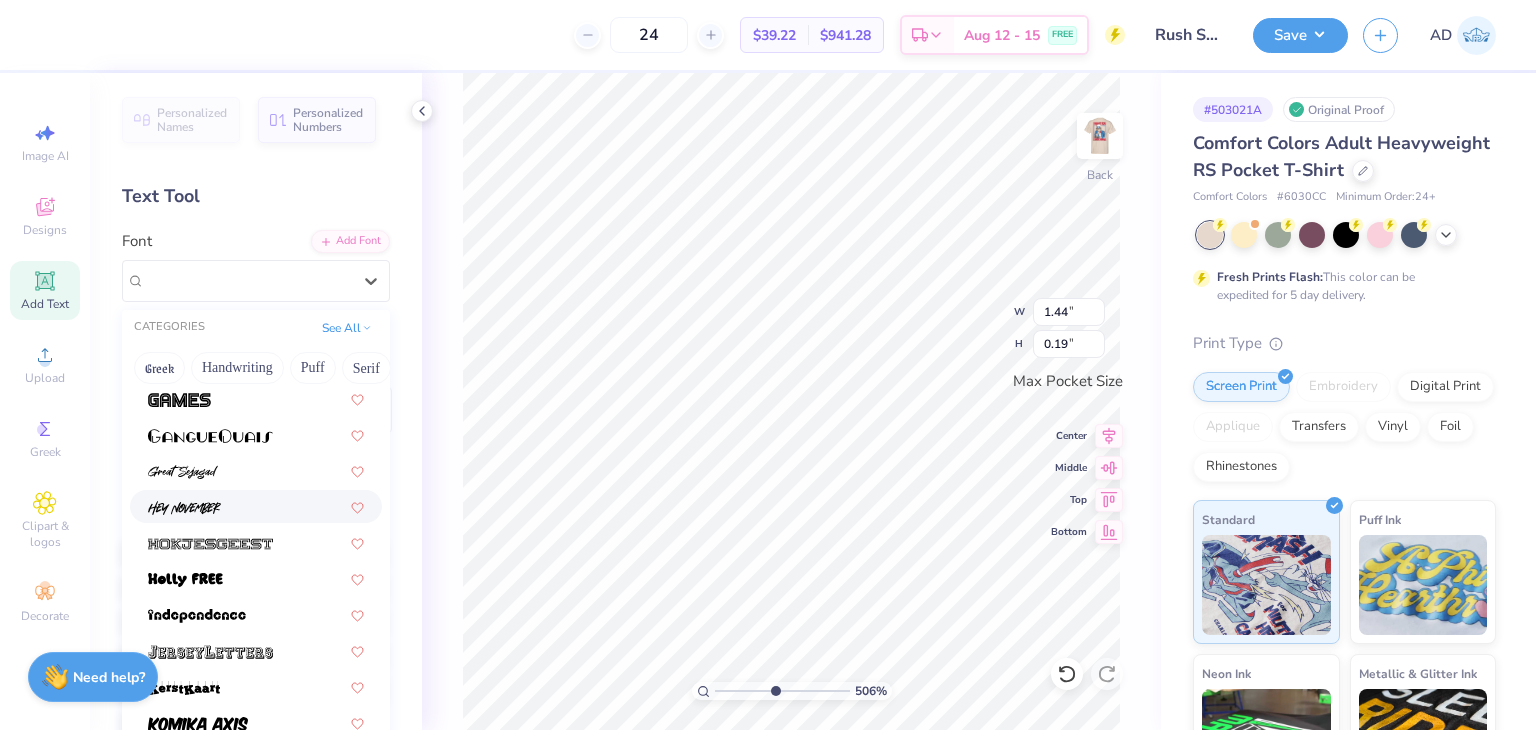 click at bounding box center [256, 506] 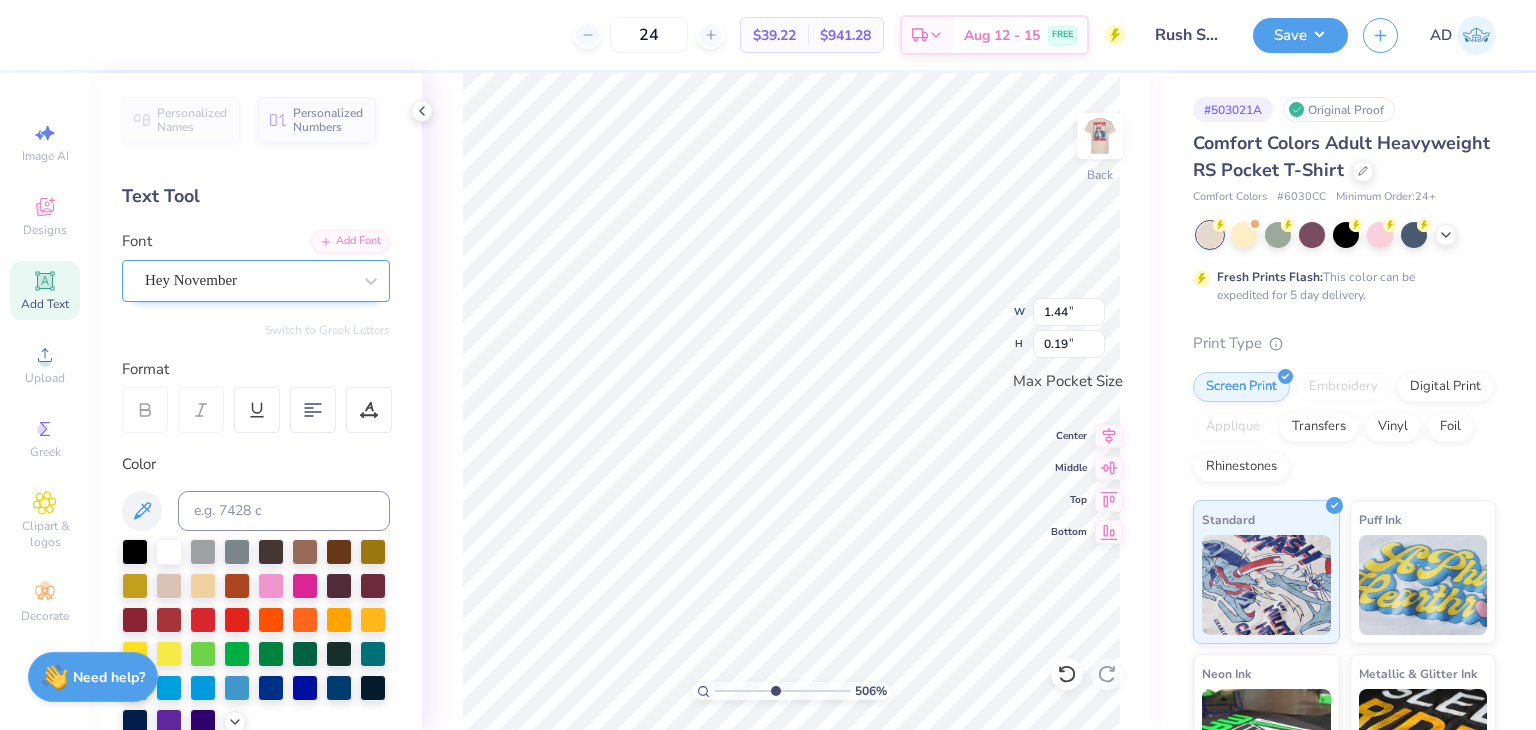 type on "1.50" 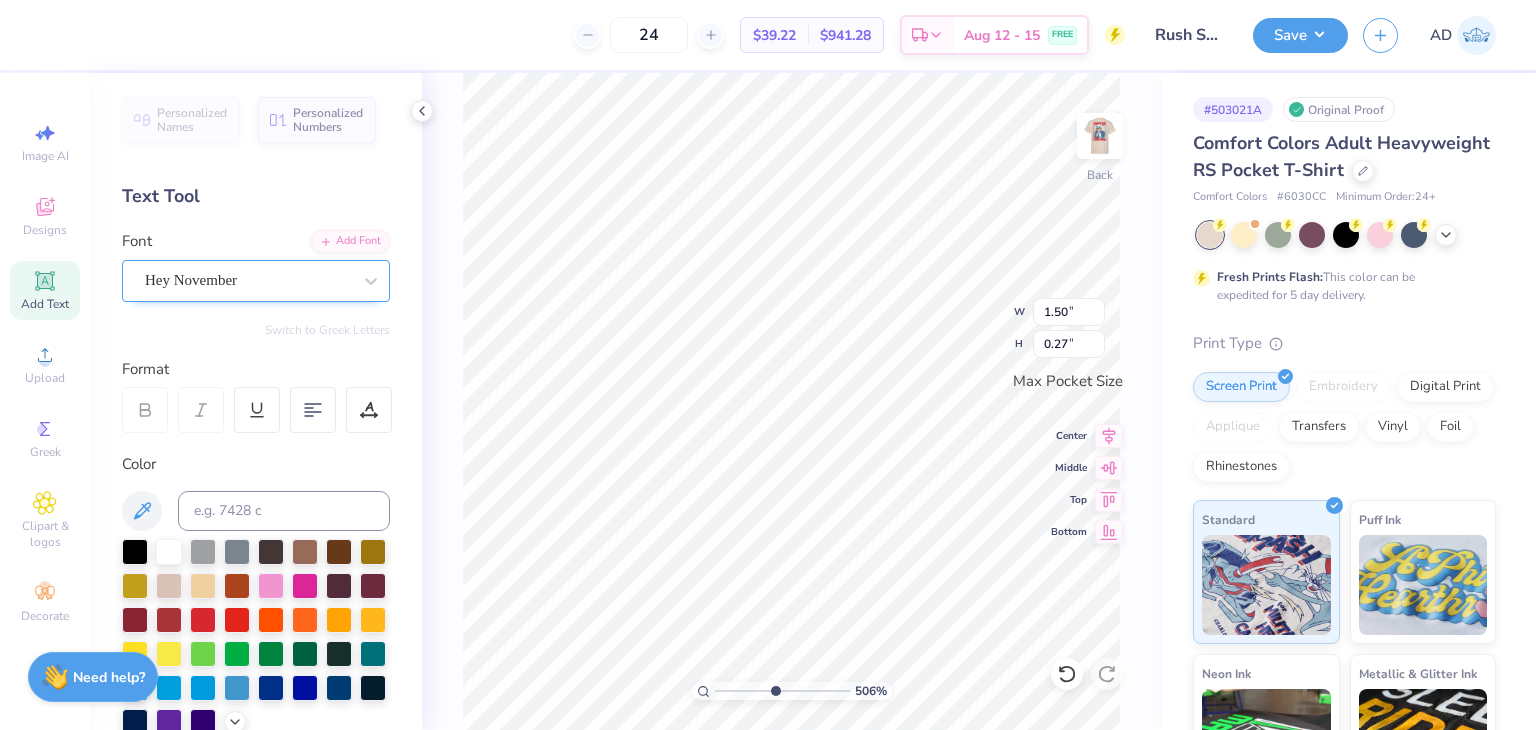 click on "Hey November" at bounding box center (248, 280) 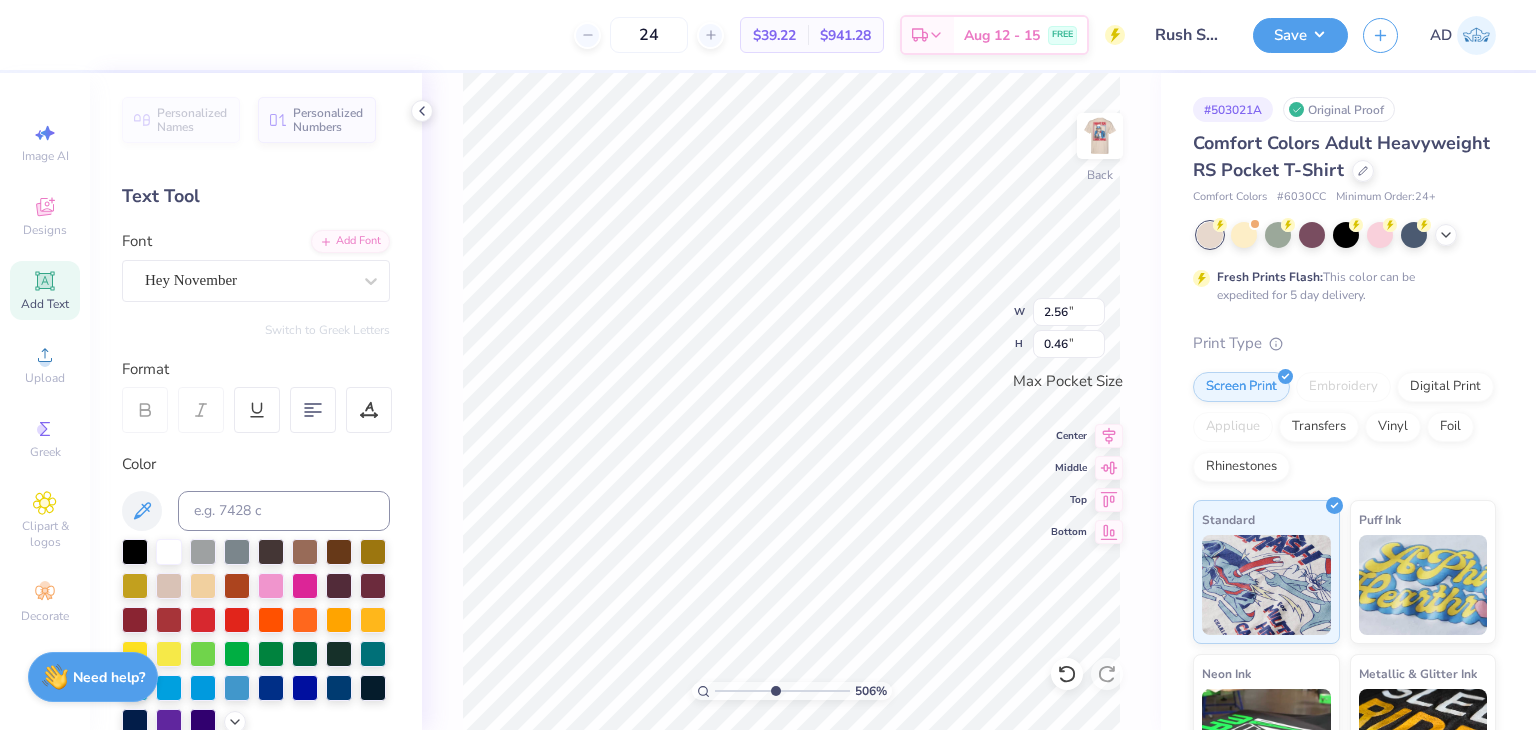 type on "2.56" 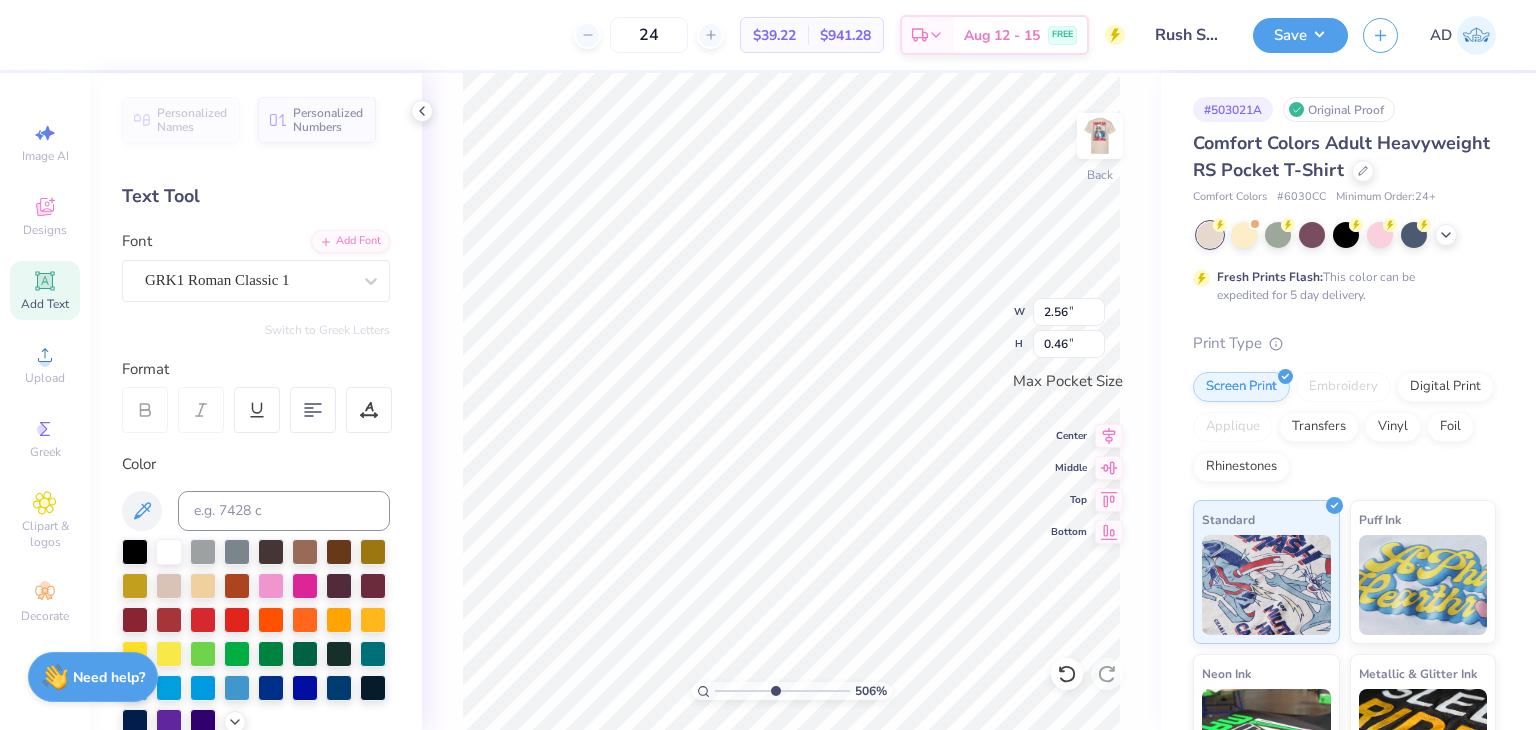 type on "3.42" 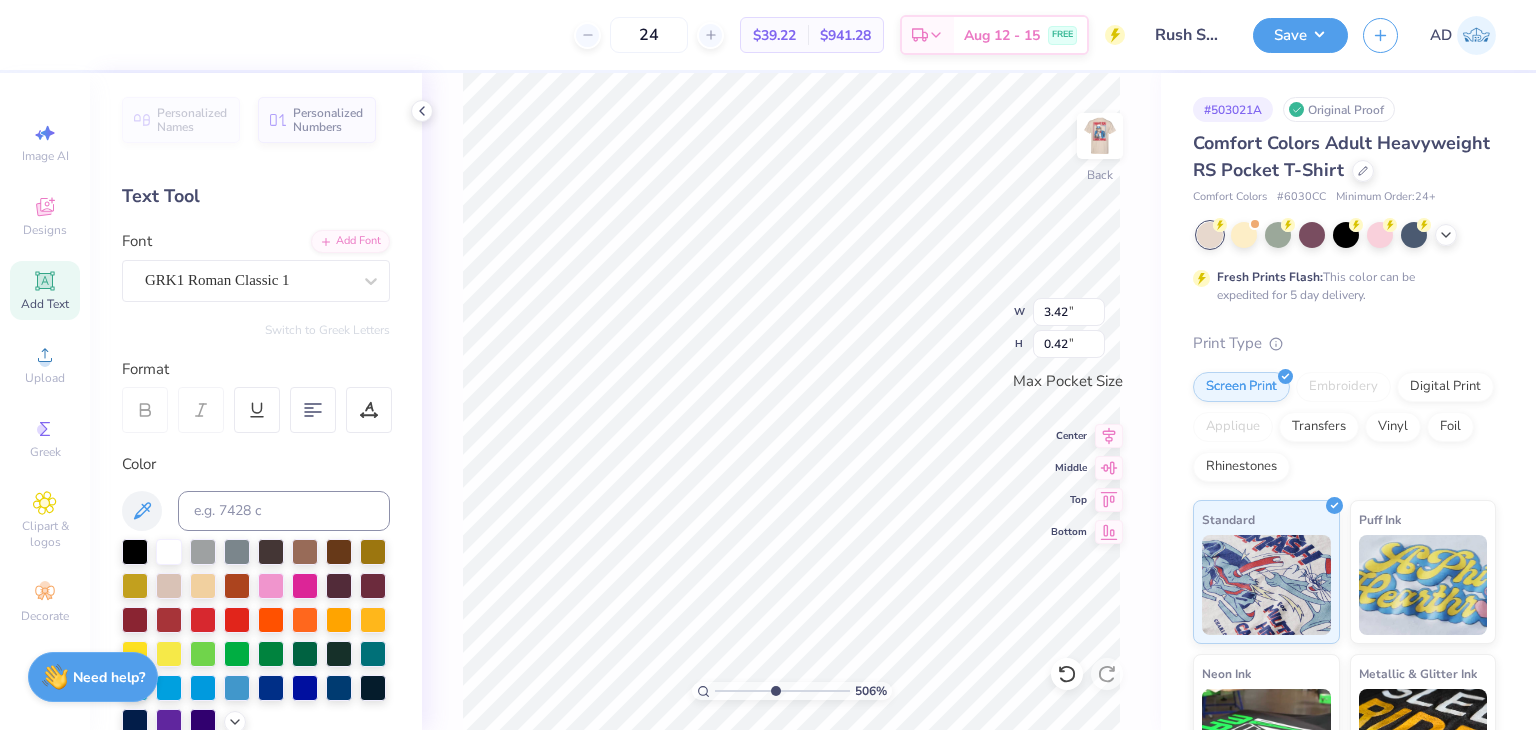 type on "2.27" 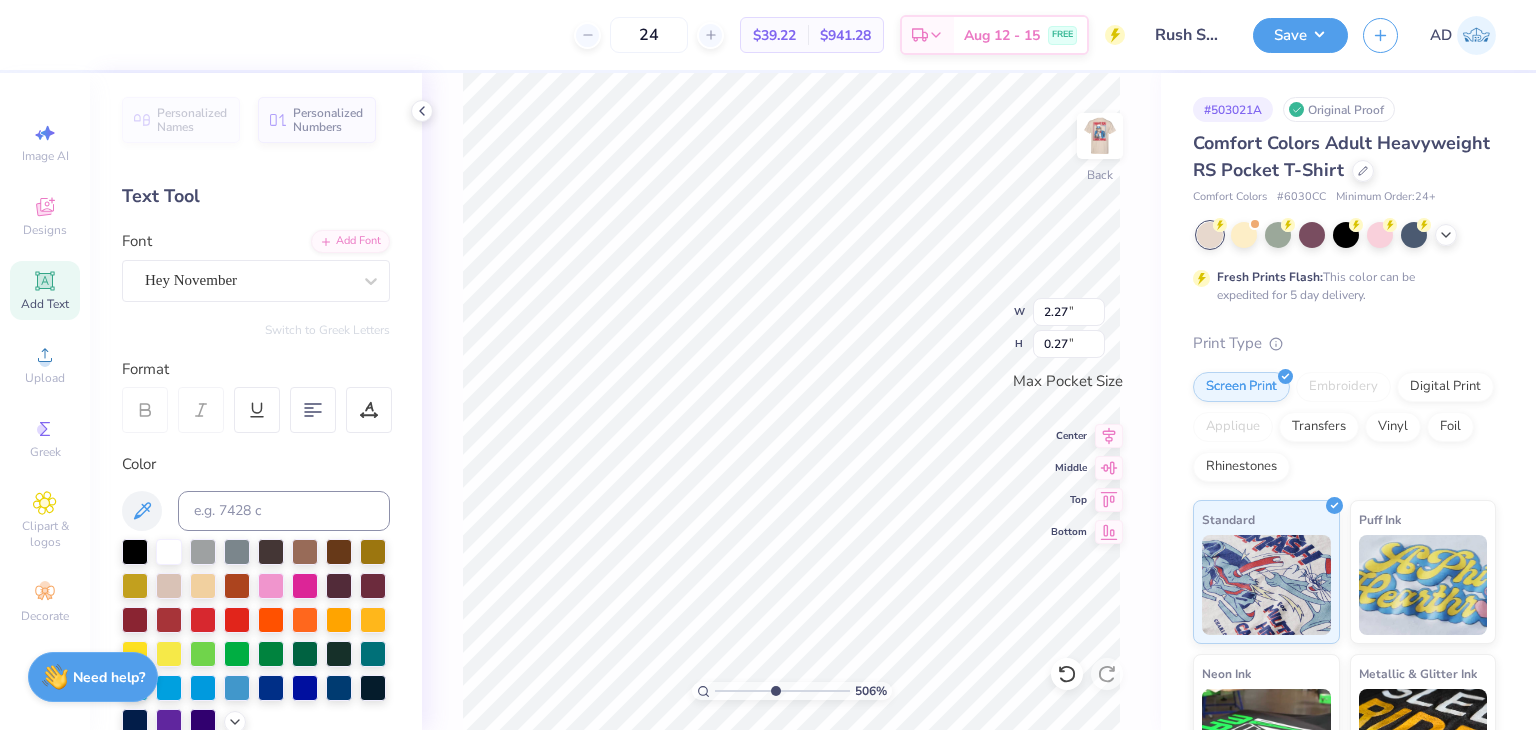 type on "2.56" 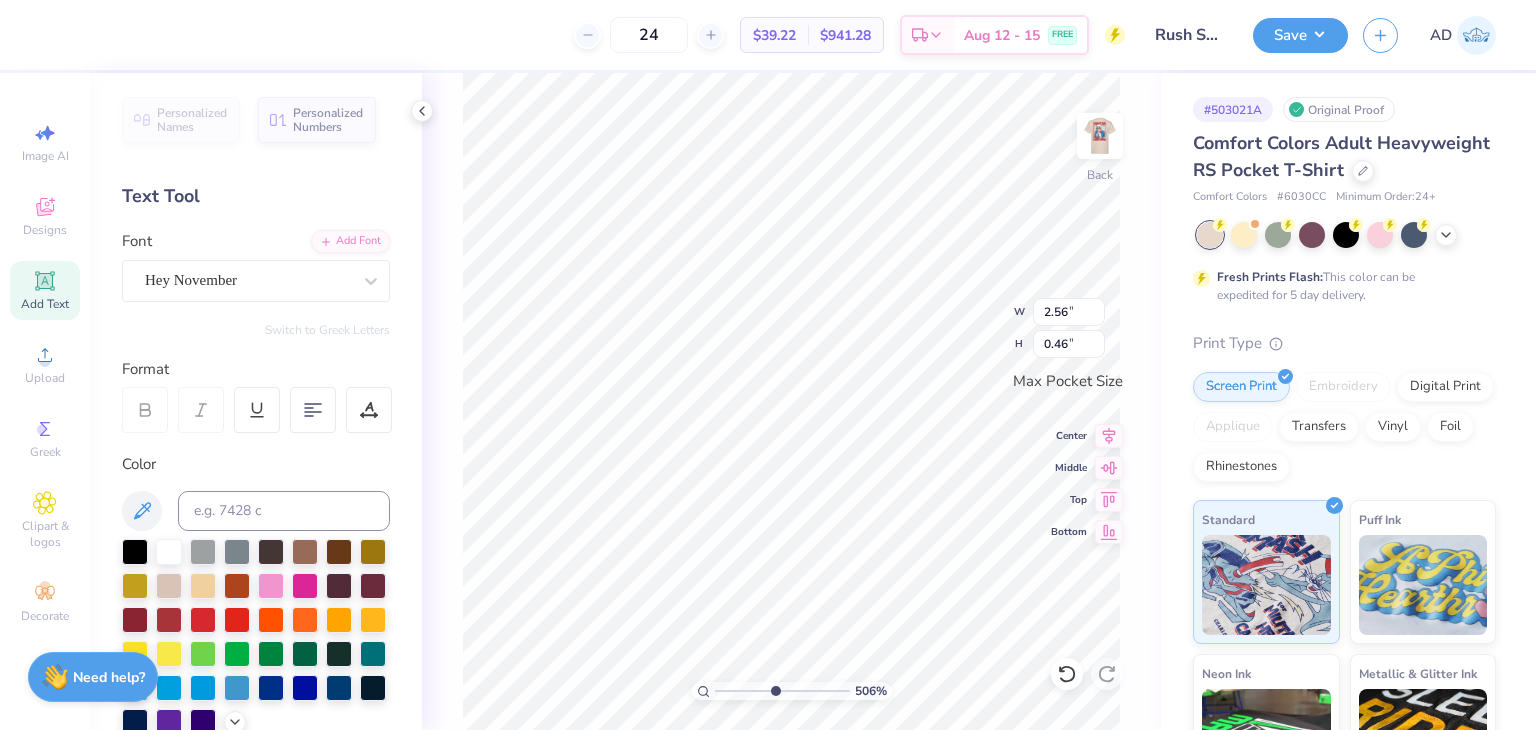 type on "3.03" 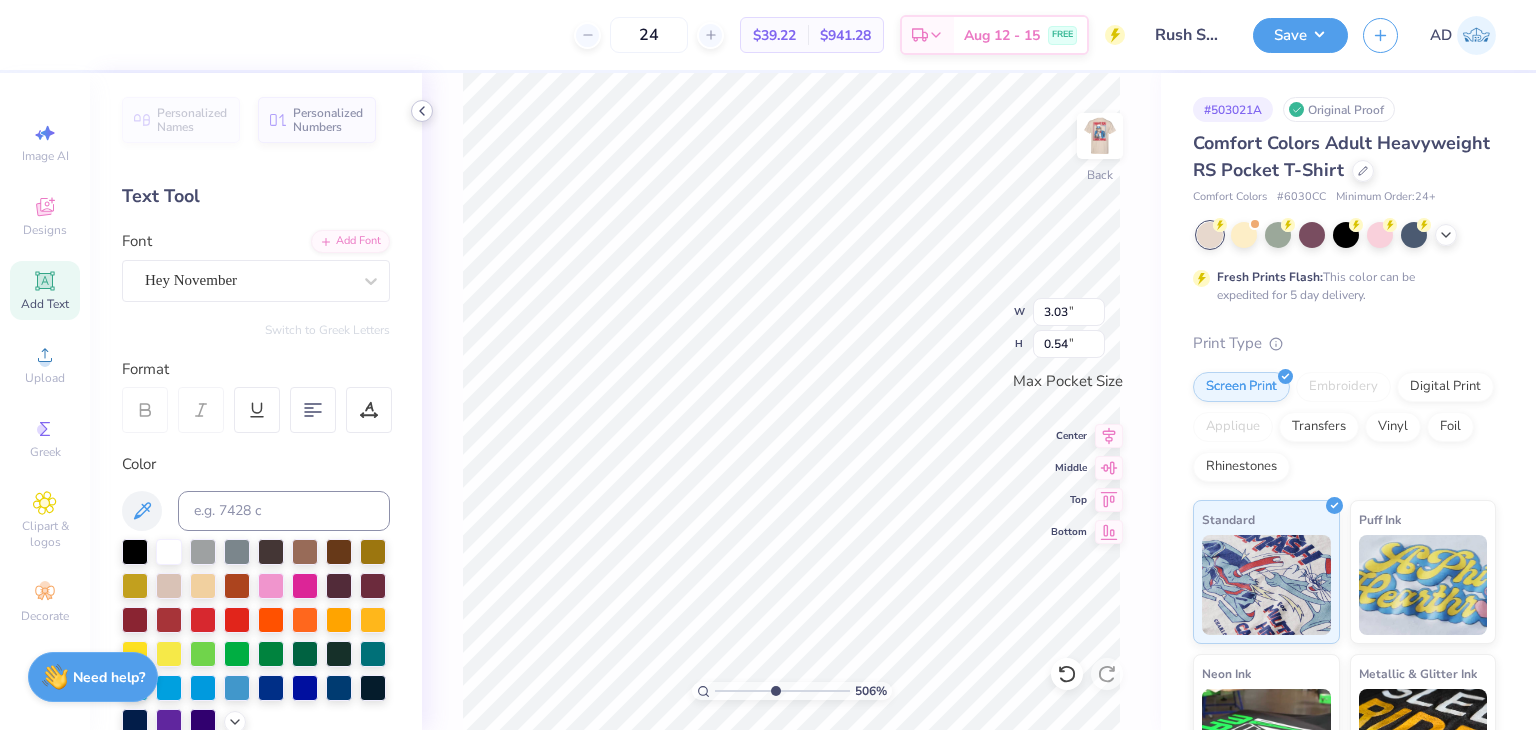 click 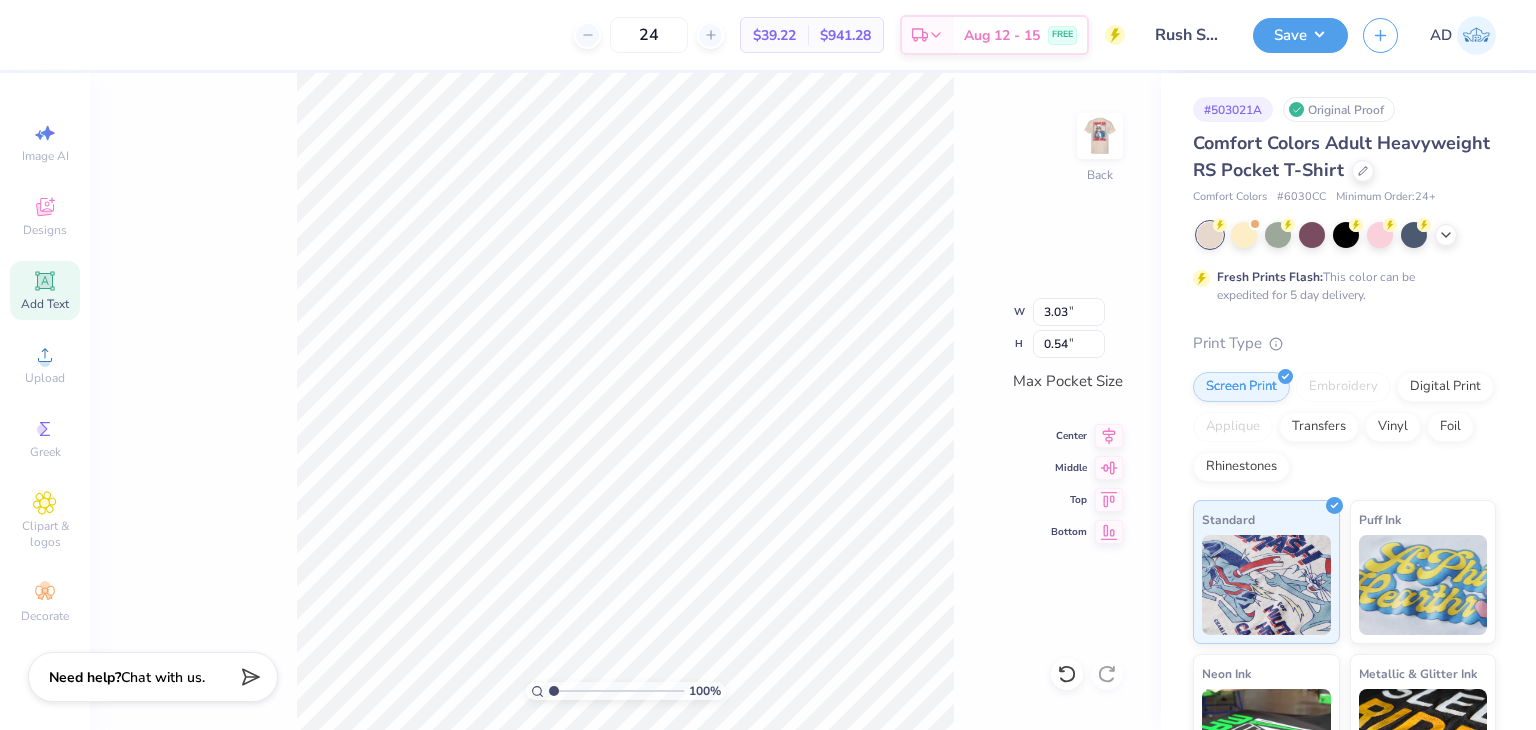 drag, startPoint x: 605, startPoint y: 689, endPoint x: 550, endPoint y: 694, distance: 55.226807 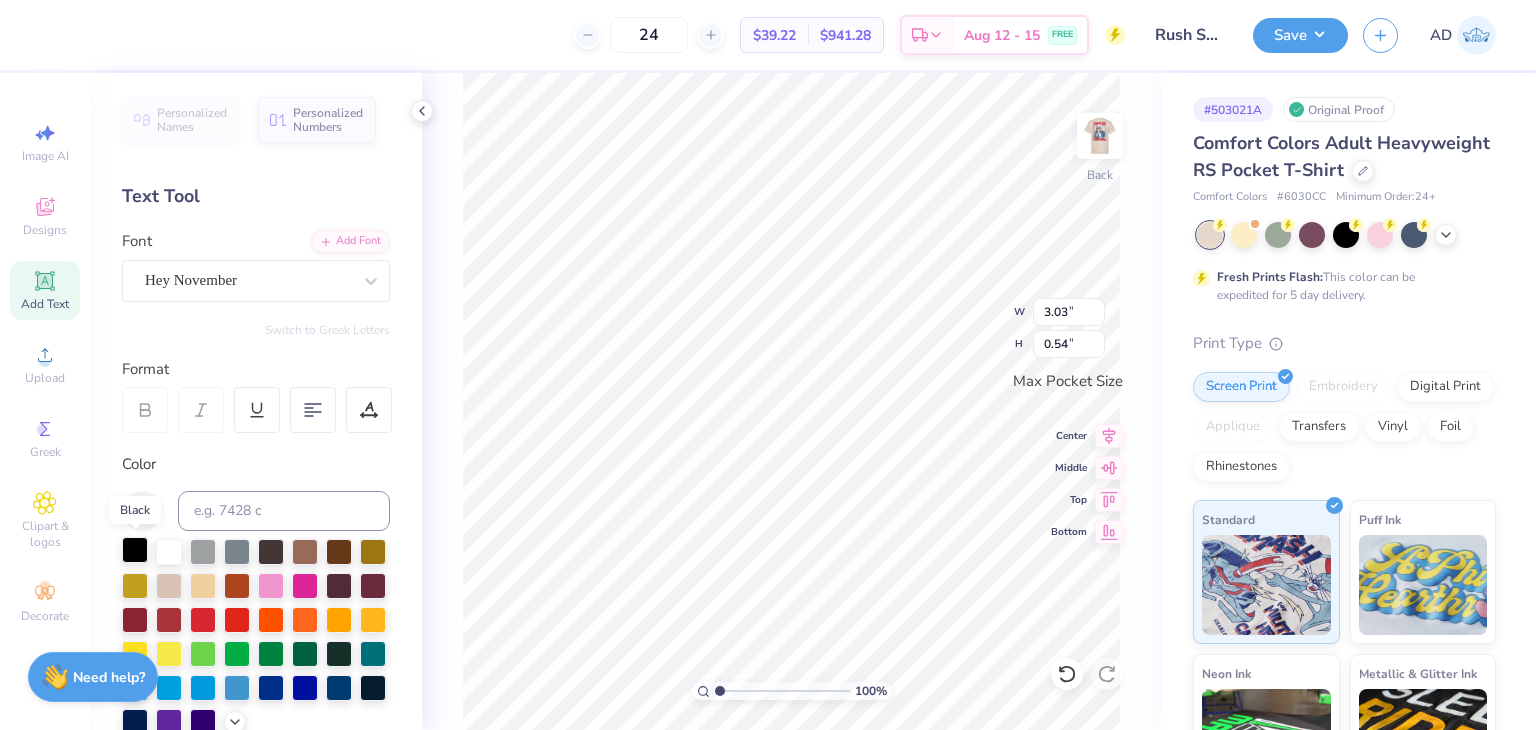 click at bounding box center (135, 550) 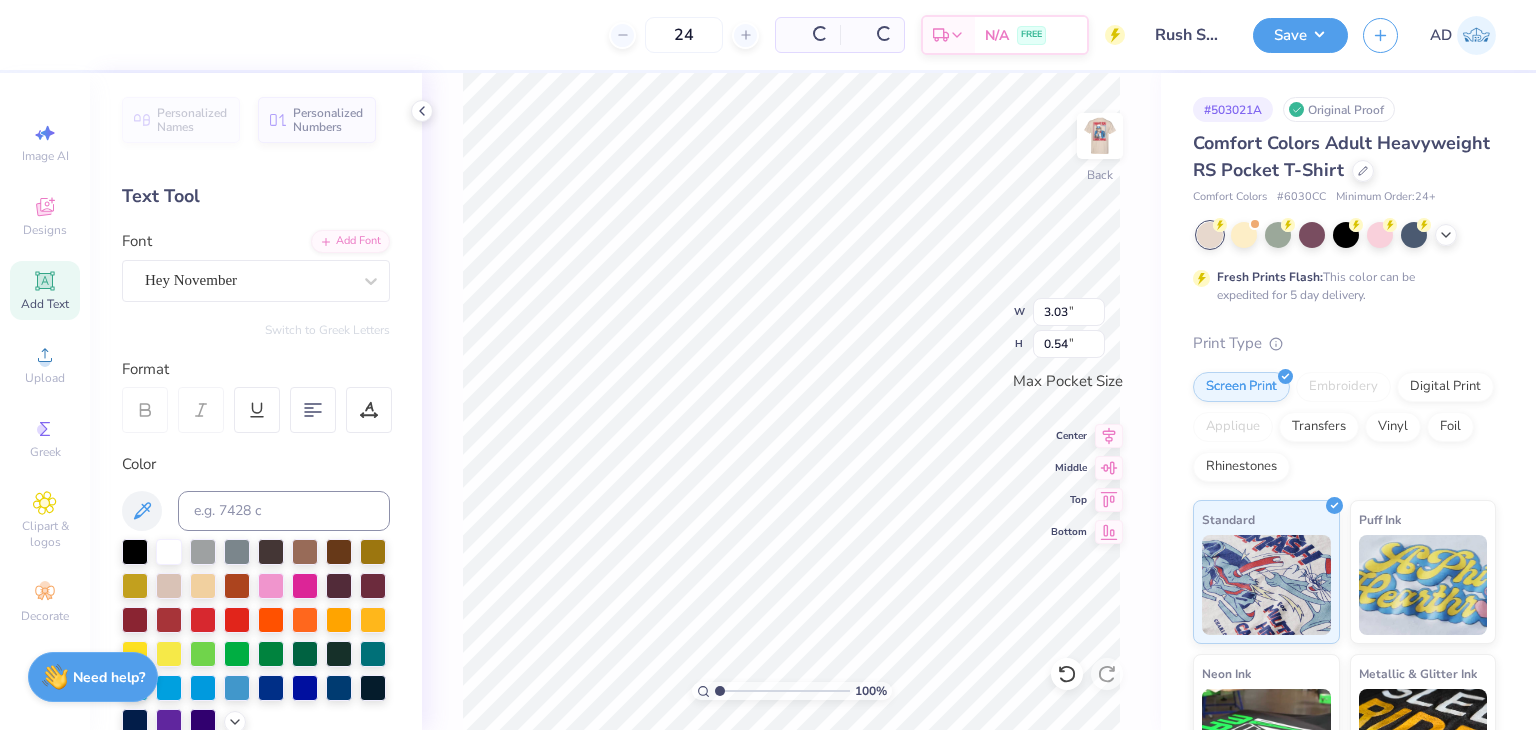 click on "100 % Back W 3.03 3.03 " H 0.54 0.54 " Max Pocket Size Center Middle Top Bottom" at bounding box center [791, 401] 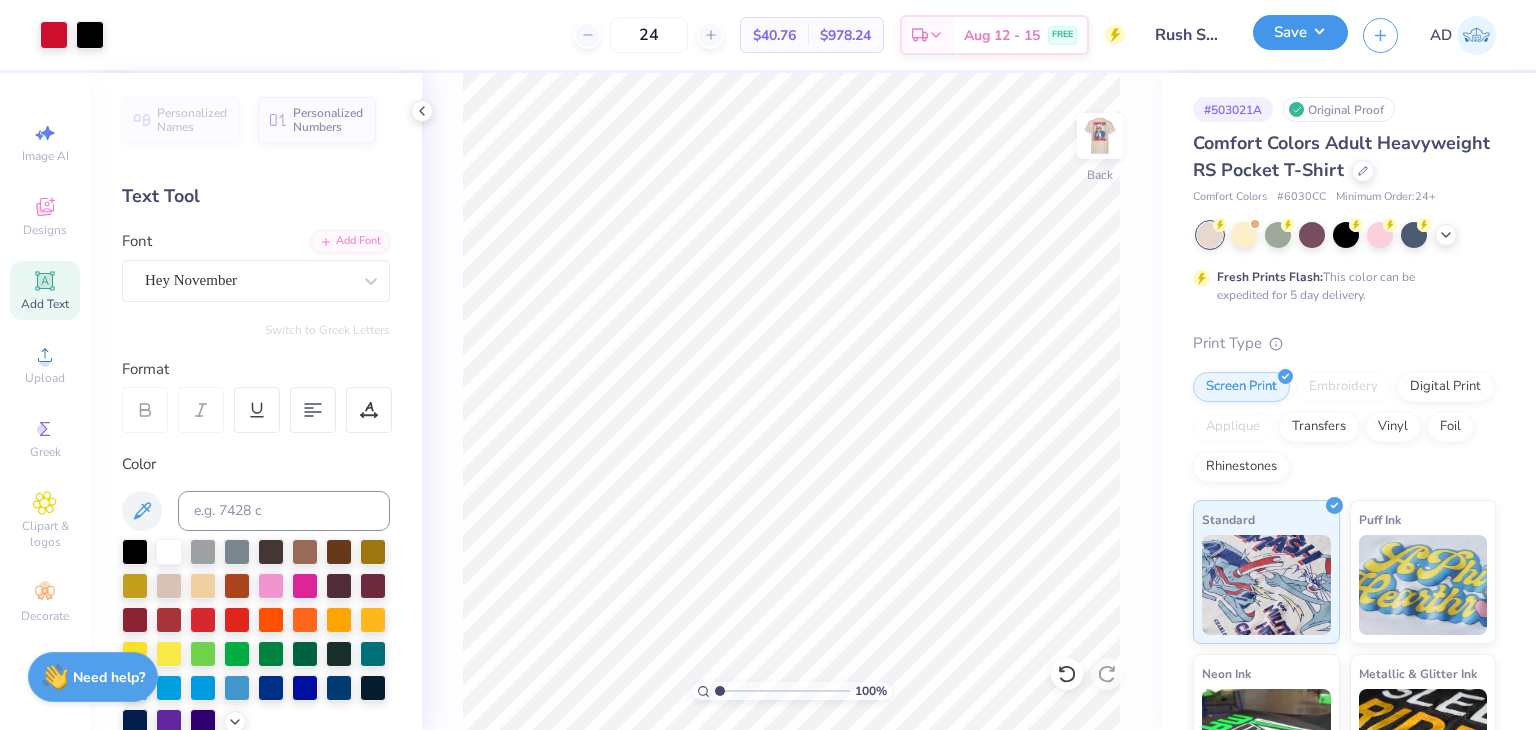 click on "Save" at bounding box center (1300, 32) 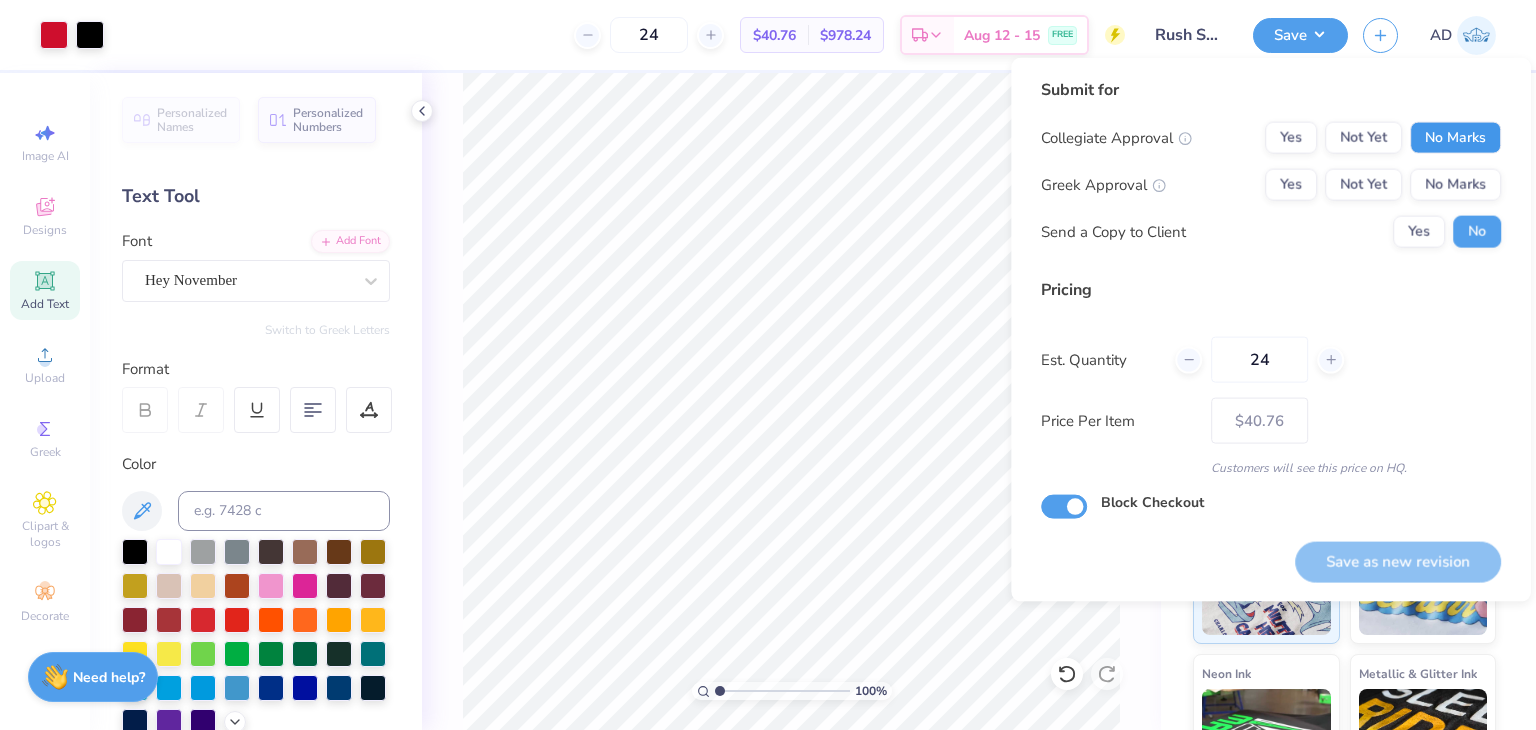 click on "No Marks" at bounding box center (1455, 138) 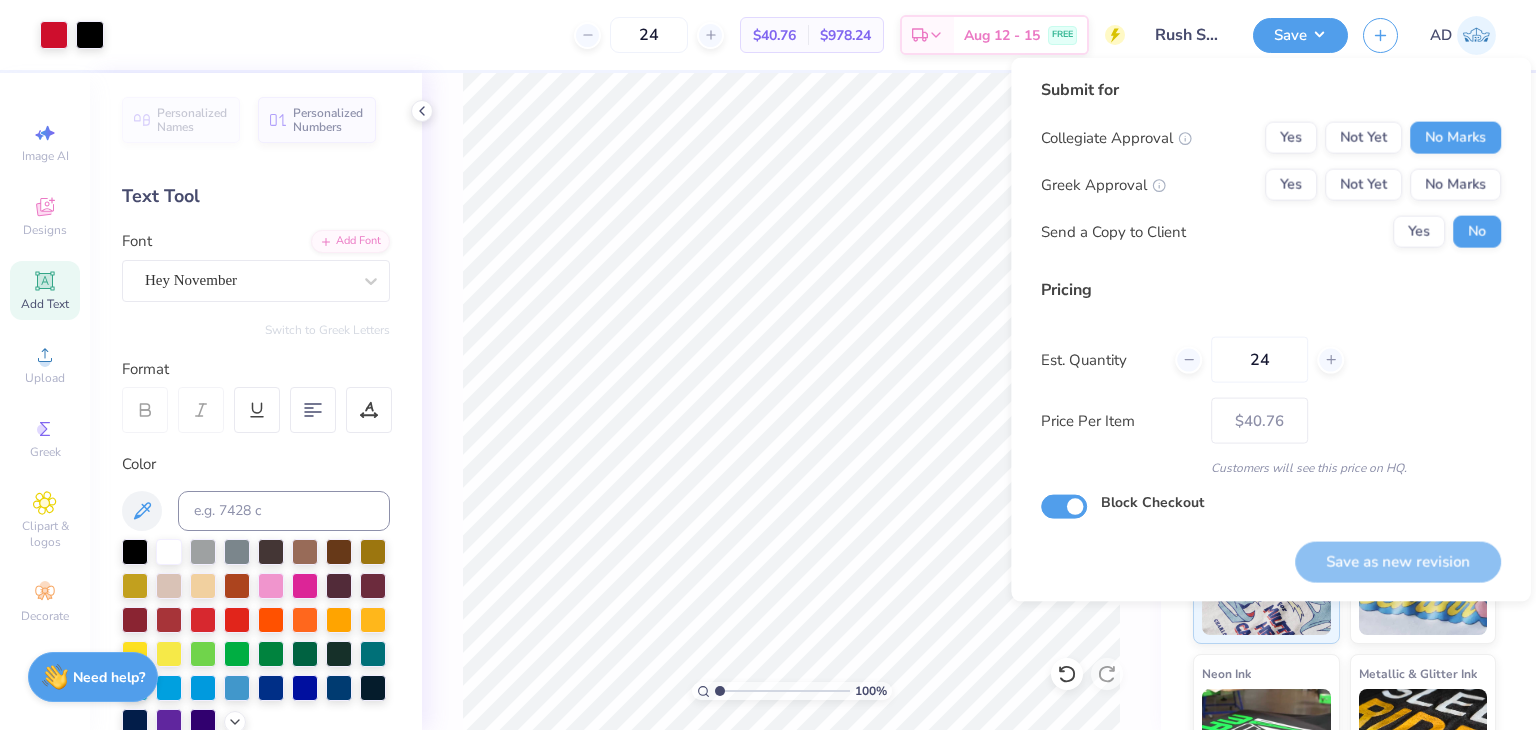 click on "Collegiate Approval Yes Not Yet No Marks Greek Approval Yes Not Yet No Marks Send a Copy to Client Yes No" at bounding box center (1271, 185) 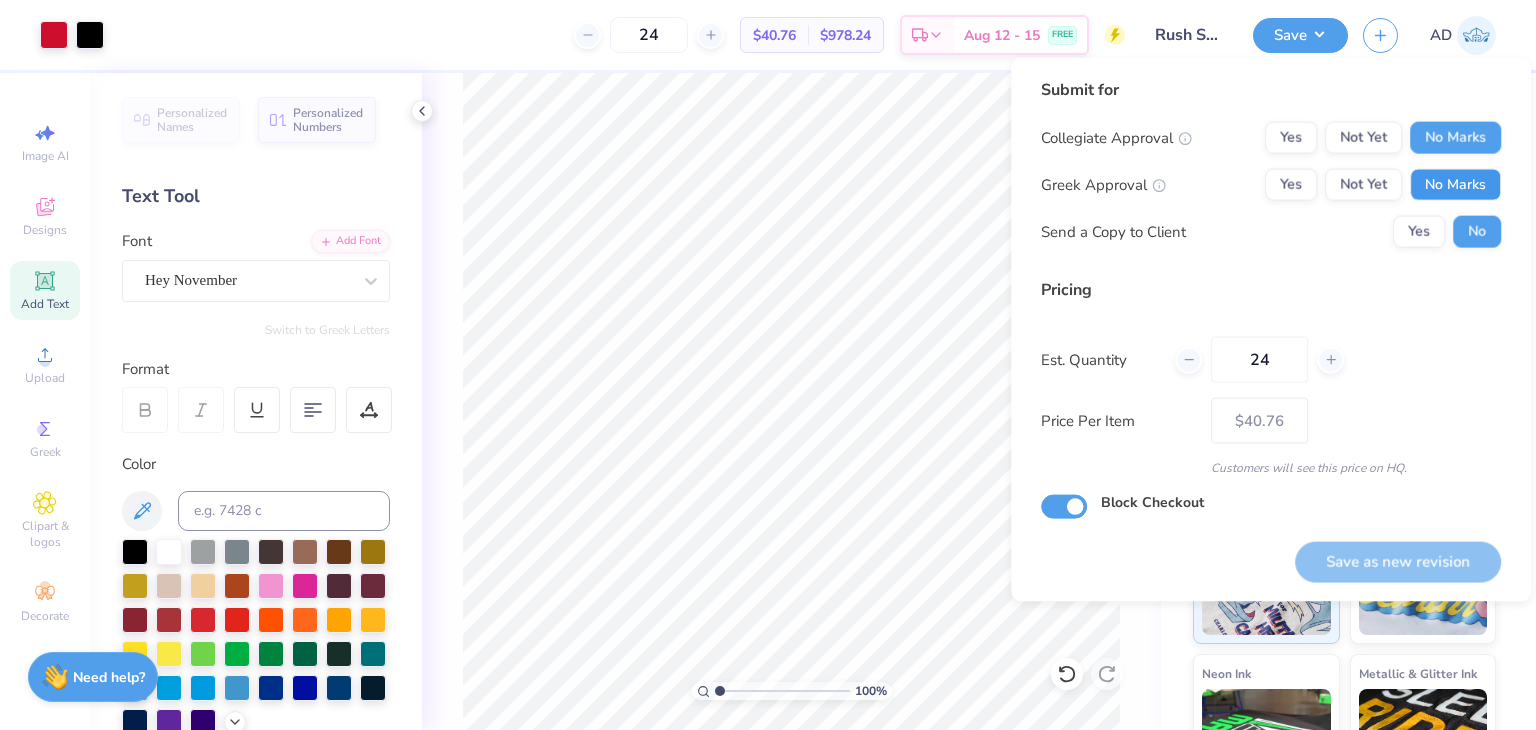 click on "No Marks" at bounding box center (1455, 185) 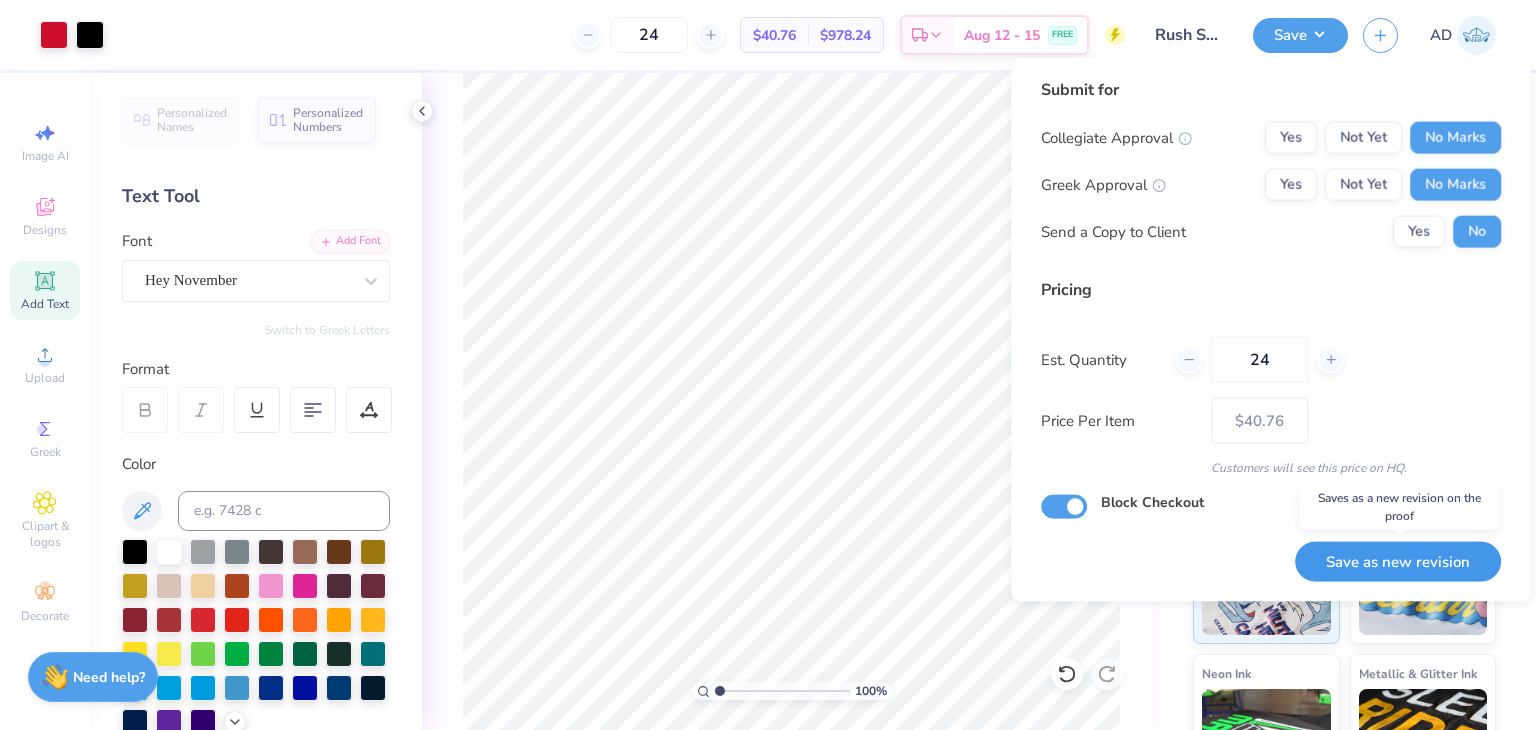 click on "Save as new revision" at bounding box center (1398, 561) 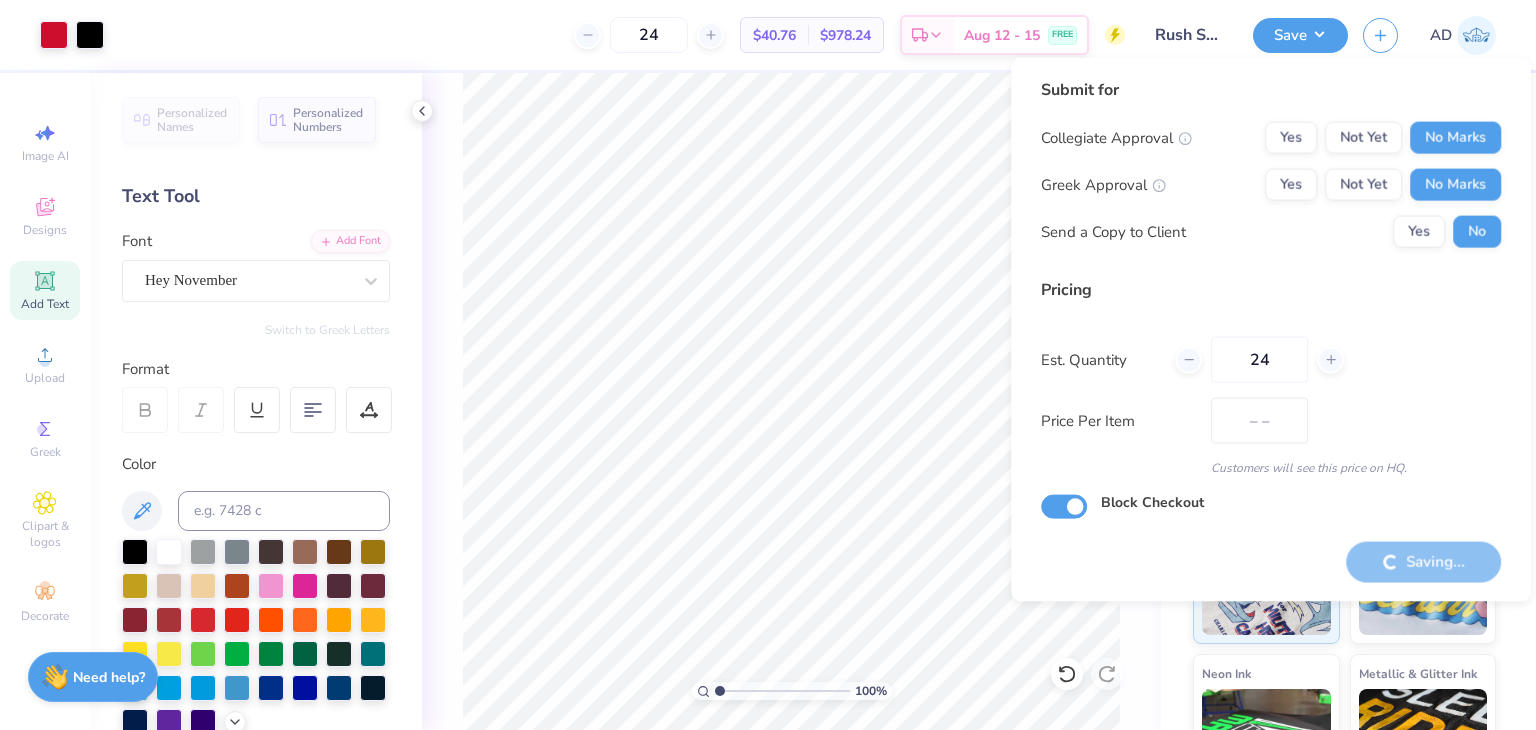 type on "$40.76" 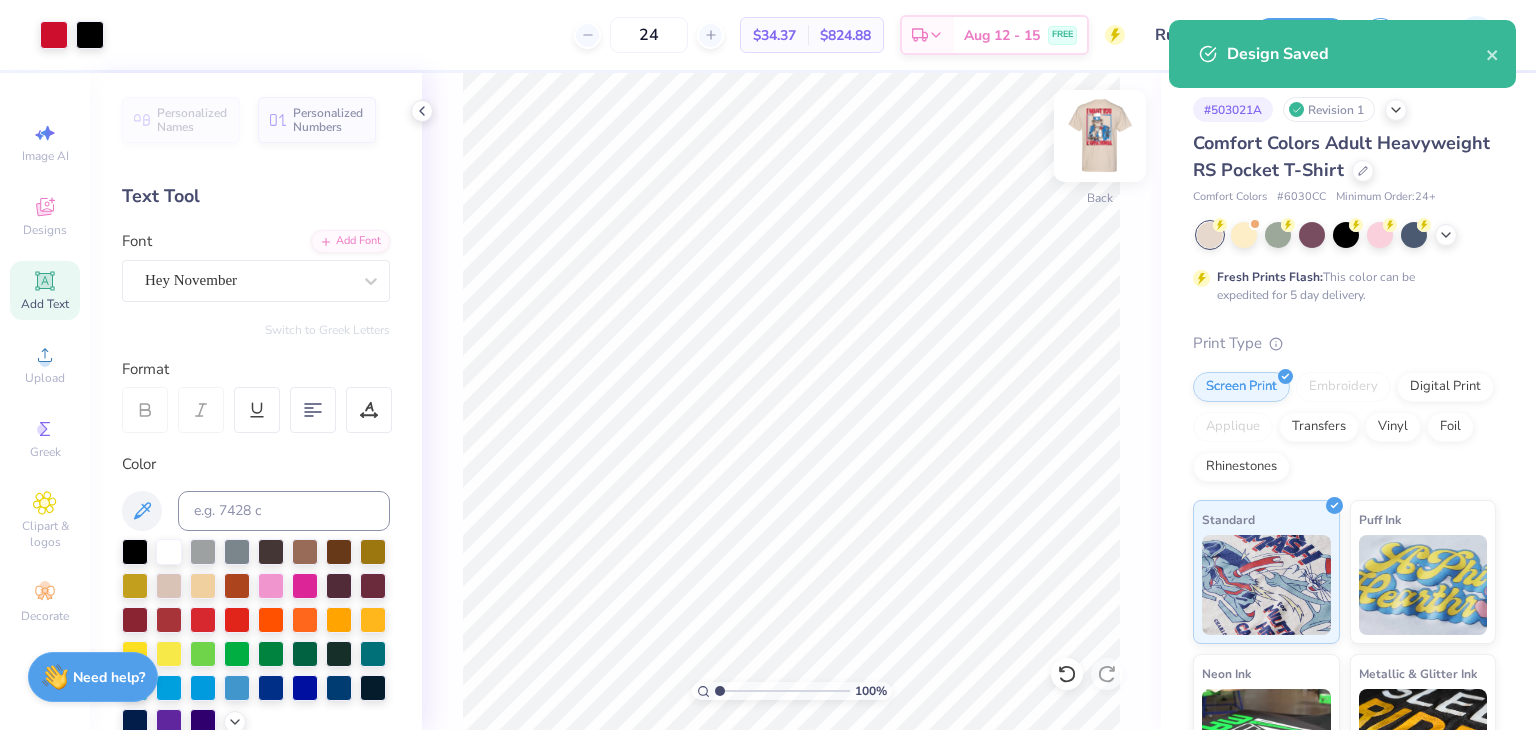 click at bounding box center [1100, 136] 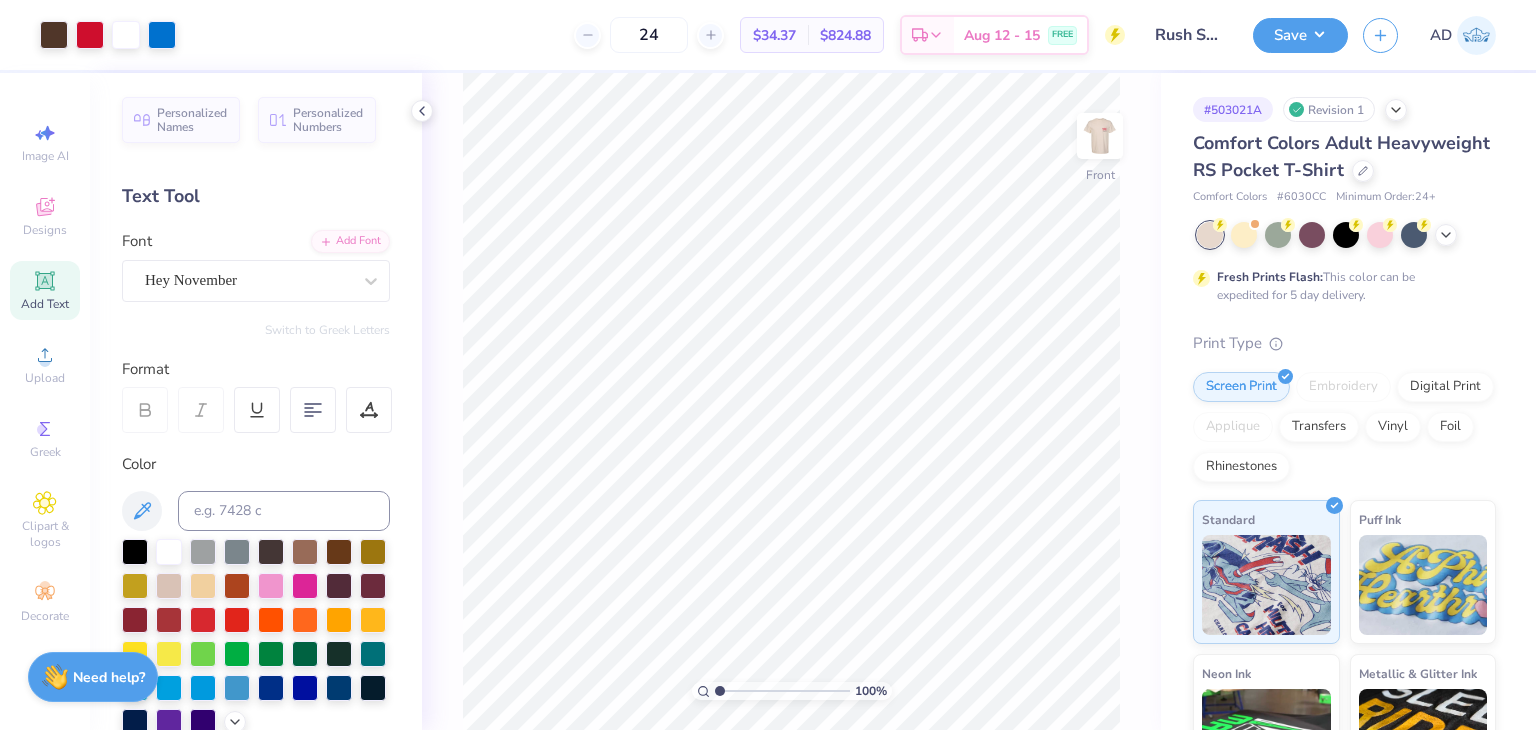 click on "Art colors 24 $34.37 Per Item $824.88 Total Est.  Delivery Aug 12 - 15 FREE Design Title Rush Shirts for Kappa Sigma Save AD" at bounding box center [768, 35] 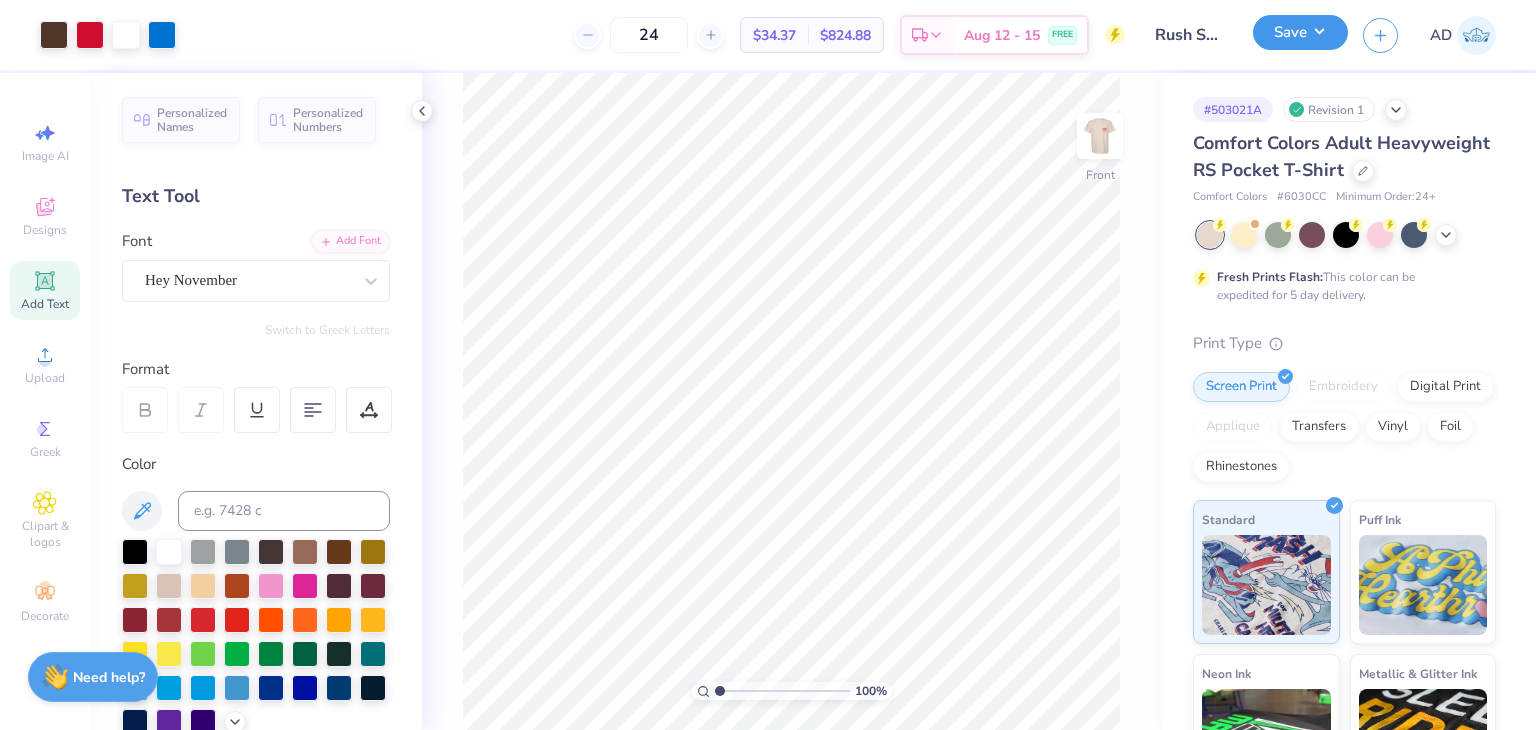click on "Save" at bounding box center [1300, 32] 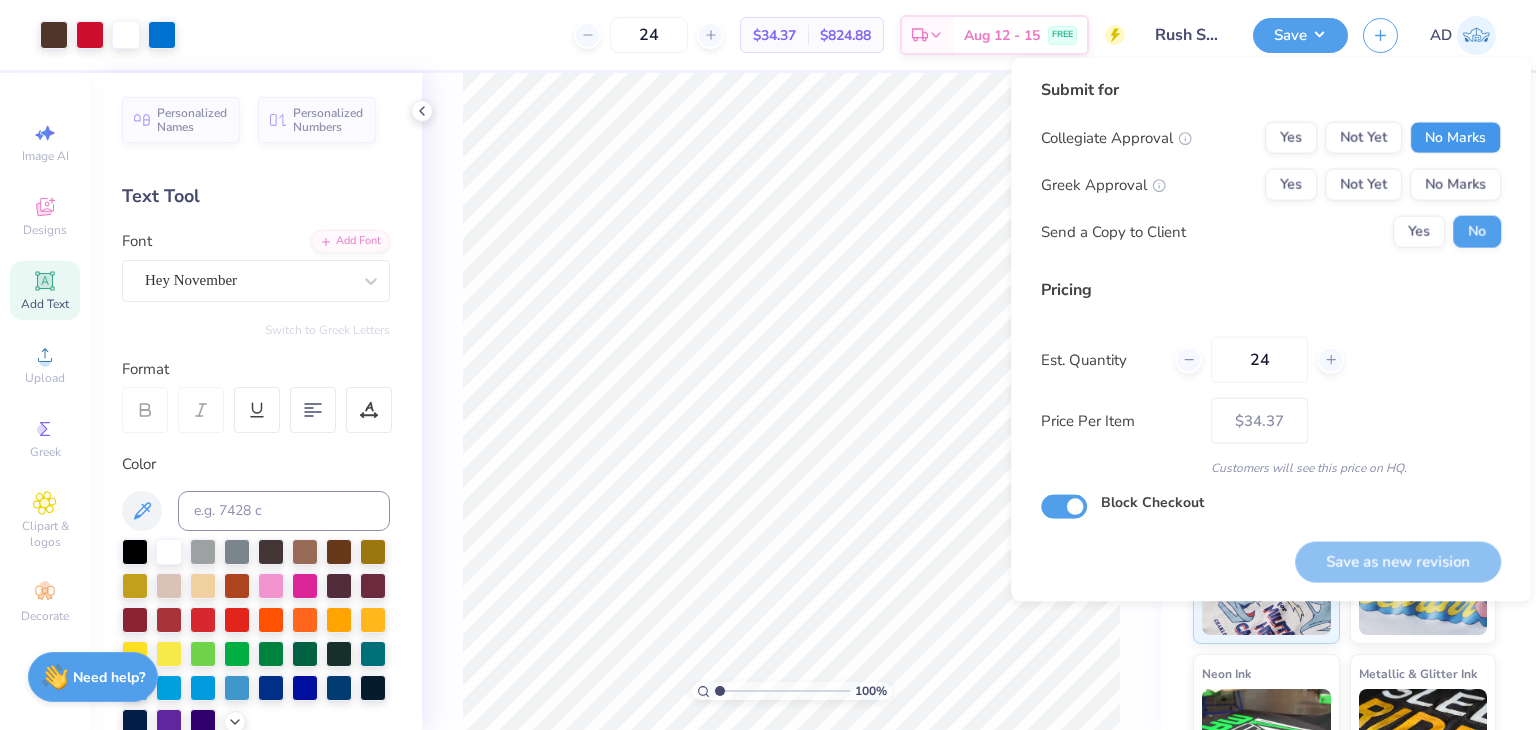 click on "No Marks" at bounding box center [1455, 138] 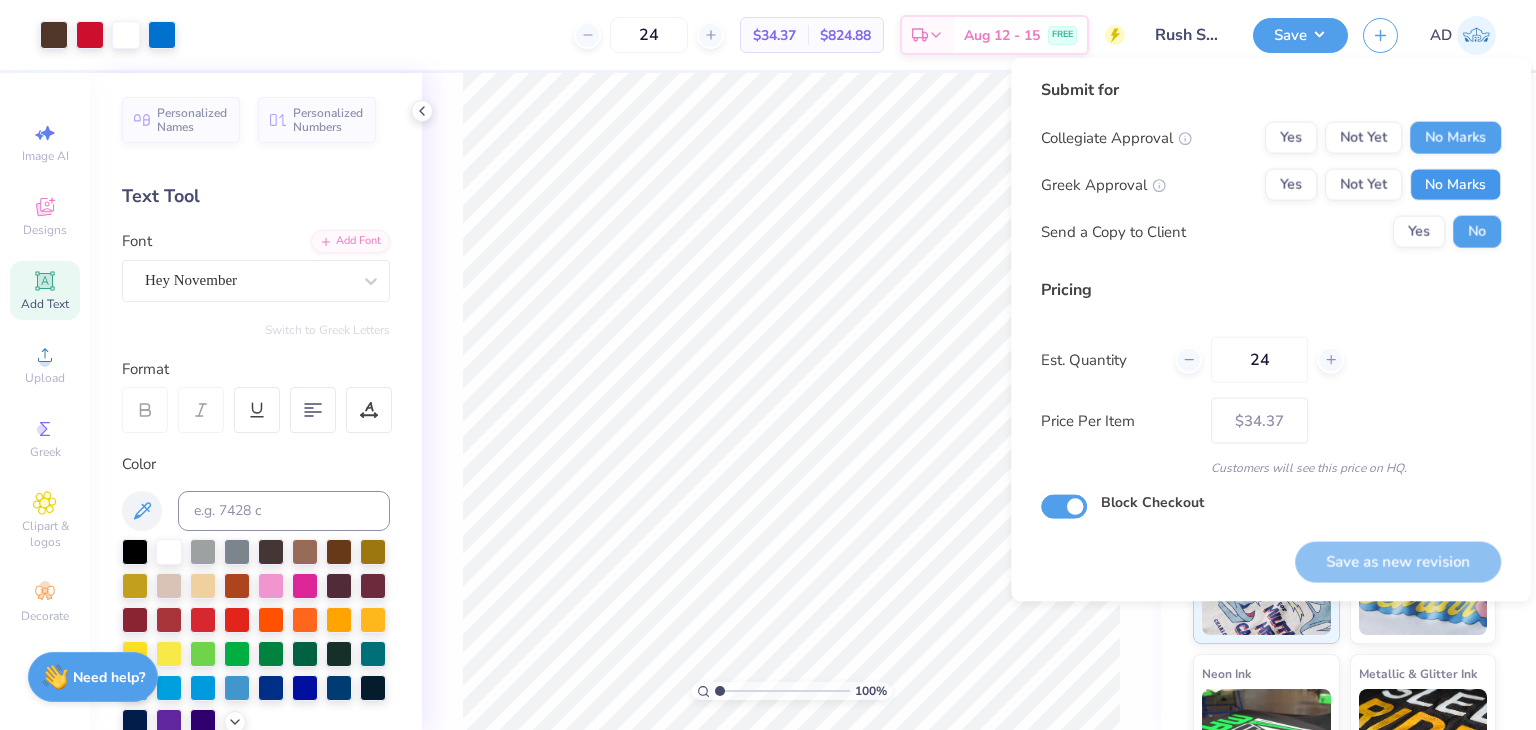 click on "No Marks" at bounding box center [1455, 185] 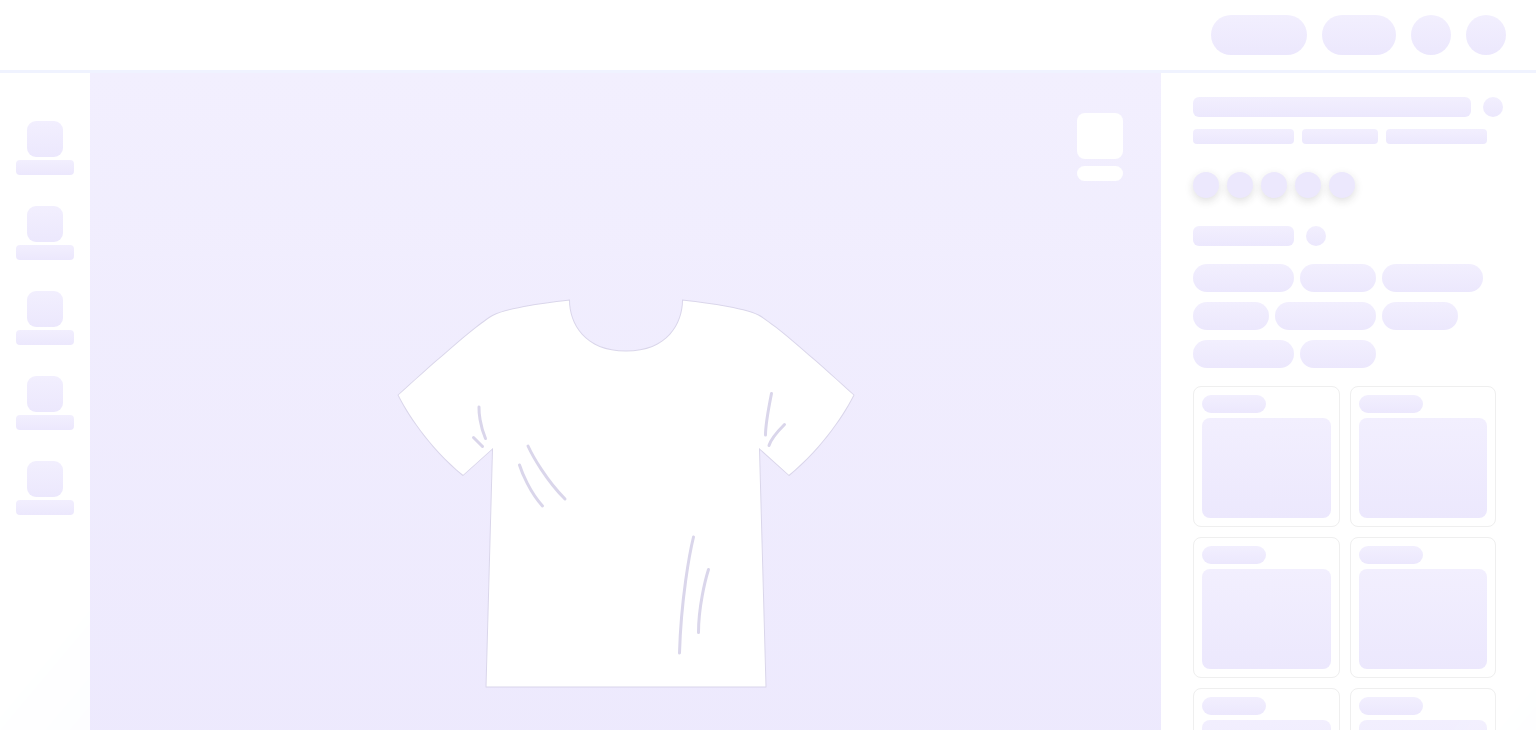 scroll, scrollTop: 0, scrollLeft: 0, axis: both 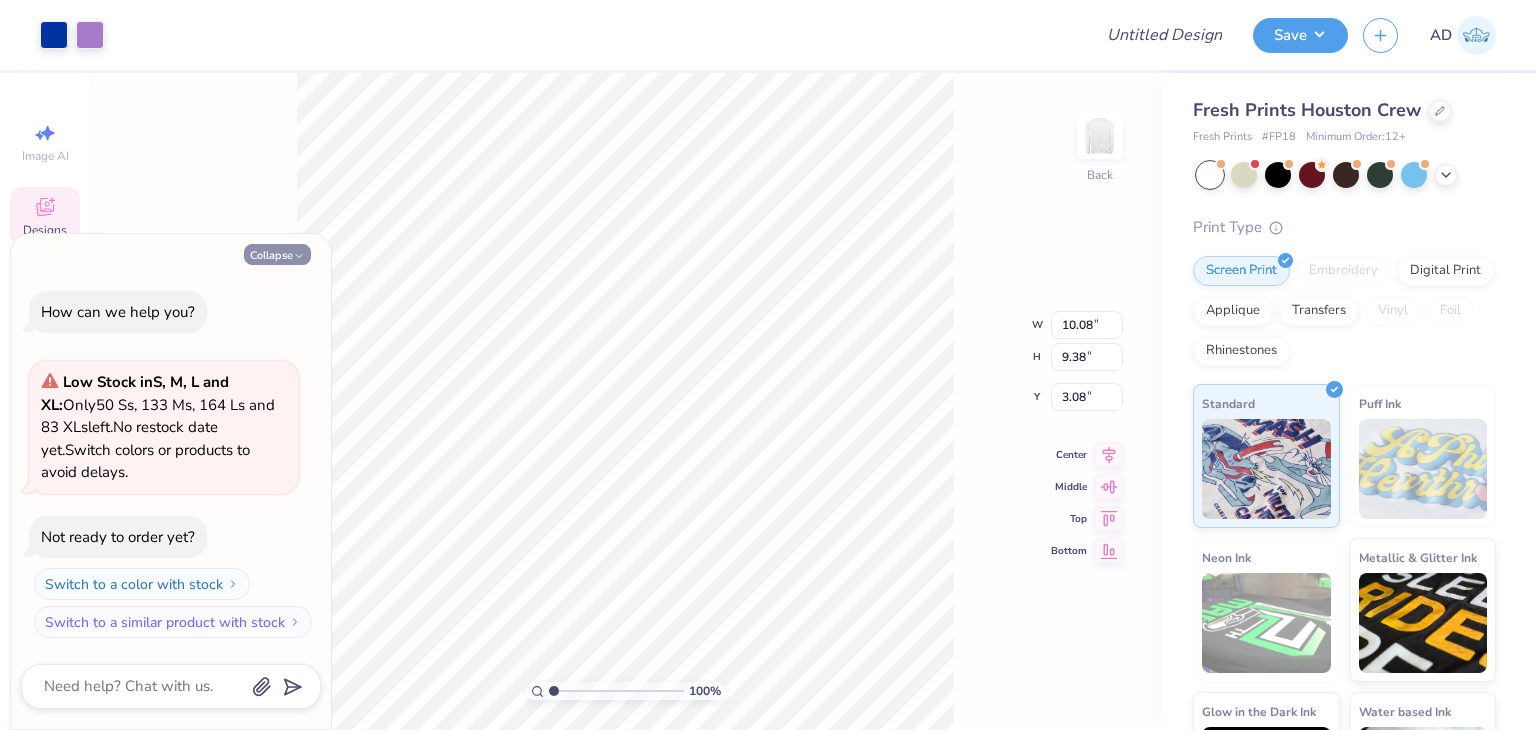 click on "Collapse" at bounding box center [277, 254] 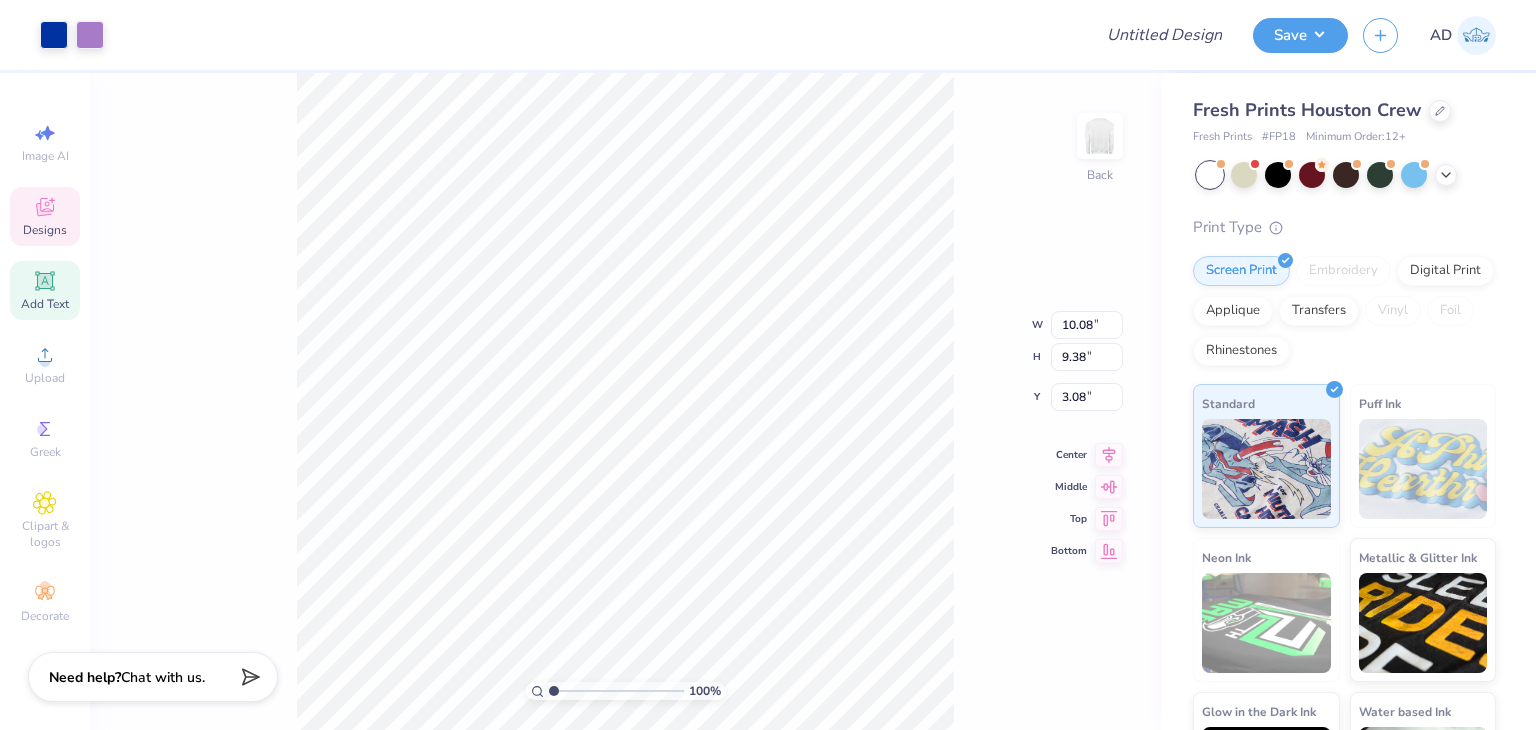 click 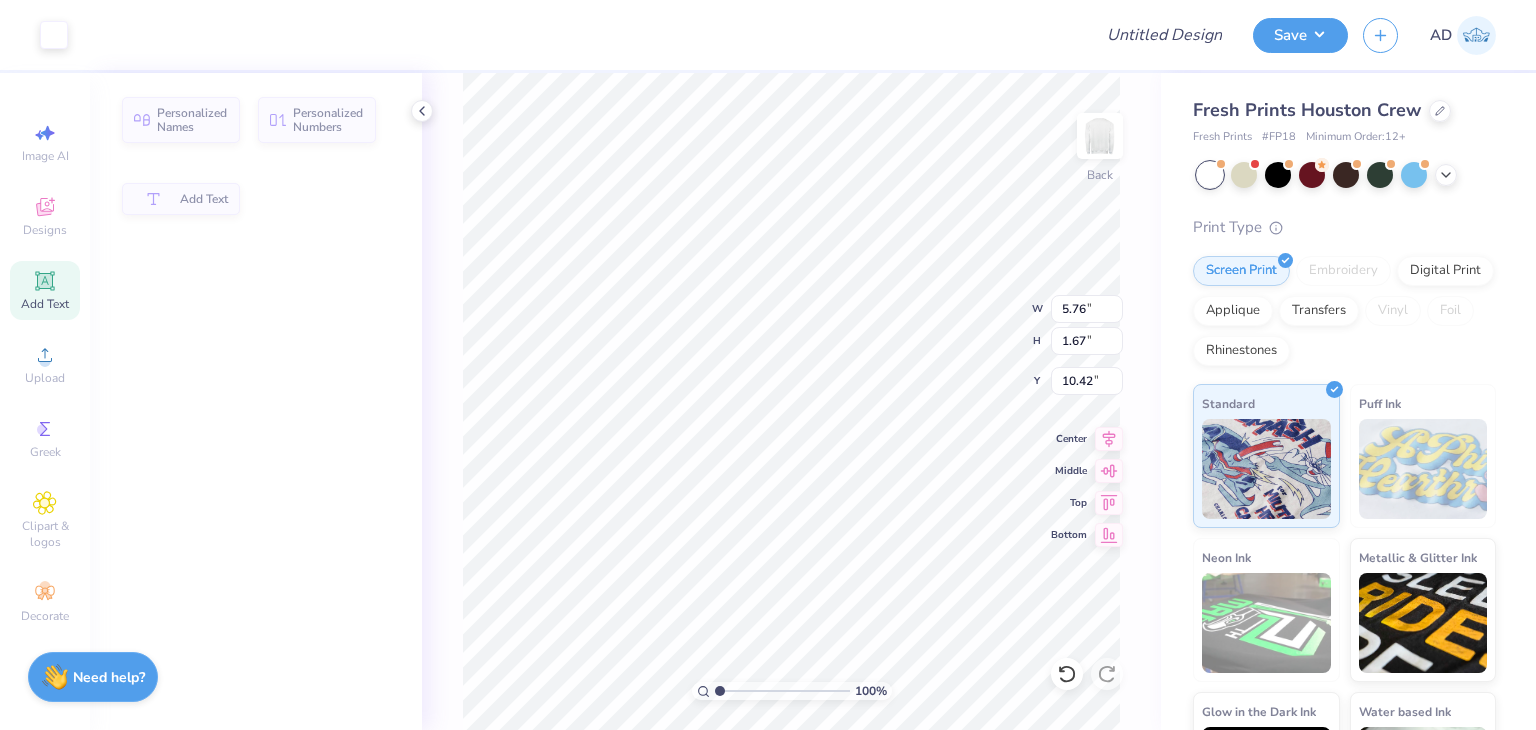 type on "5.76" 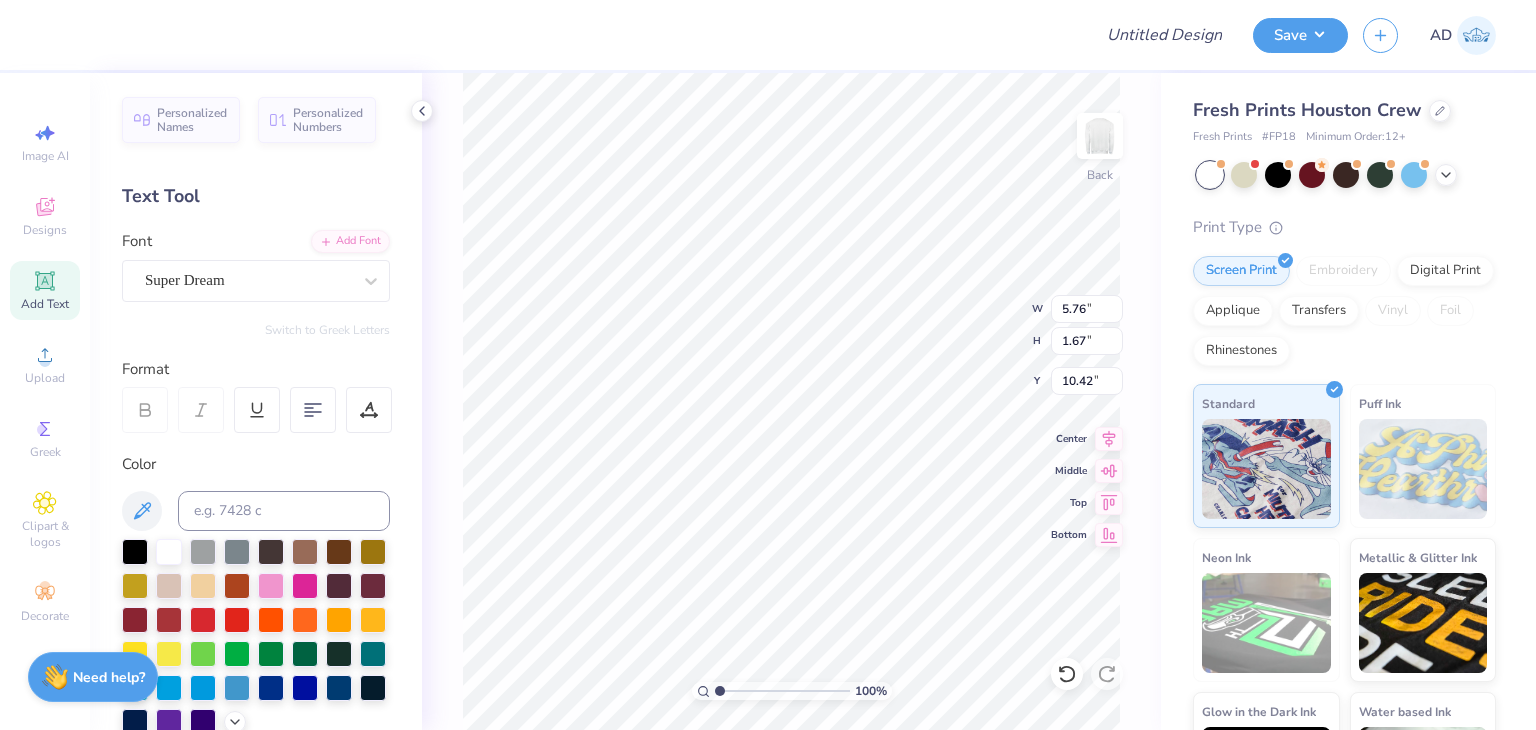 type on "10.08" 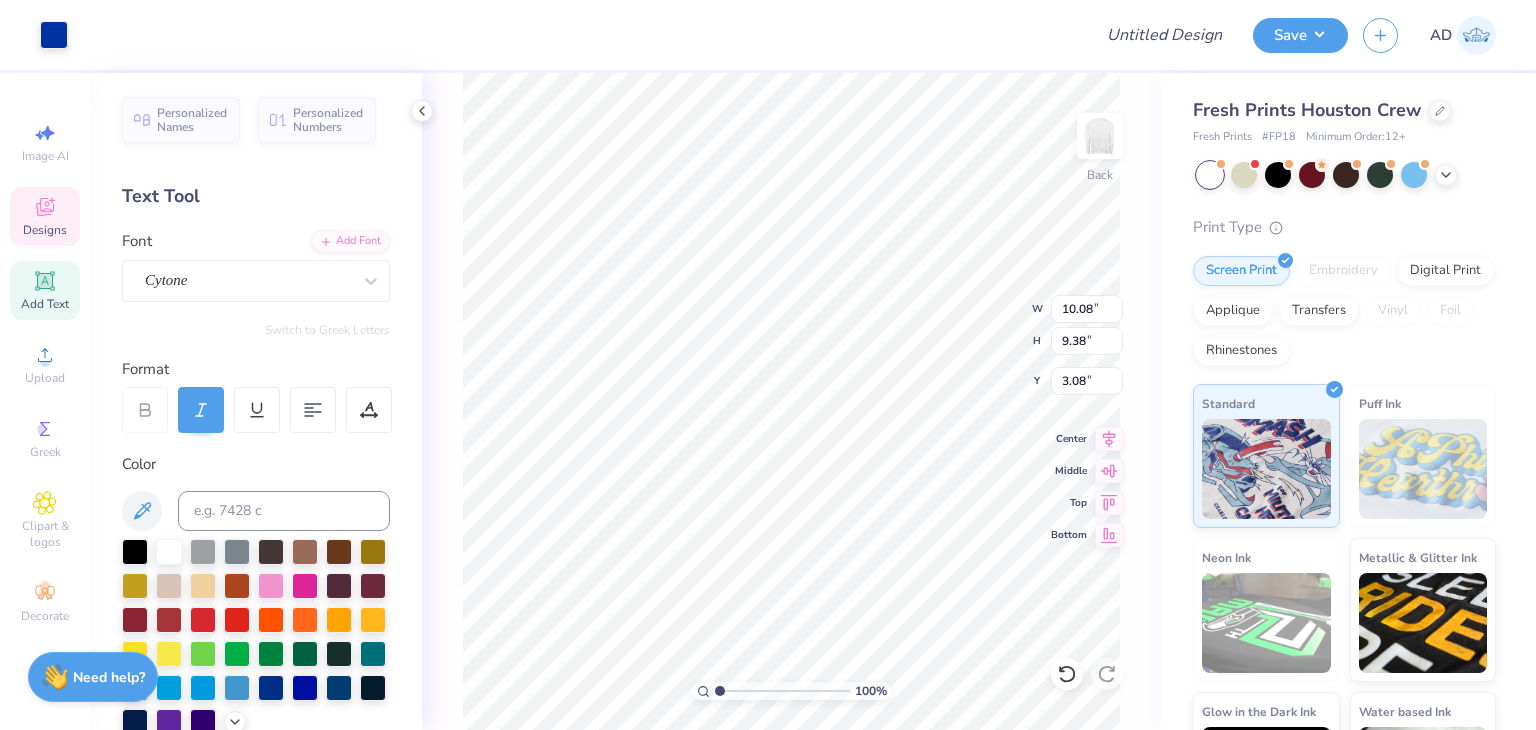 type on "0.72" 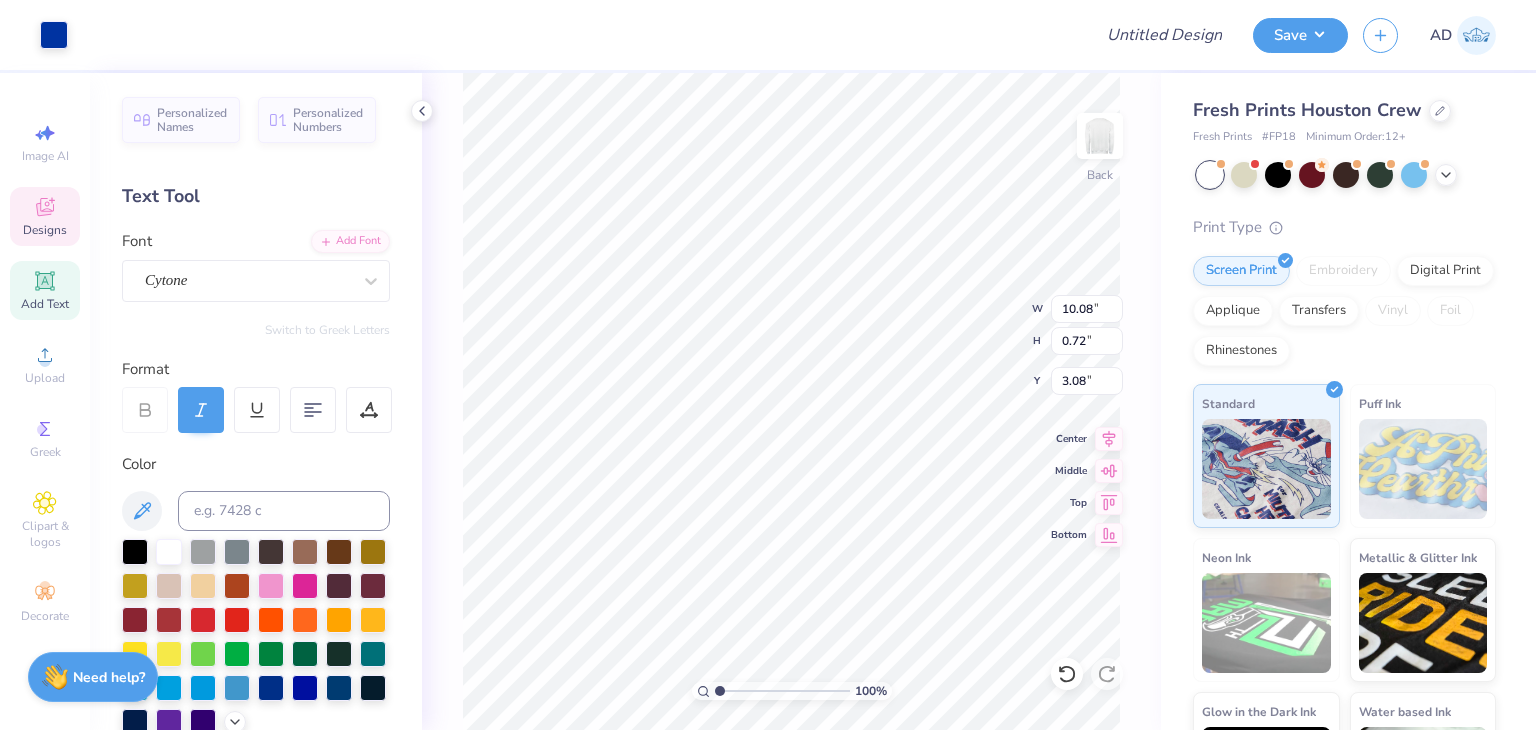 scroll, scrollTop: 16, scrollLeft: 3, axis: both 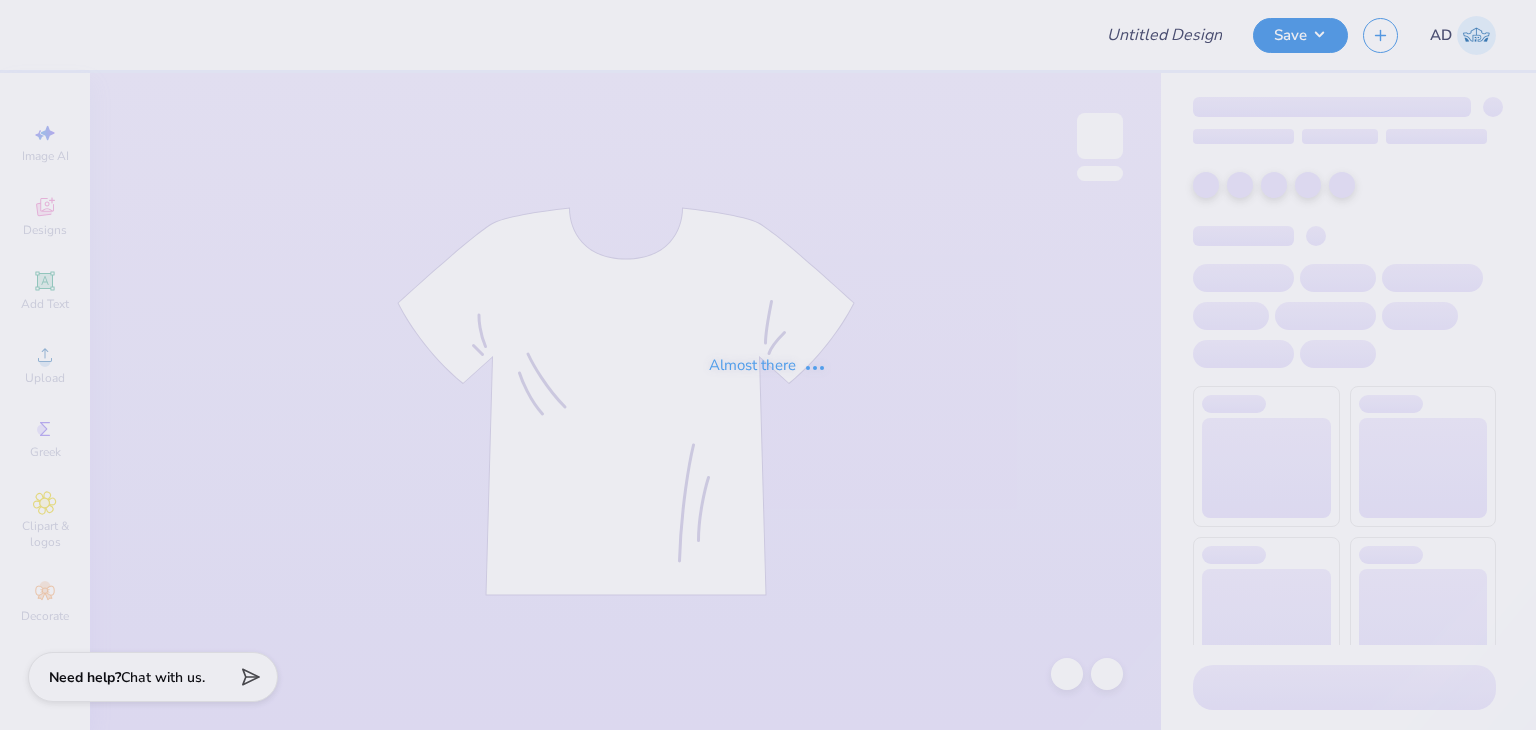type on "Rush Shirts for Kappa Sigma" 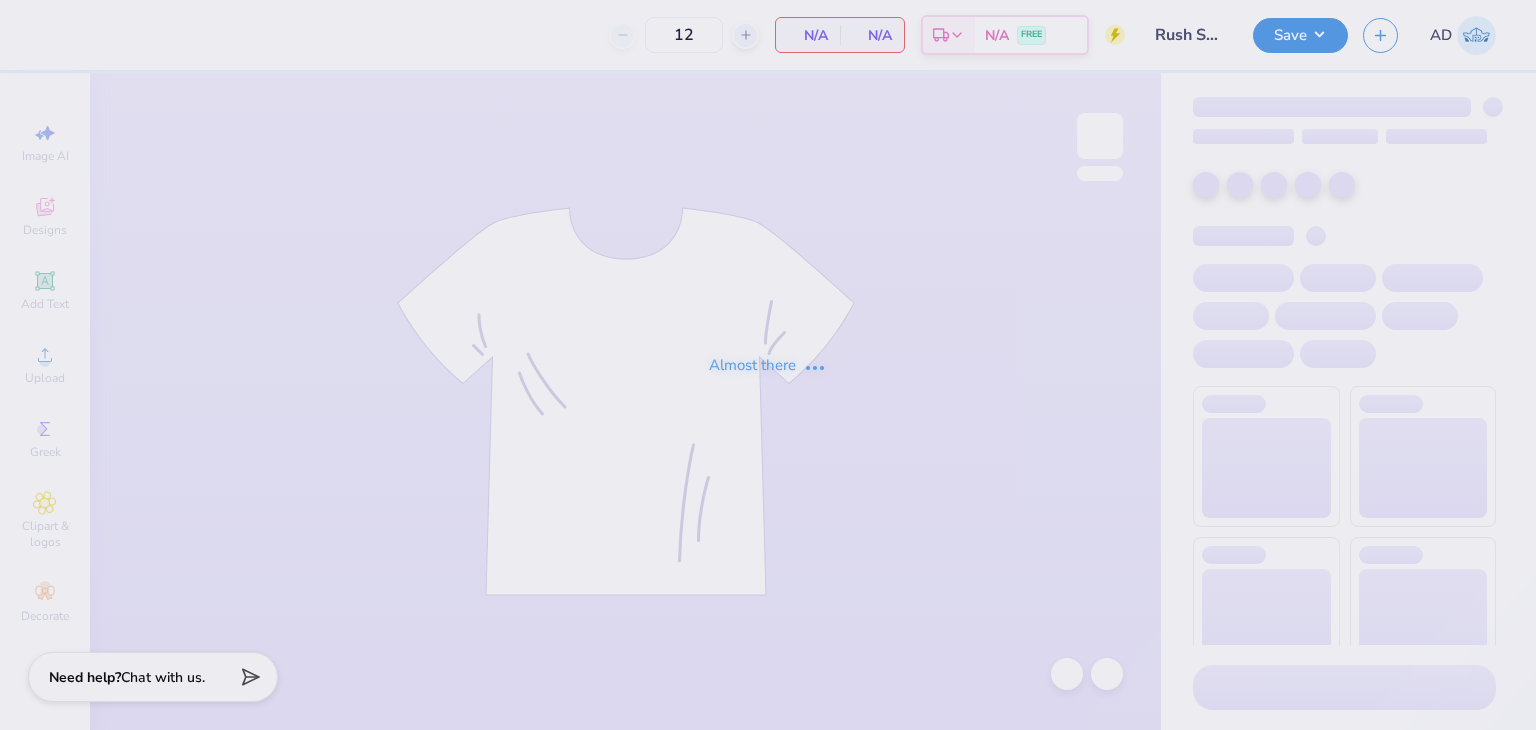 type on "24" 